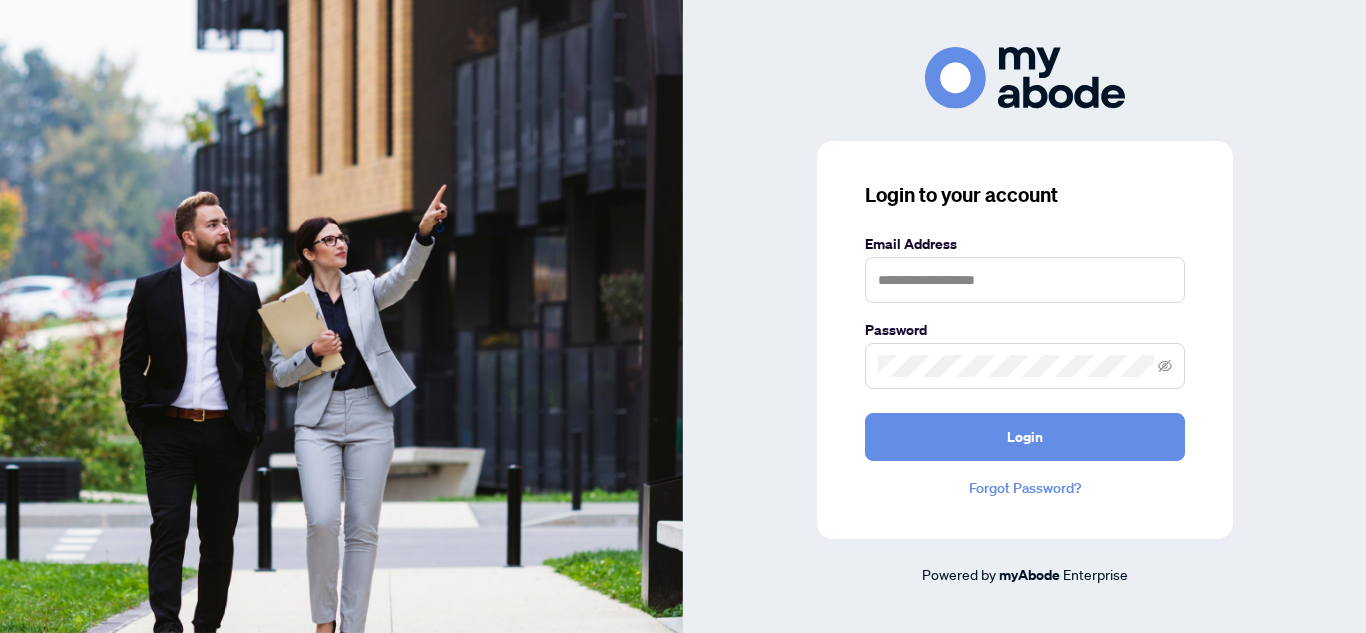scroll, scrollTop: 0, scrollLeft: 0, axis: both 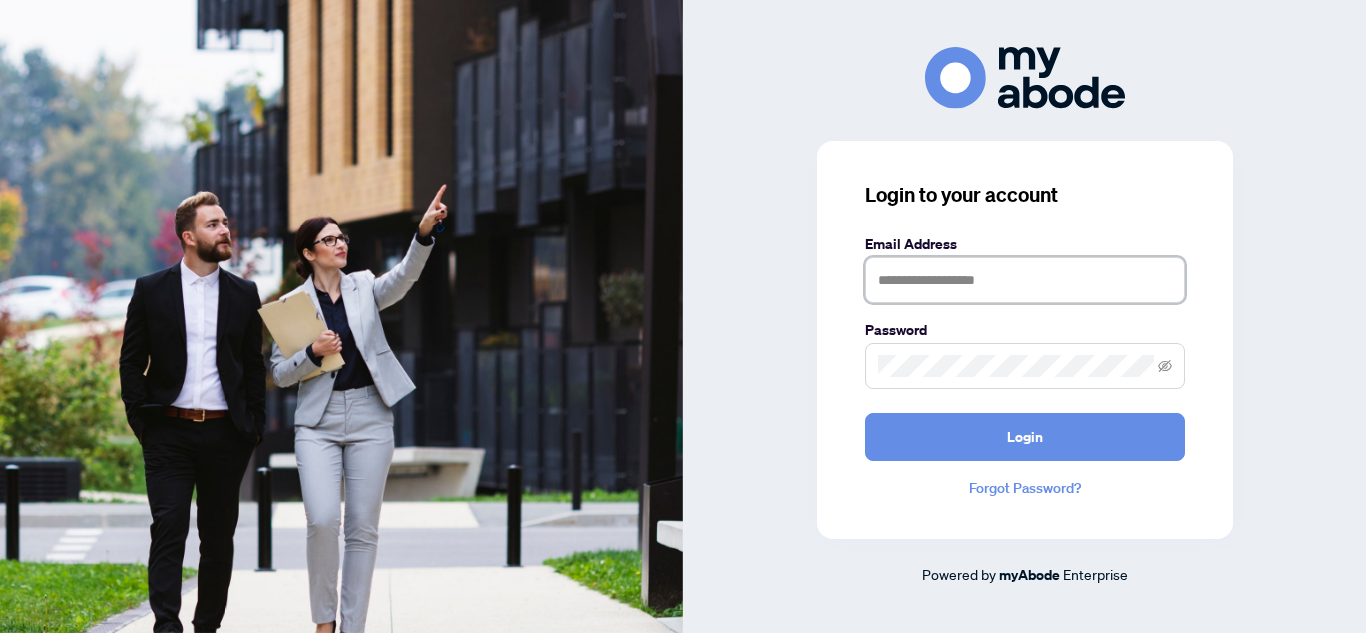 click at bounding box center (1025, 280) 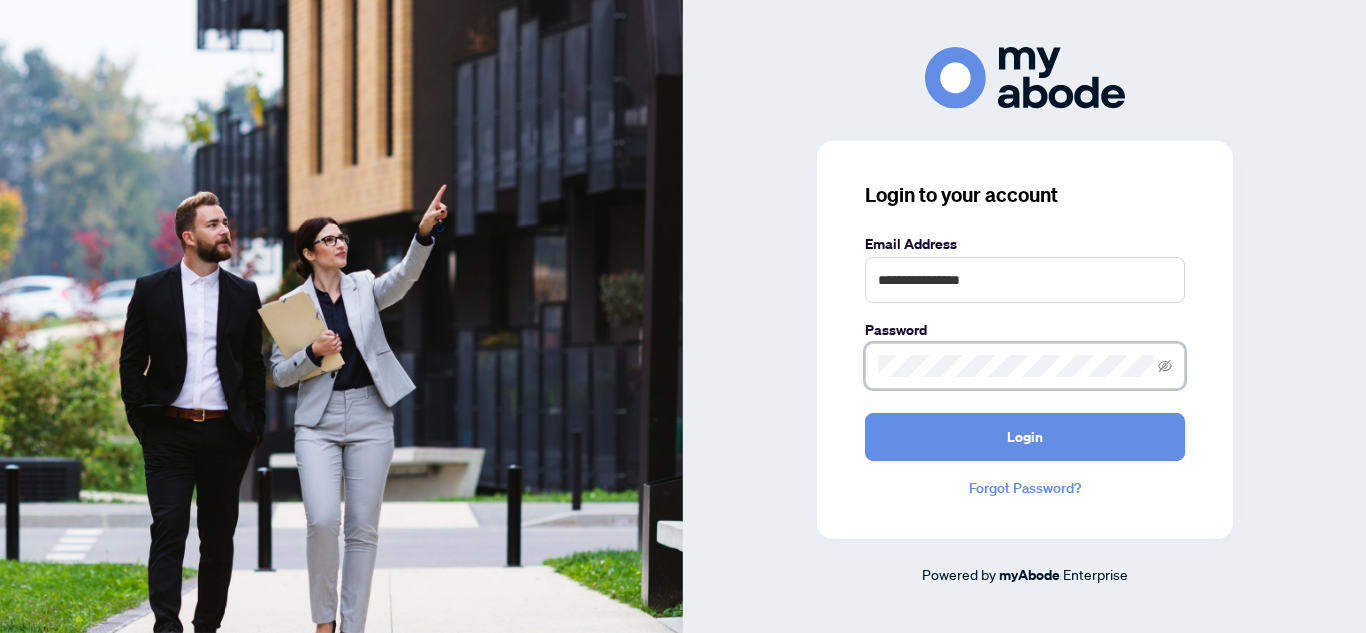 click on "Login" at bounding box center (1025, 437) 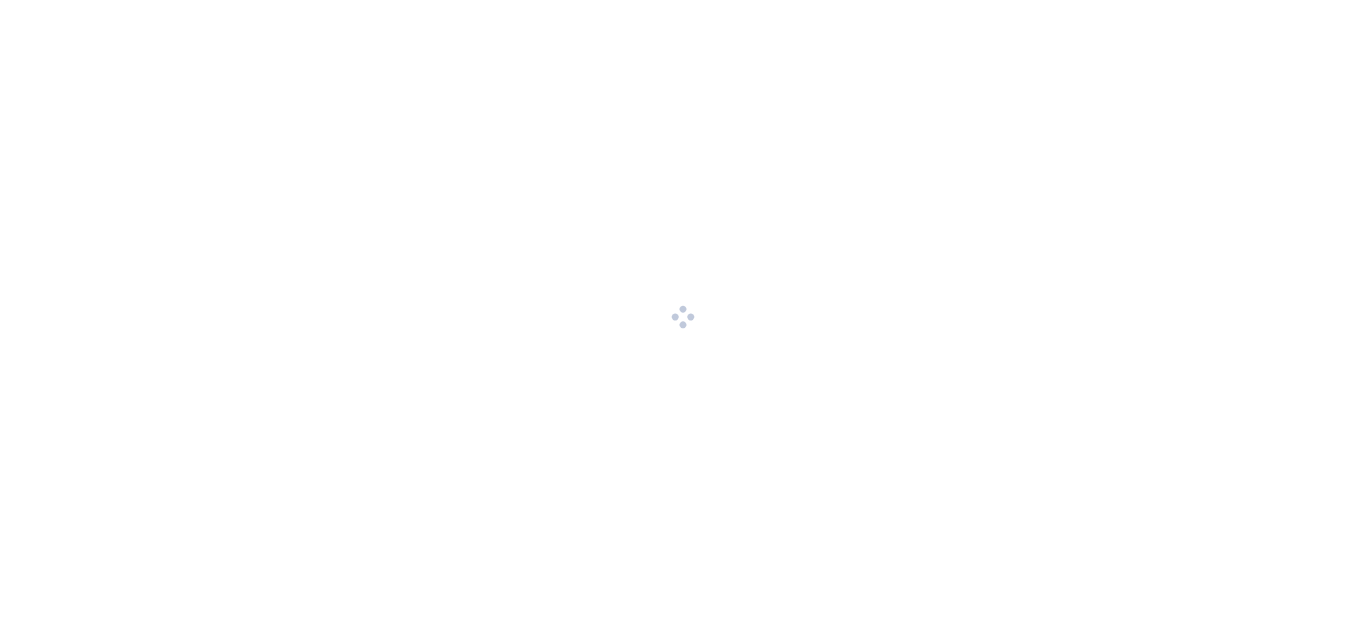 scroll, scrollTop: 0, scrollLeft: 0, axis: both 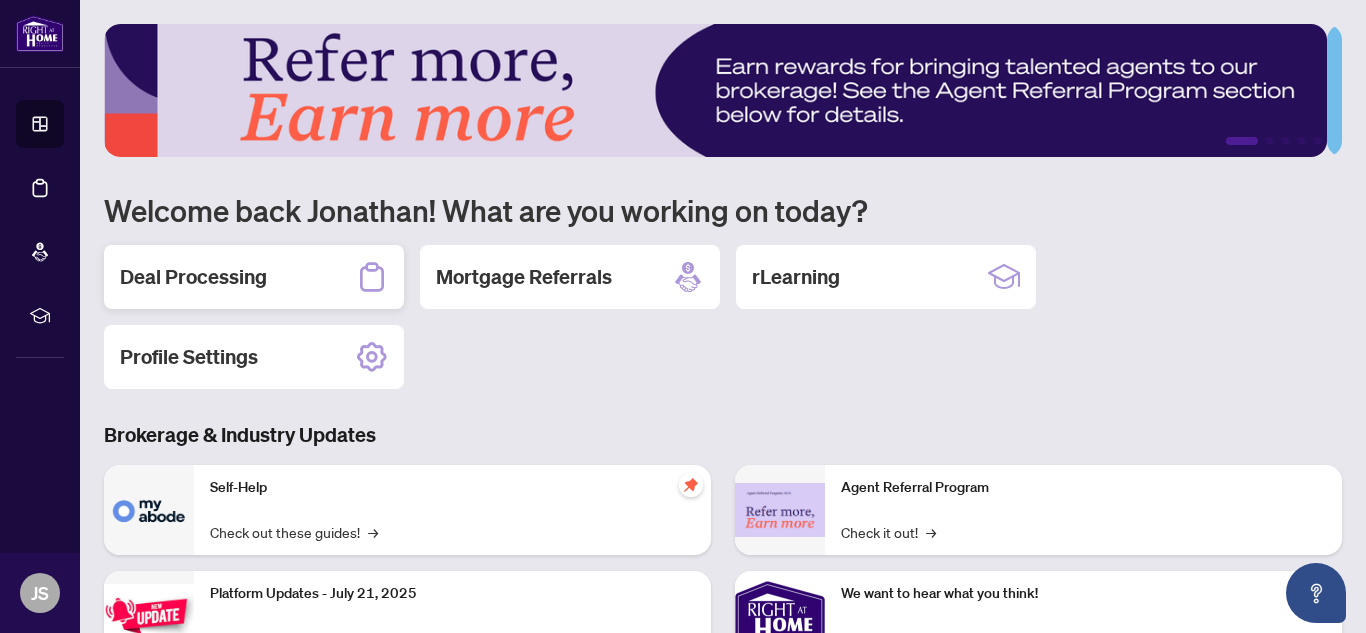 click on "Deal Processing" at bounding box center (254, 277) 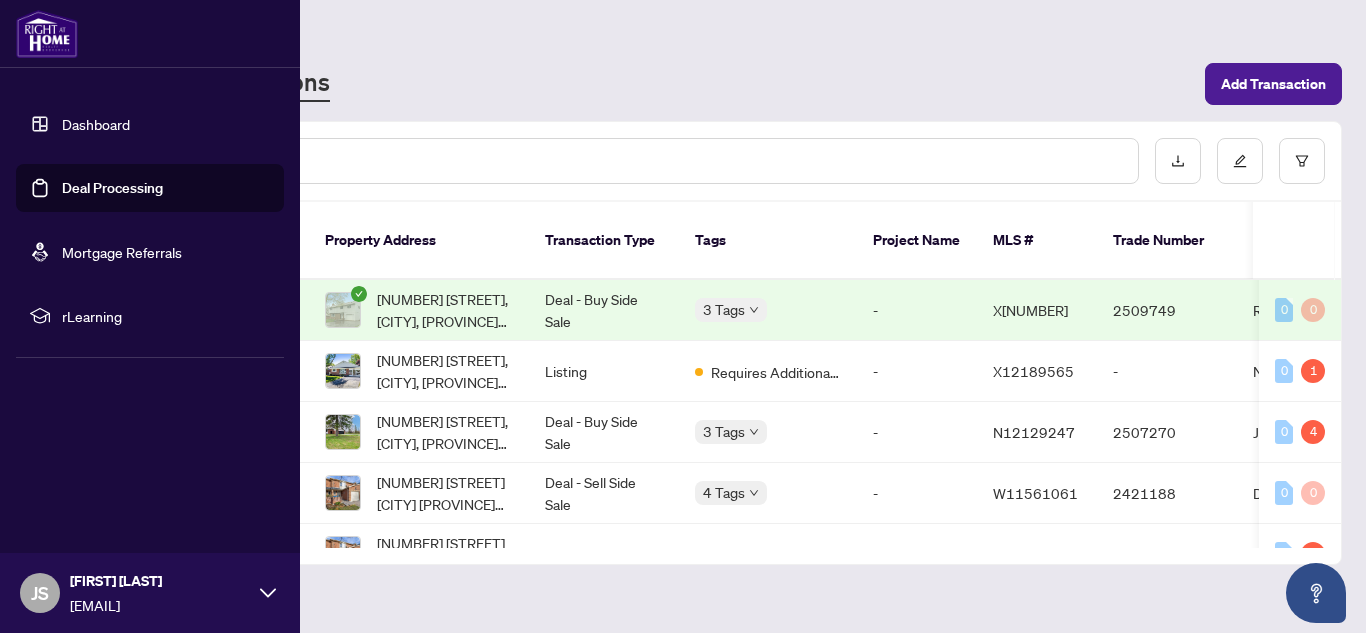 click on "Dashboard" at bounding box center [96, 124] 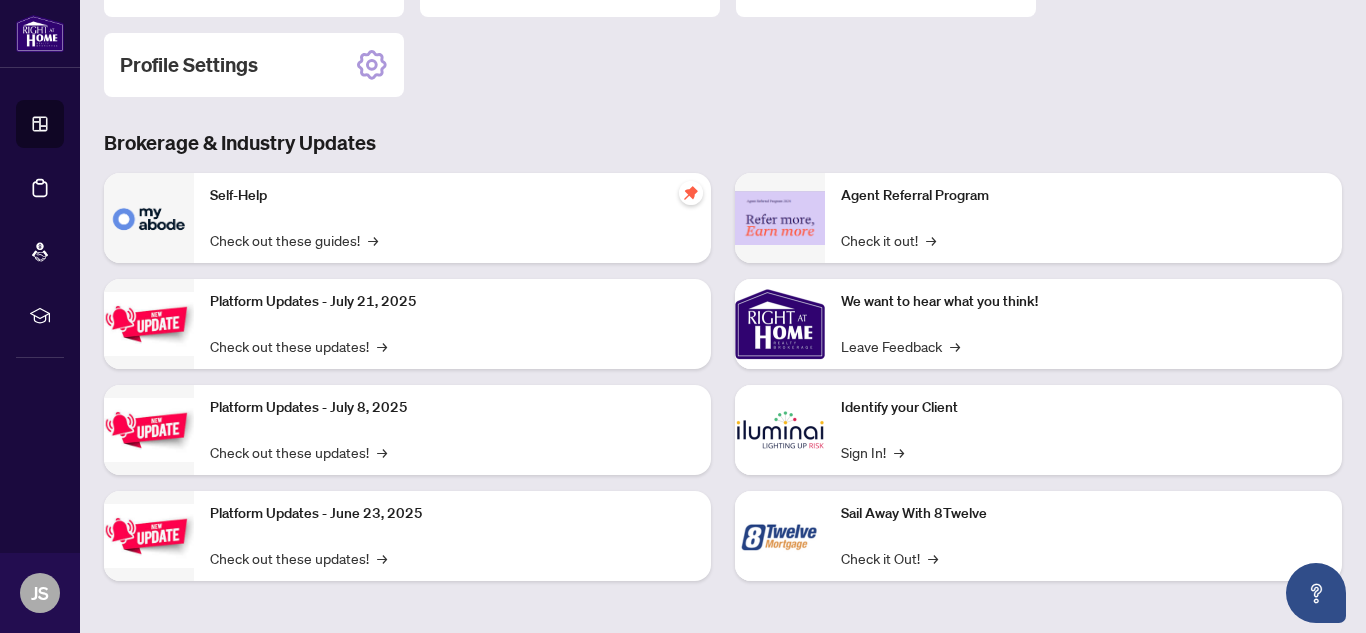 scroll, scrollTop: 0, scrollLeft: 0, axis: both 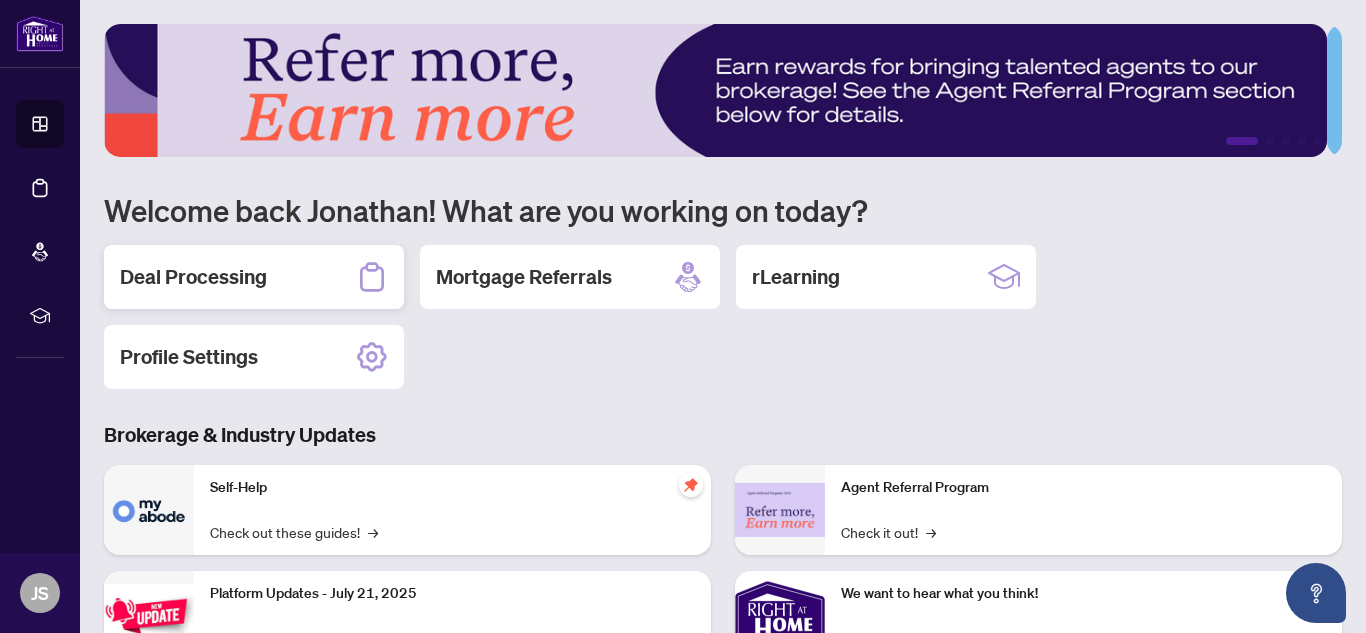 click on "Deal Processing" at bounding box center (254, 277) 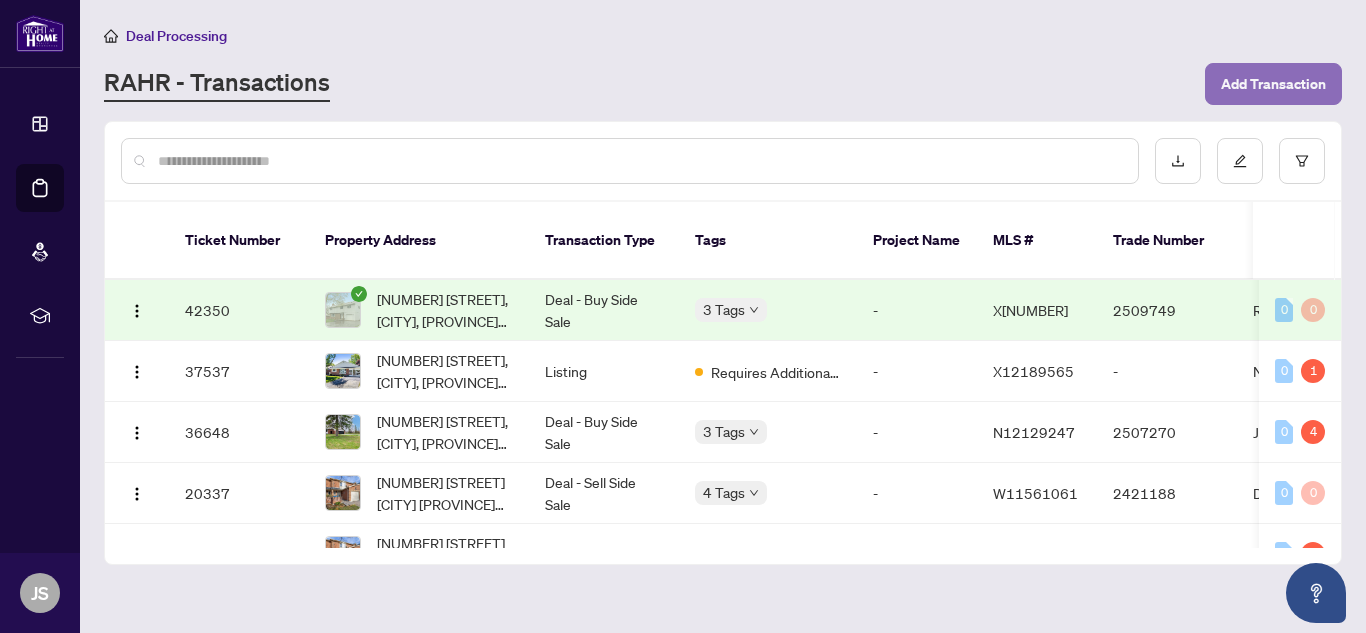 click on "Add Transaction" at bounding box center (1273, 84) 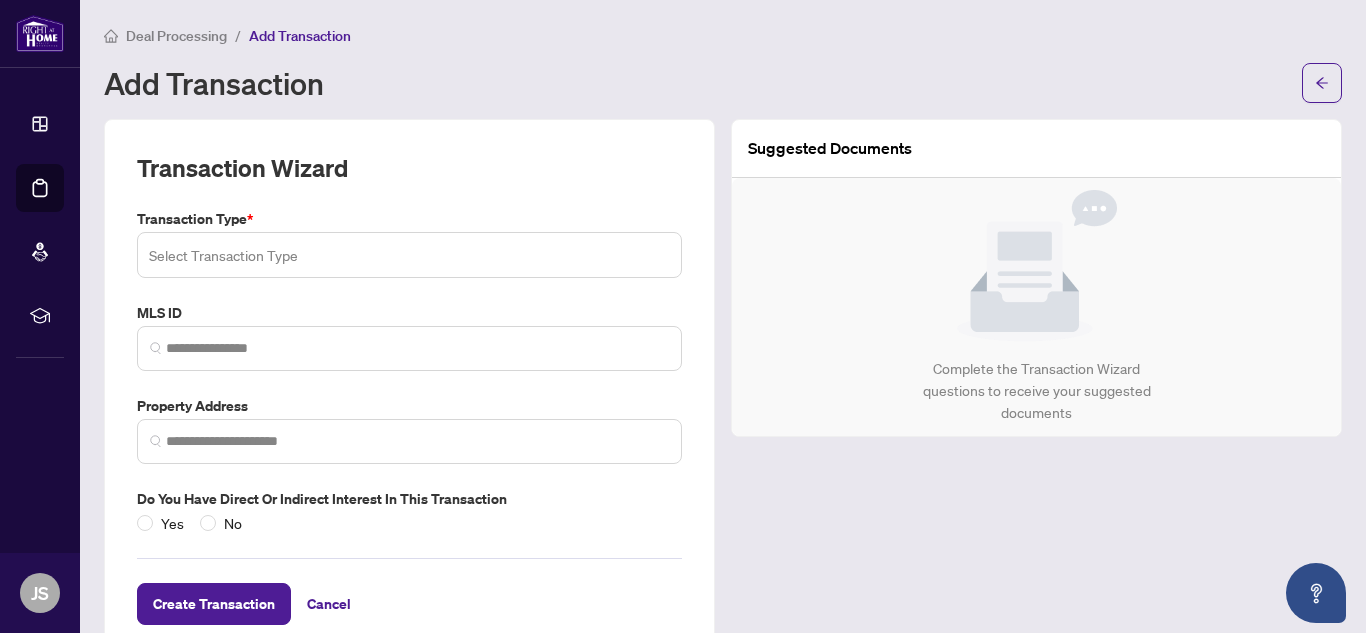 click at bounding box center [409, 255] 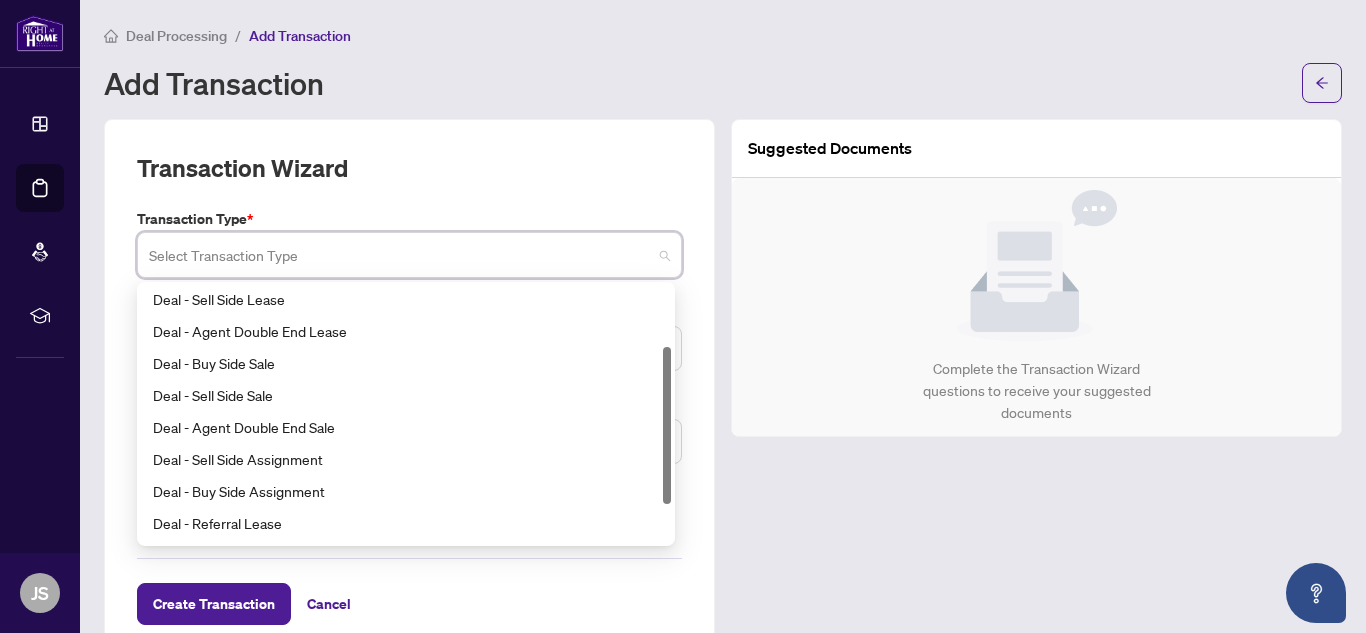 scroll, scrollTop: 0, scrollLeft: 0, axis: both 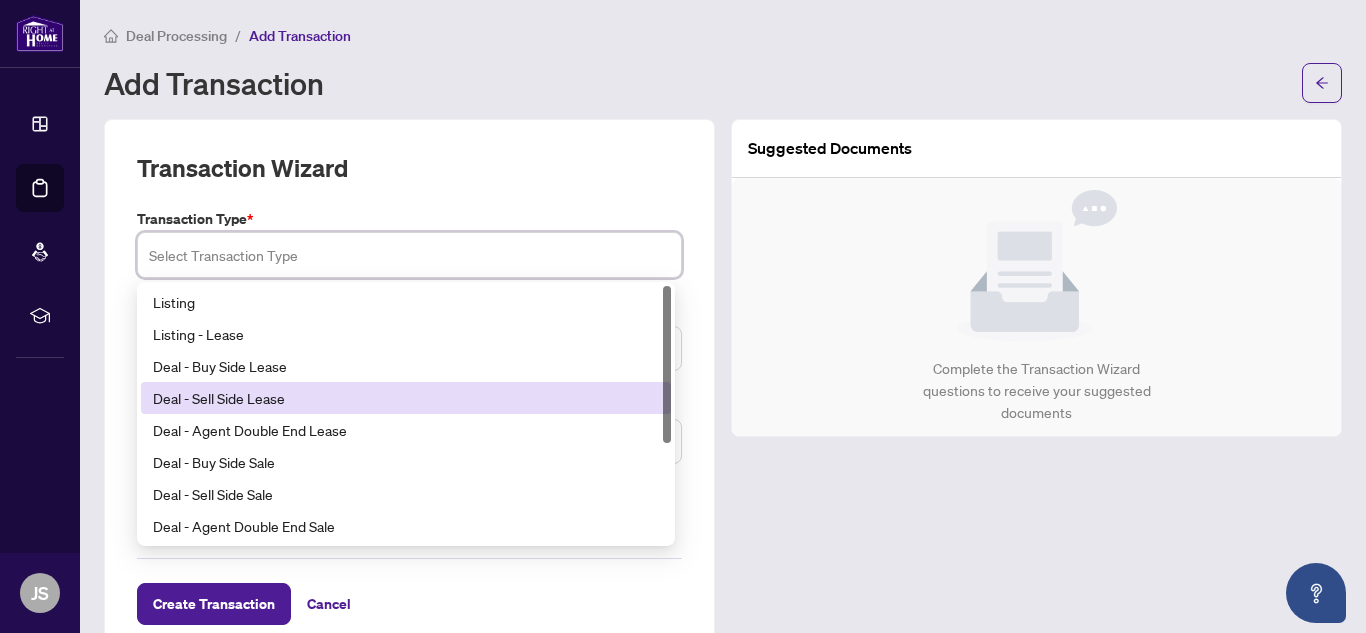 click on "Deal - Sell Side Lease" at bounding box center [406, 398] 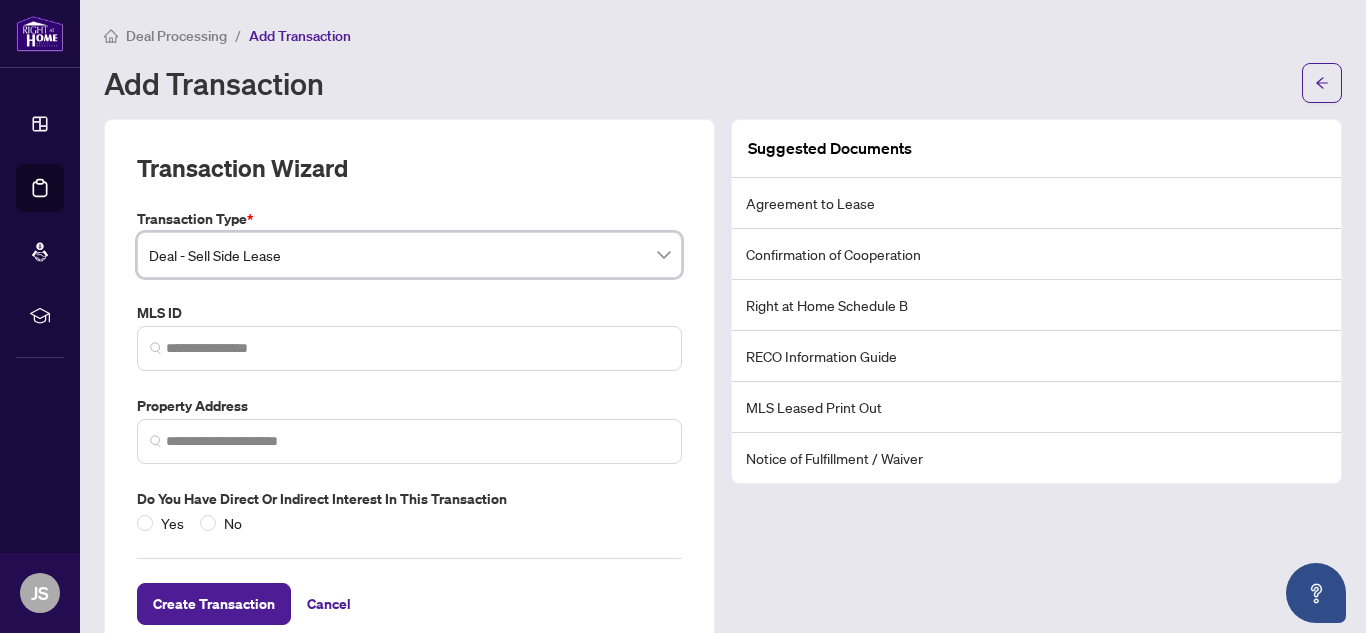 click at bounding box center (409, 348) 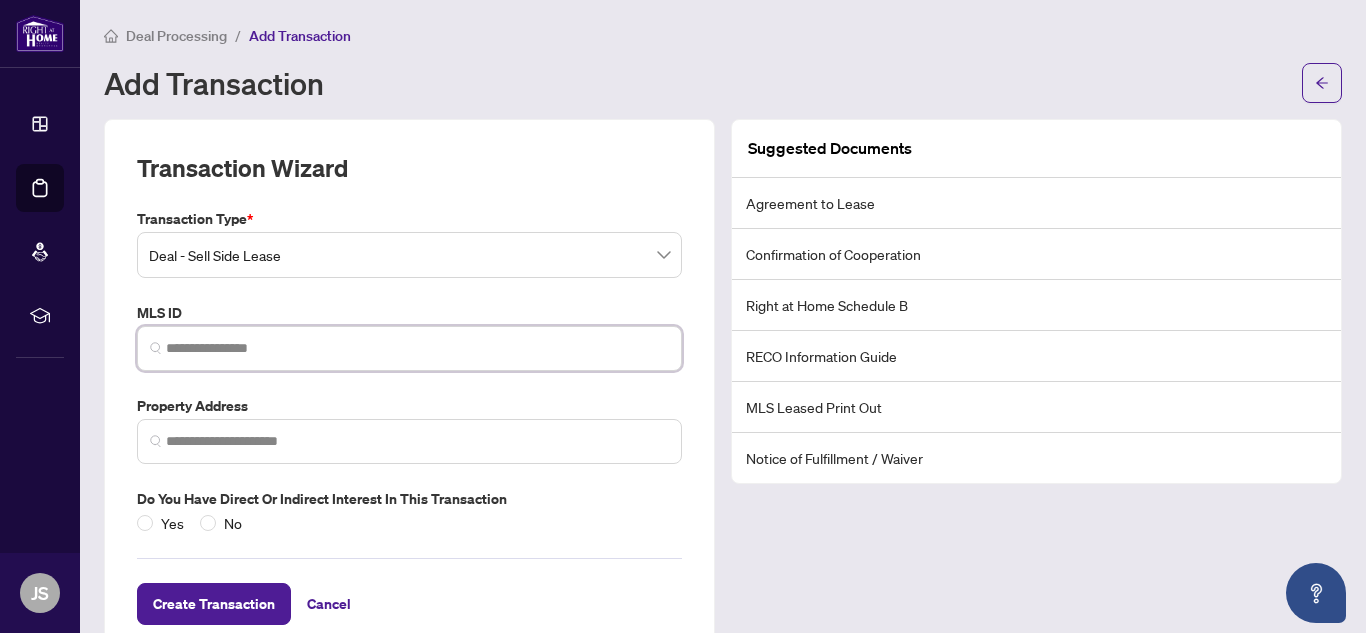 paste on "*********" 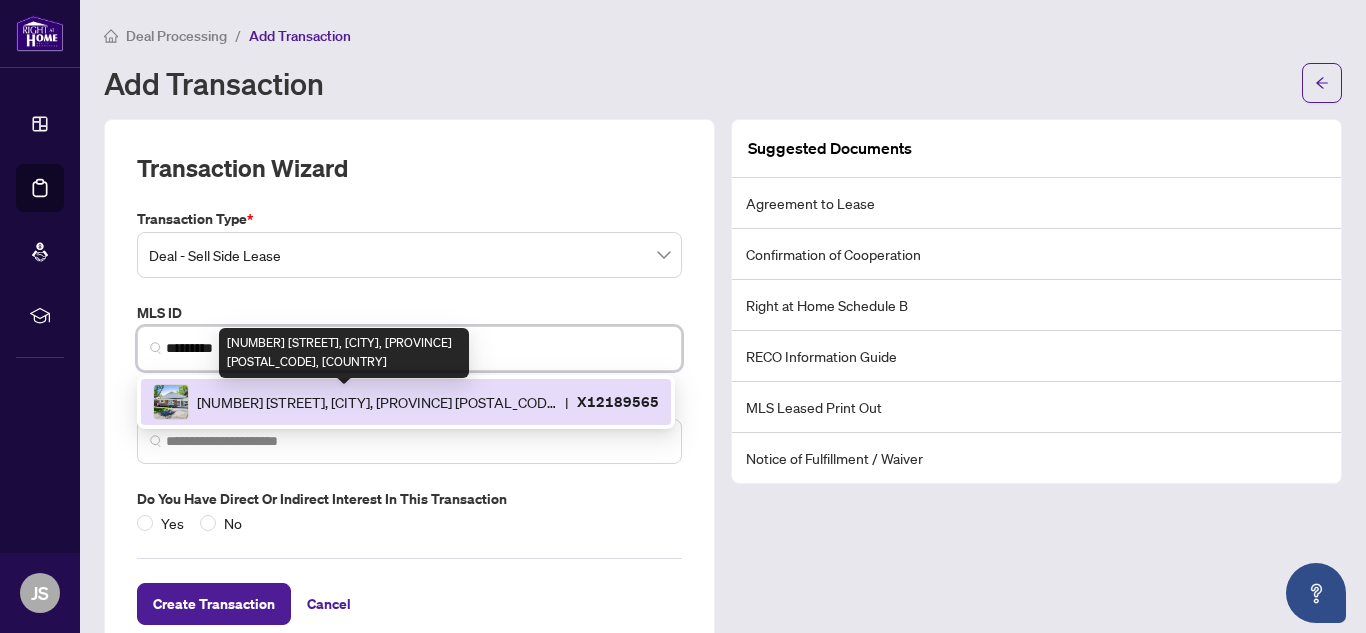 click on "[NUMBER] [STREET], [CITY], [PROVINCE] [POSTAL_CODE], [COUNTRY]" at bounding box center [377, 402] 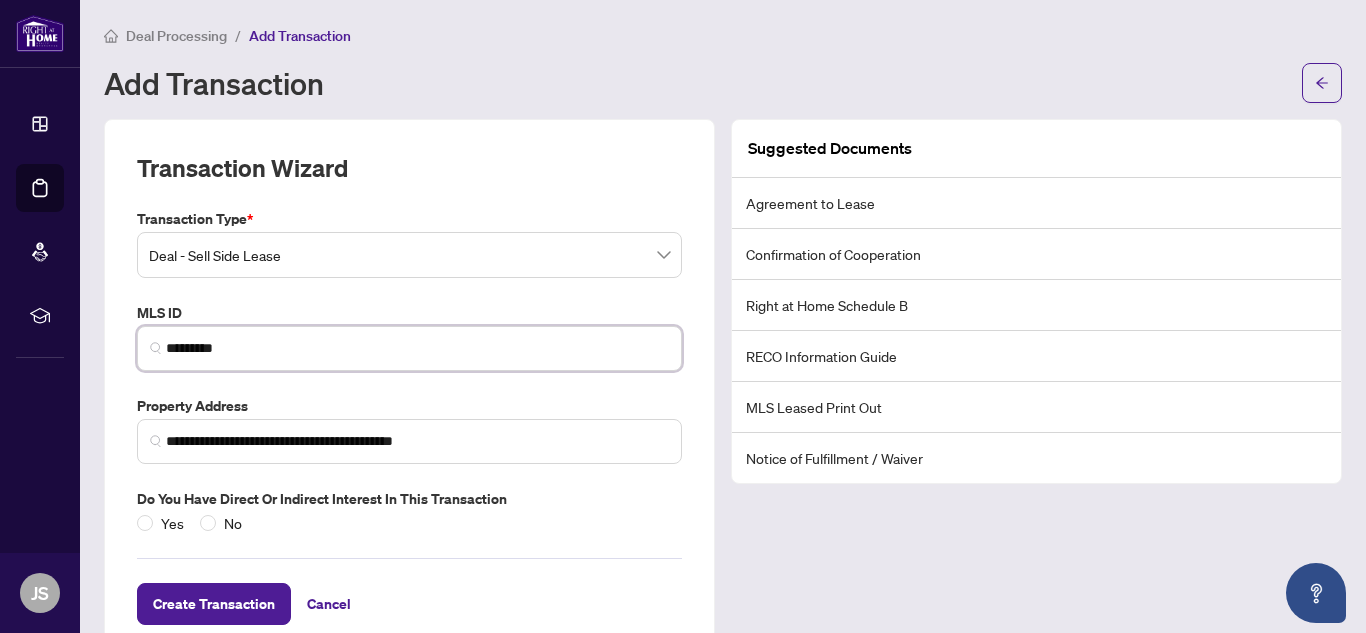 scroll, scrollTop: 48, scrollLeft: 0, axis: vertical 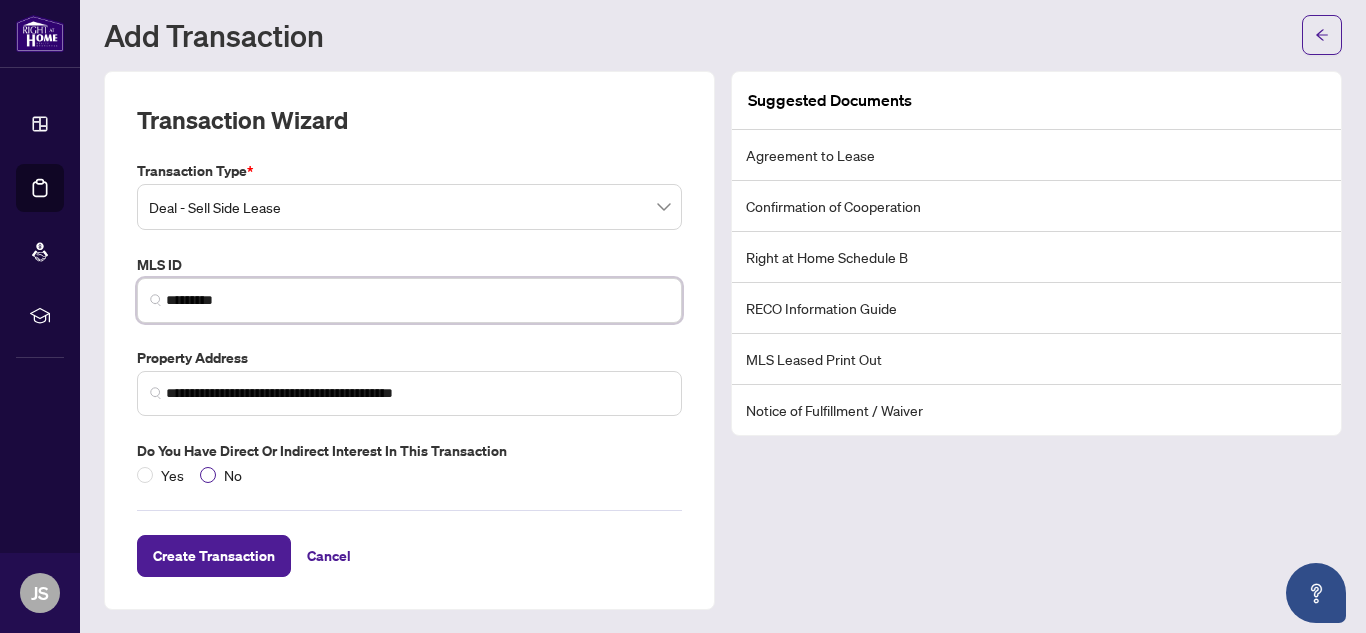 type on "*********" 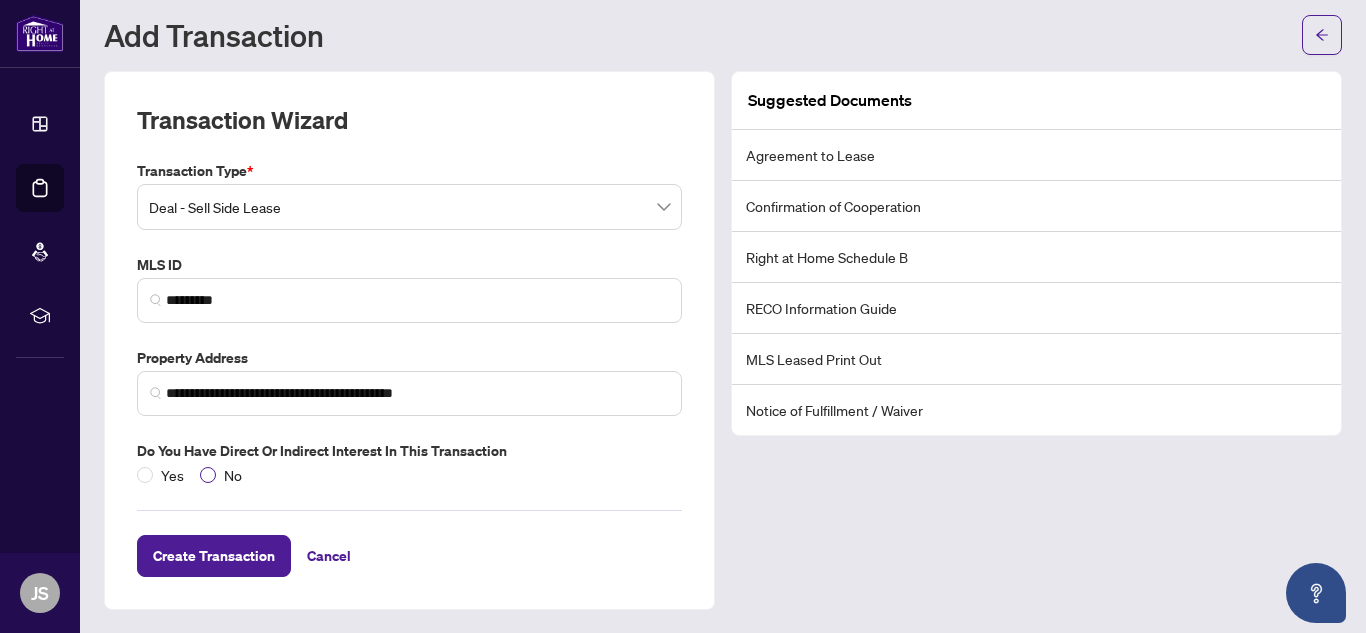 click on "No" at bounding box center (233, 475) 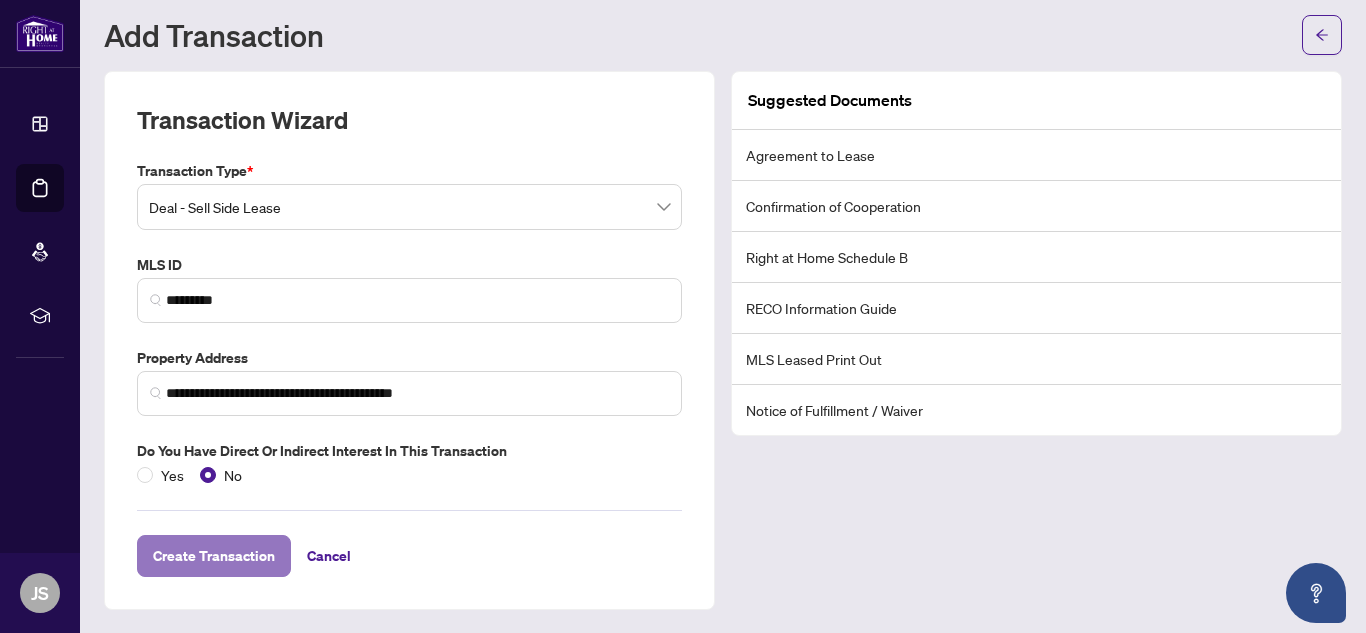 click on "Create Transaction" at bounding box center [214, 556] 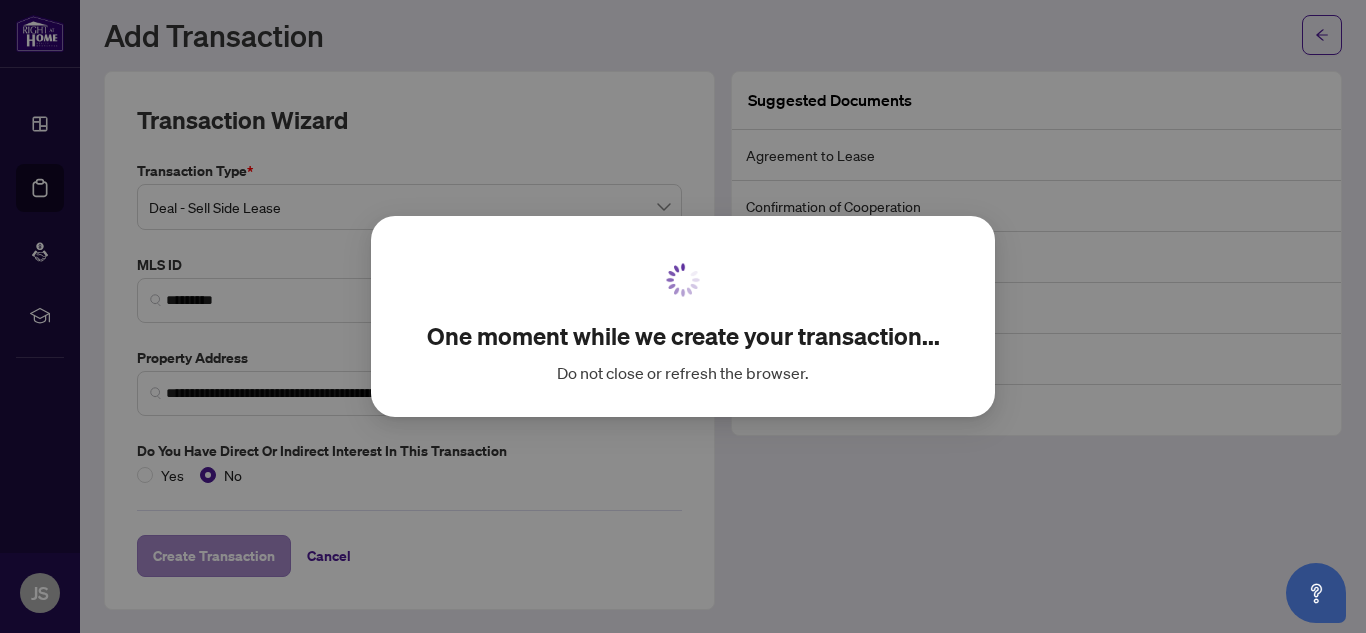 scroll, scrollTop: 0, scrollLeft: 0, axis: both 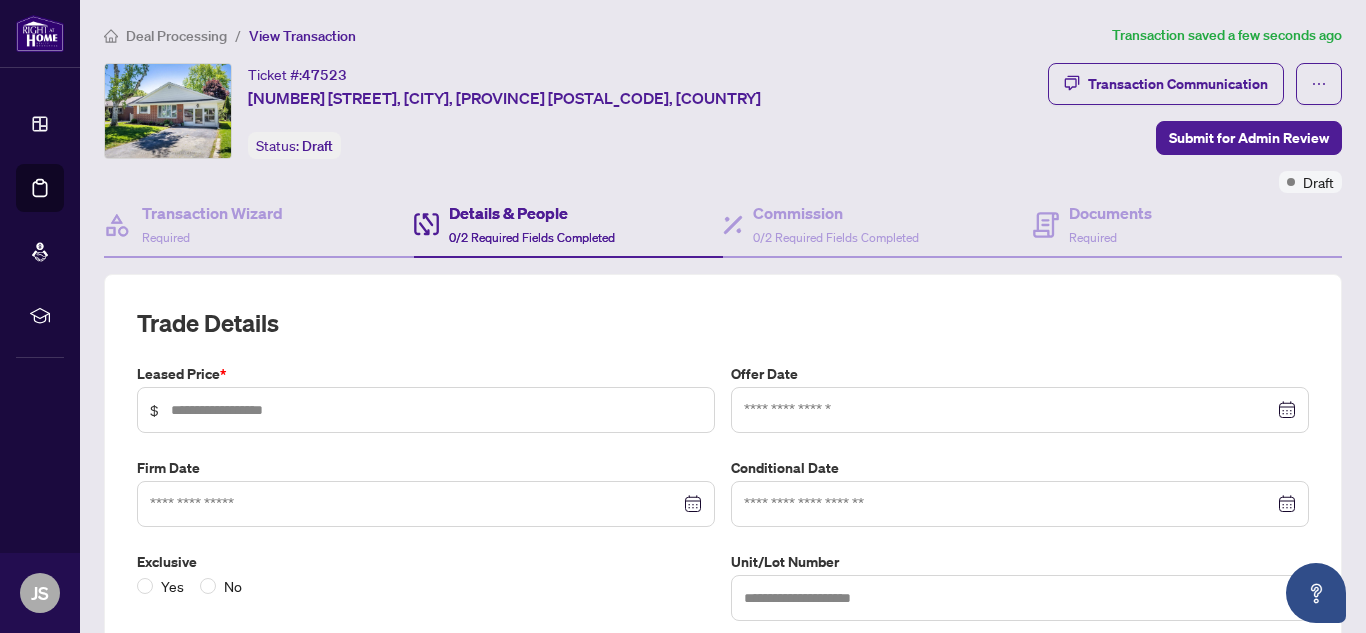 type on "**********" 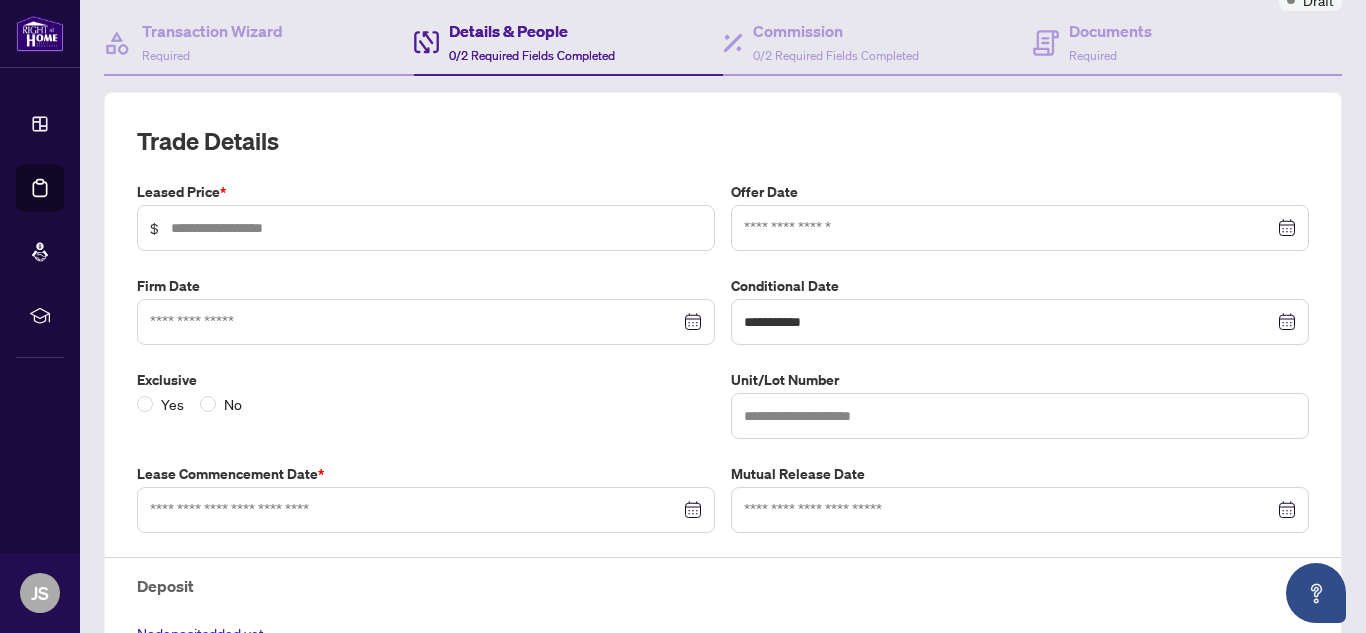 scroll, scrollTop: 0, scrollLeft: 0, axis: both 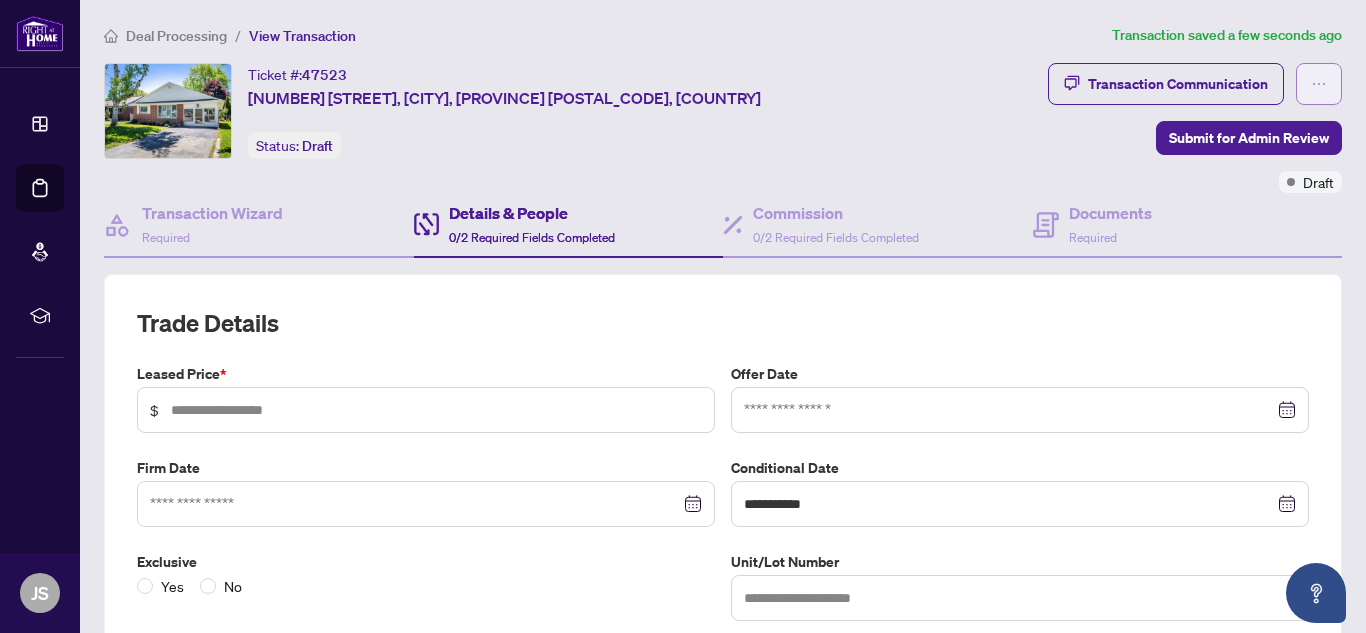 click at bounding box center (1319, 84) 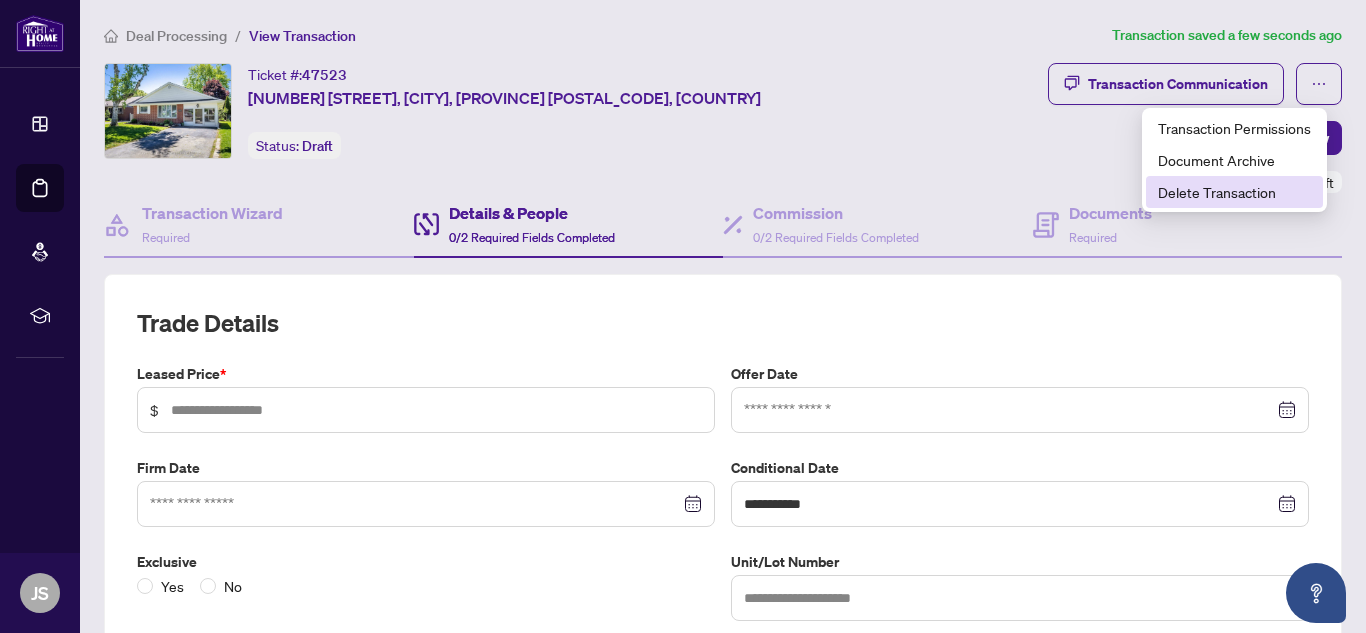 click on "Delete Transaction" at bounding box center (1234, 192) 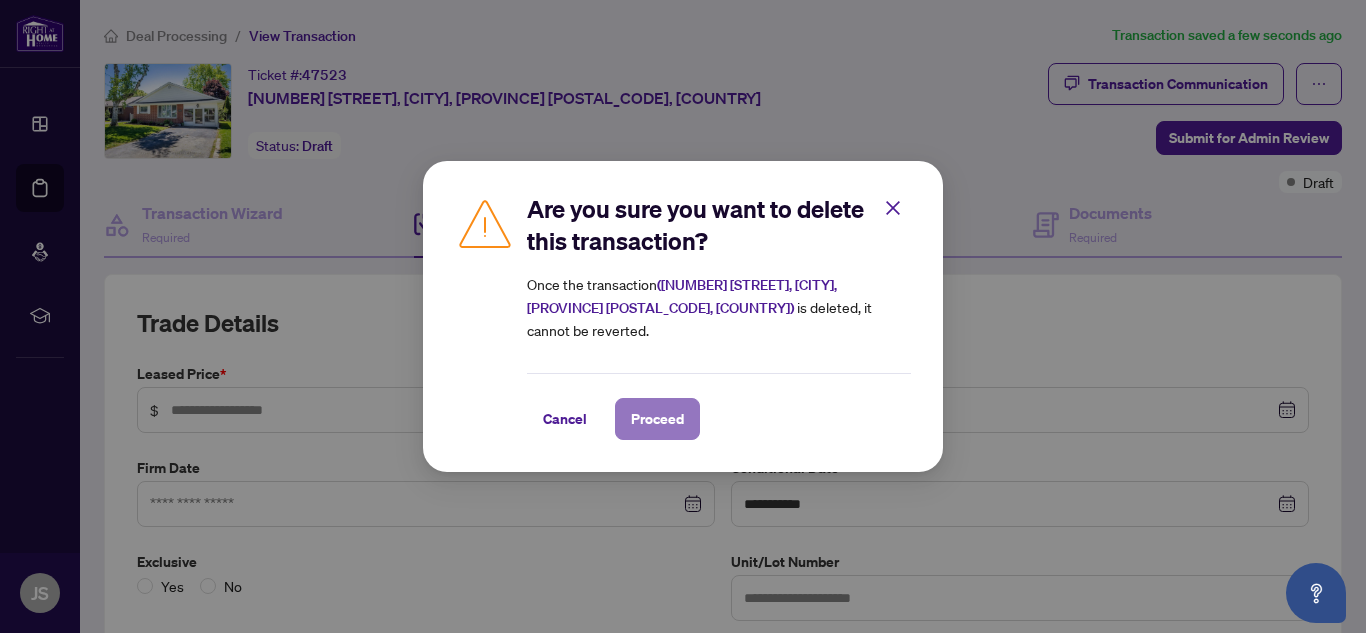 click on "Proceed" at bounding box center [657, 419] 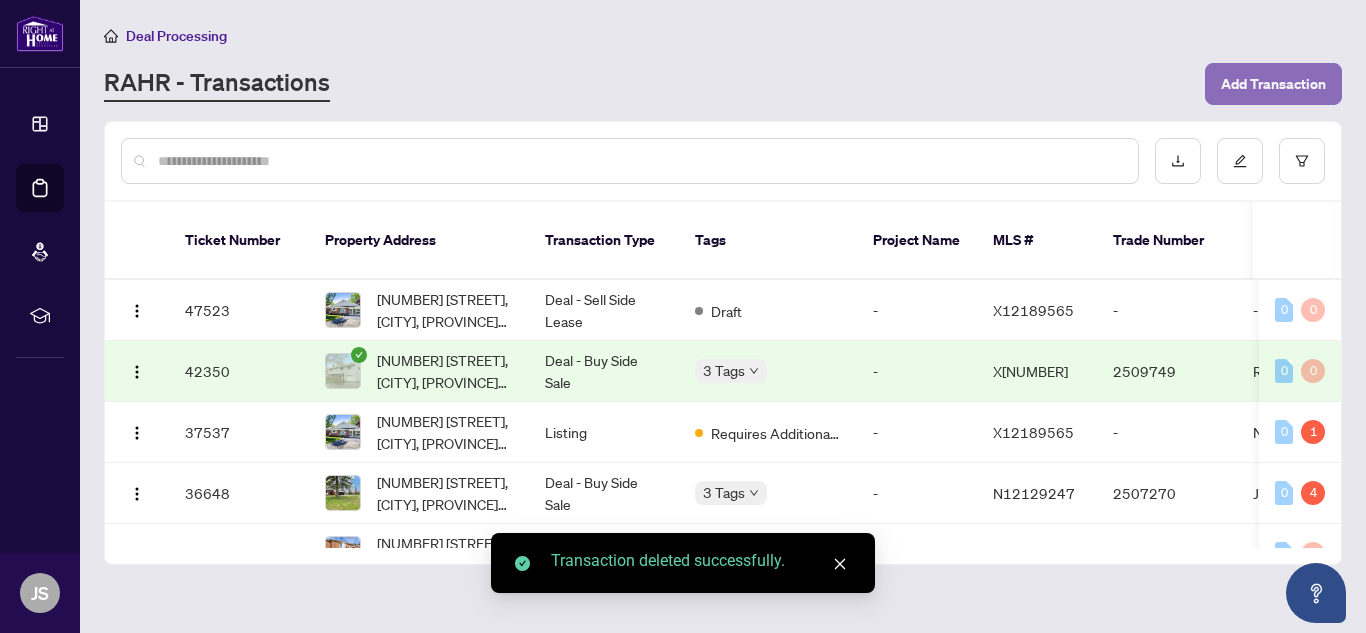 click on "Add Transaction" at bounding box center (1273, 84) 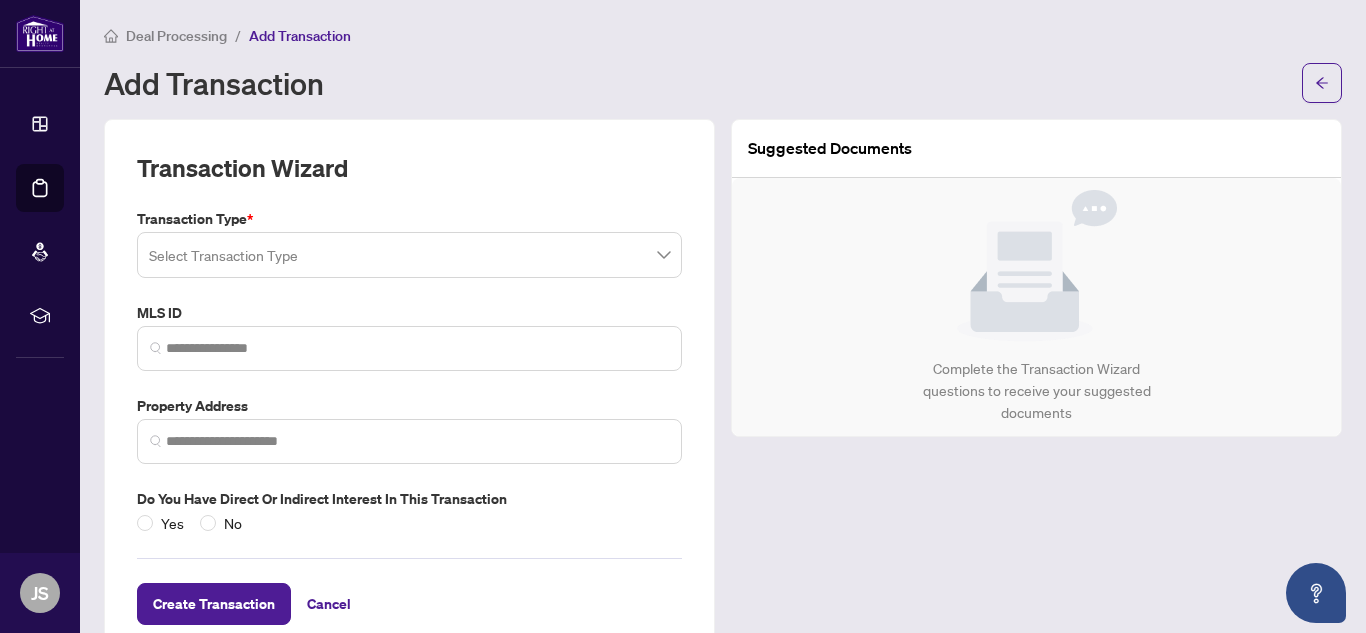 click at bounding box center [409, 255] 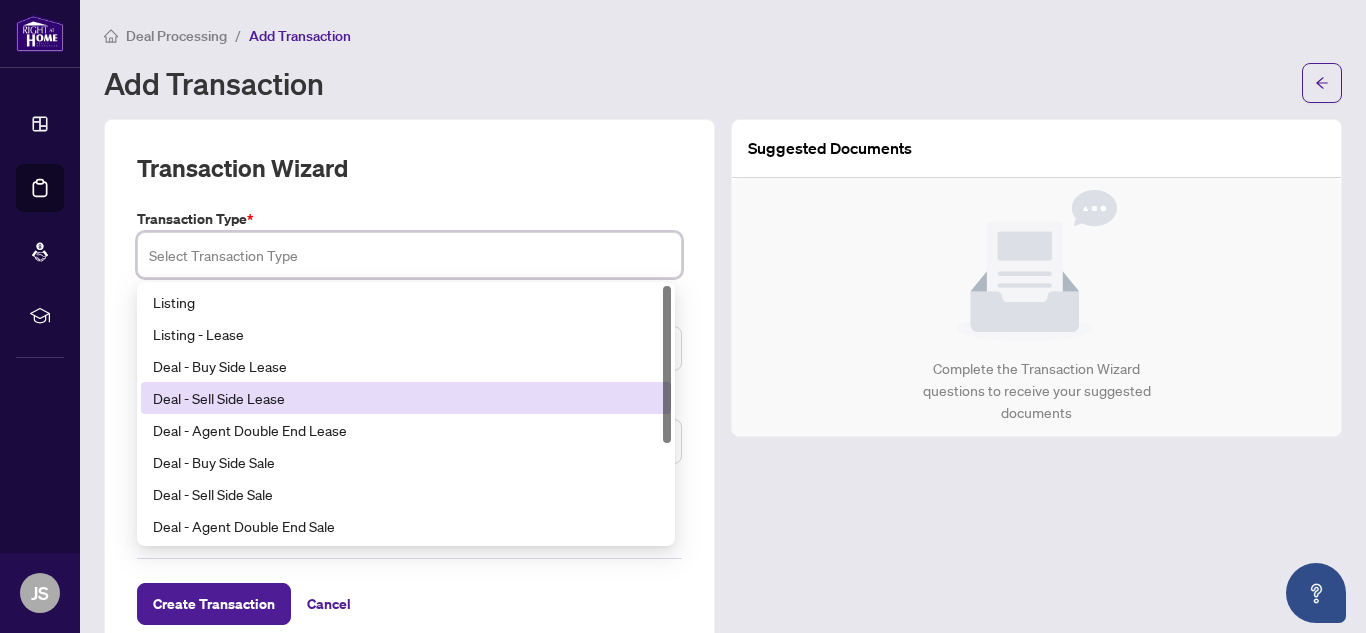 click on "Deal - Sell Side Lease" at bounding box center [406, 398] 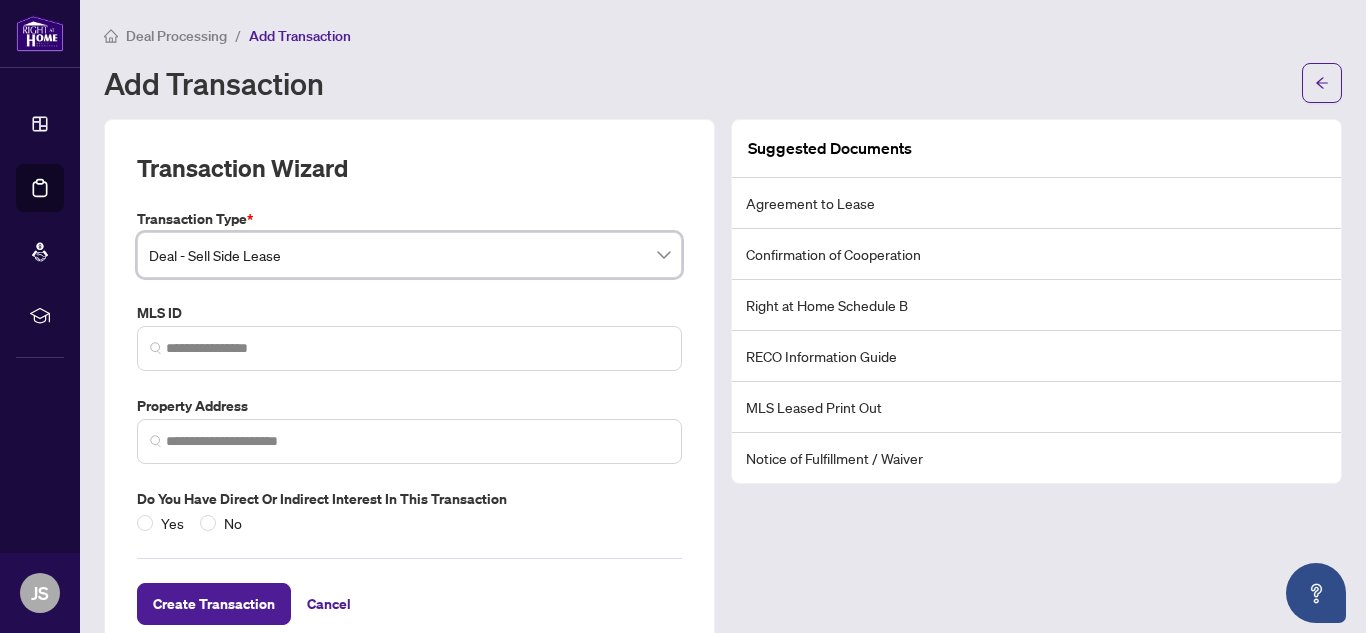 scroll, scrollTop: 48, scrollLeft: 0, axis: vertical 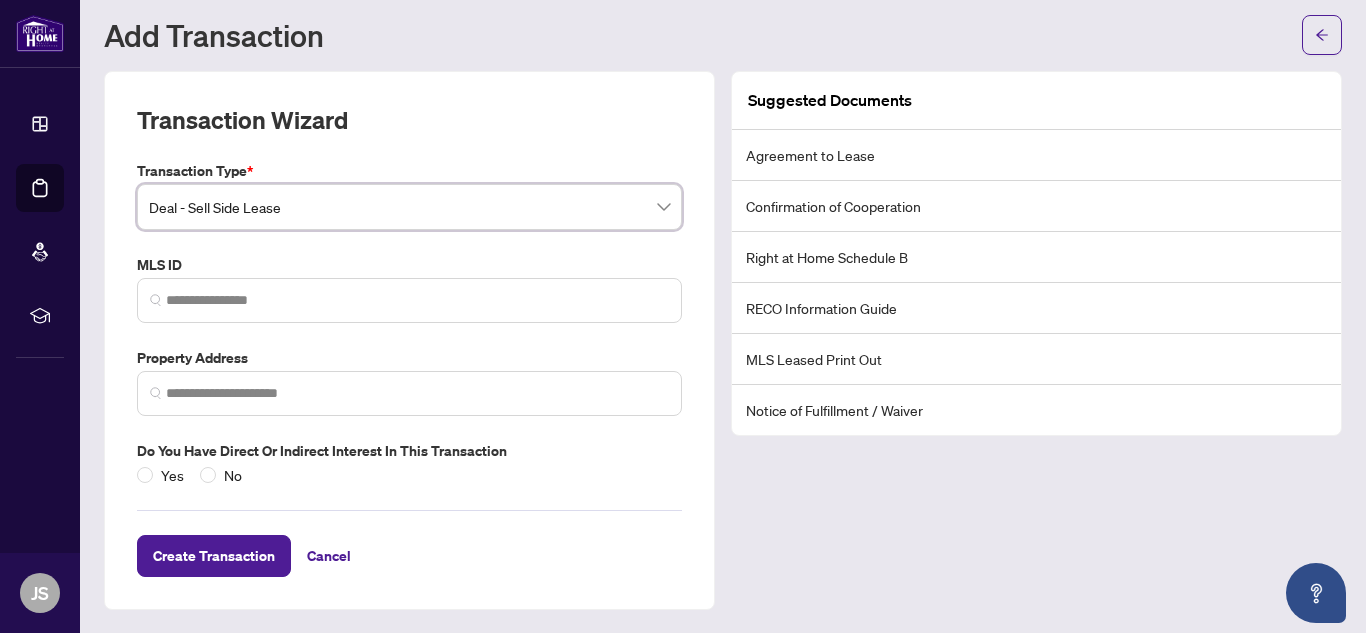 click at bounding box center (409, 300) 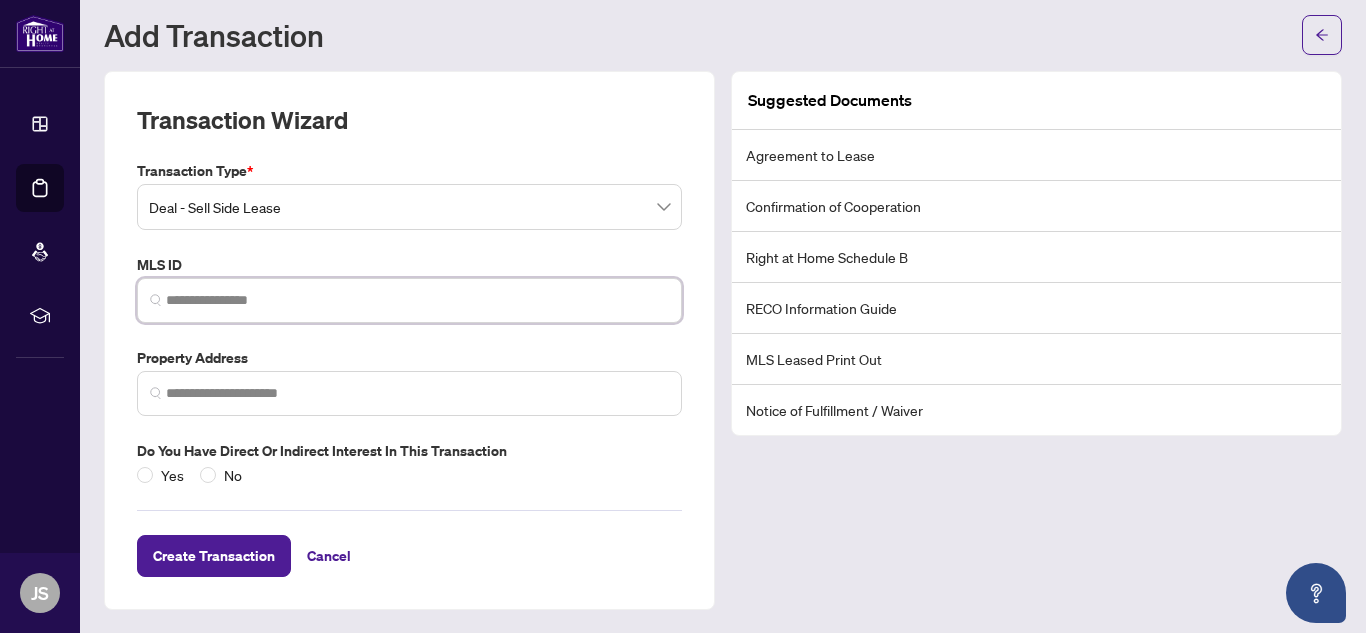 paste on "*********" 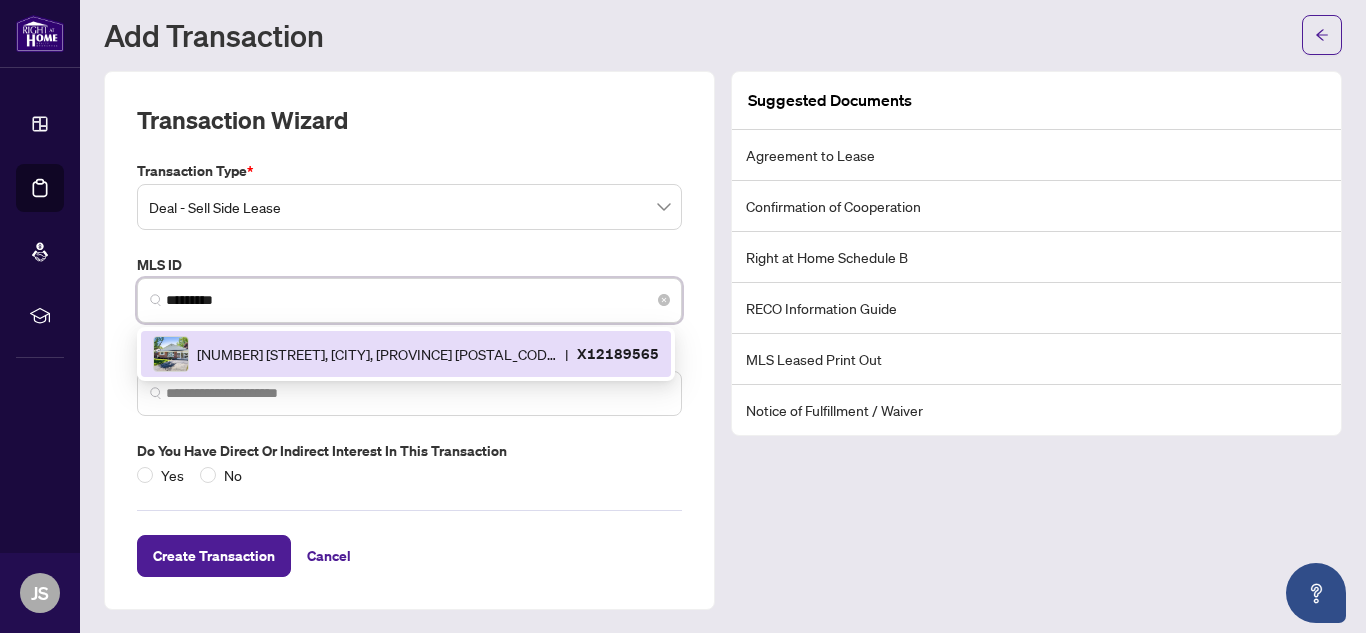 click on "[NUMBER] [STREET], [CITY], [PROVINCE] [POSTAL_CODE], [COUNTRY] | X[NUMBER]" at bounding box center (406, 354) 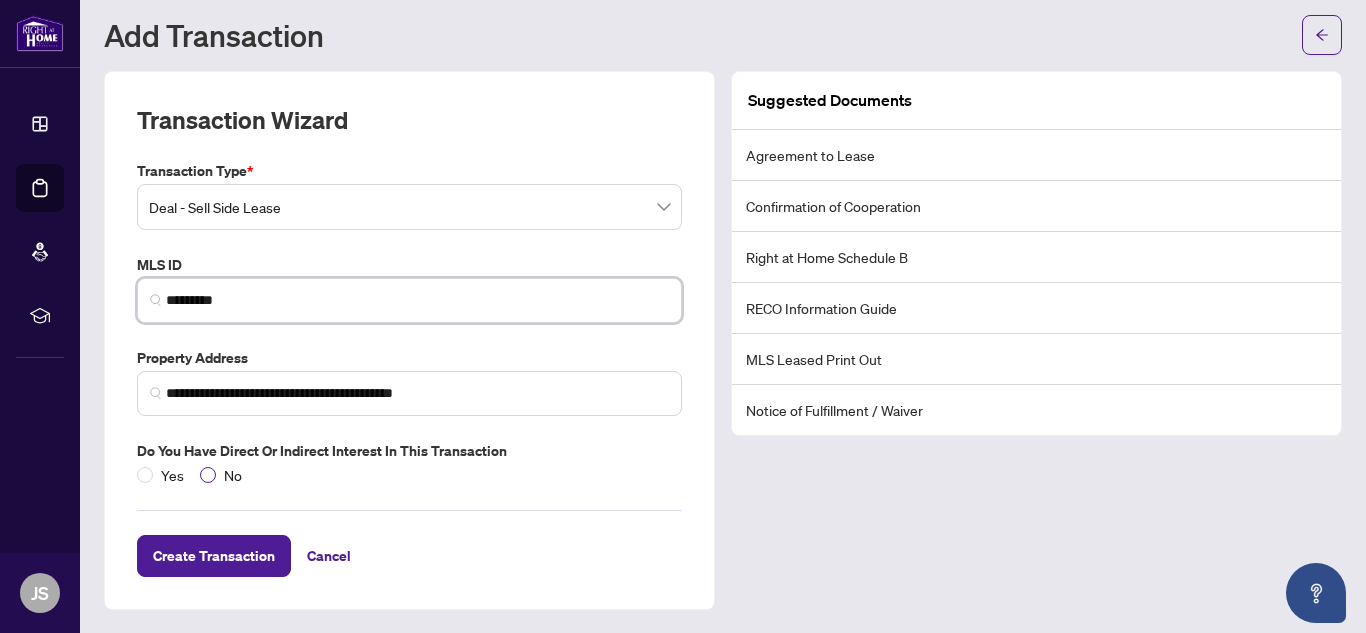 type on "*********" 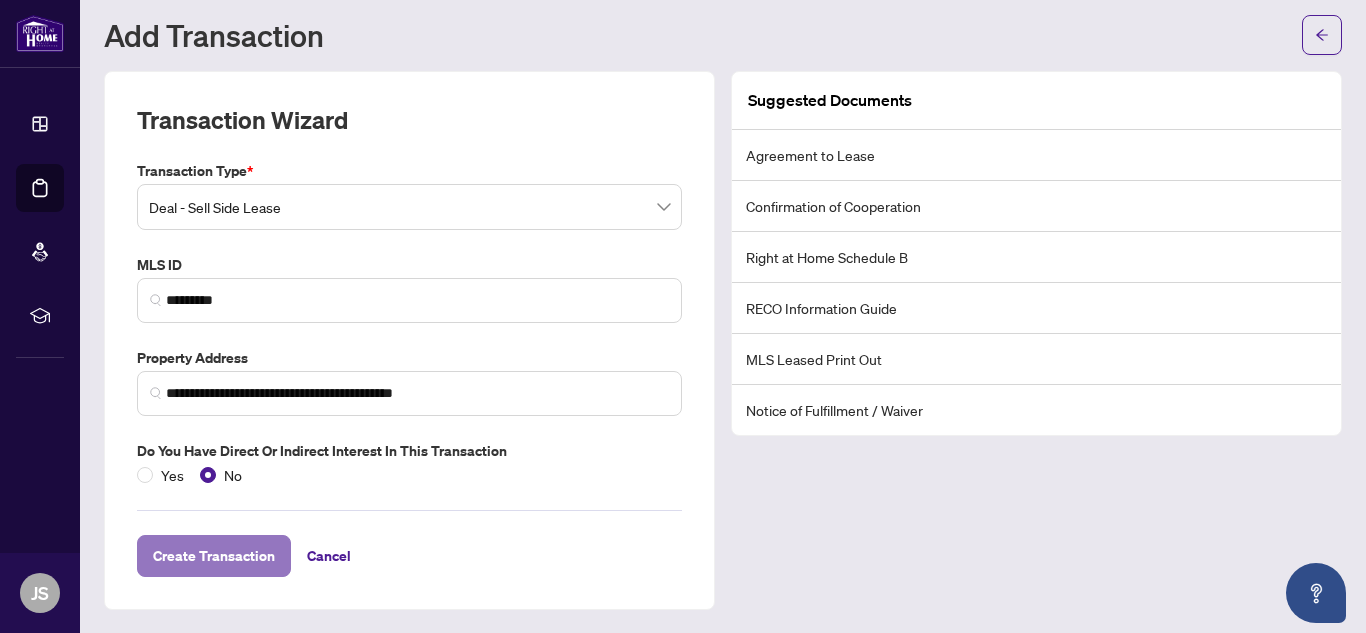 click on "Create Transaction" at bounding box center [214, 556] 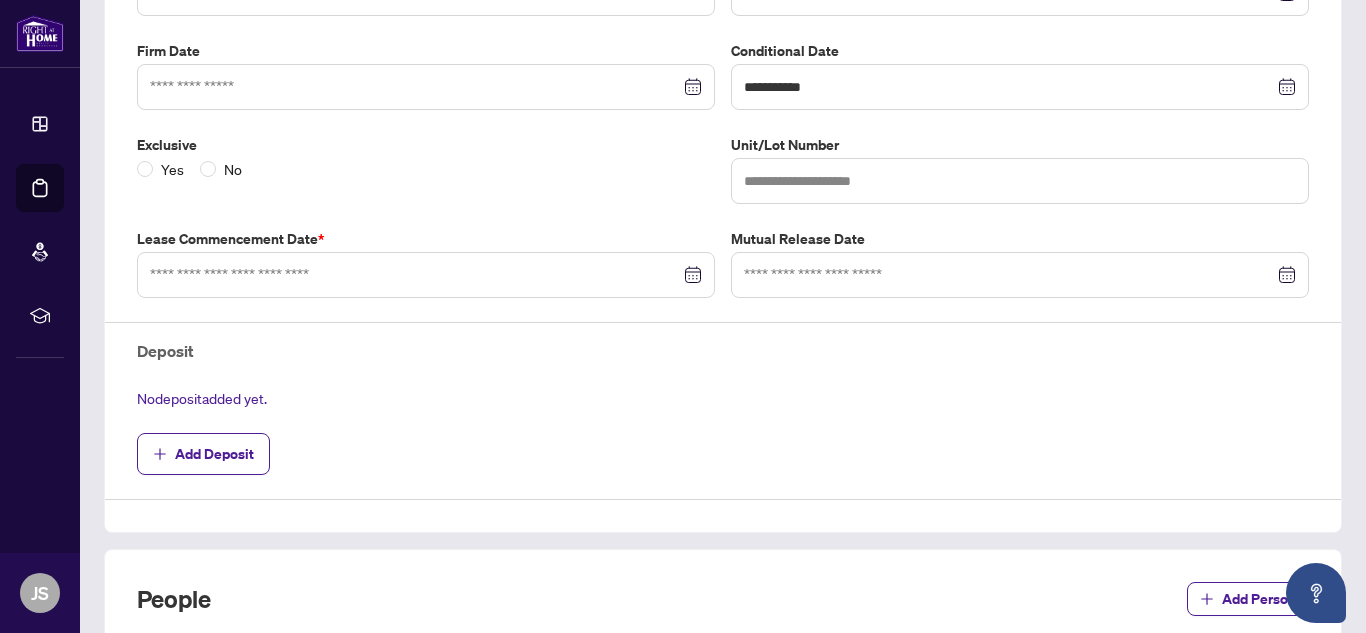 scroll, scrollTop: 0, scrollLeft: 0, axis: both 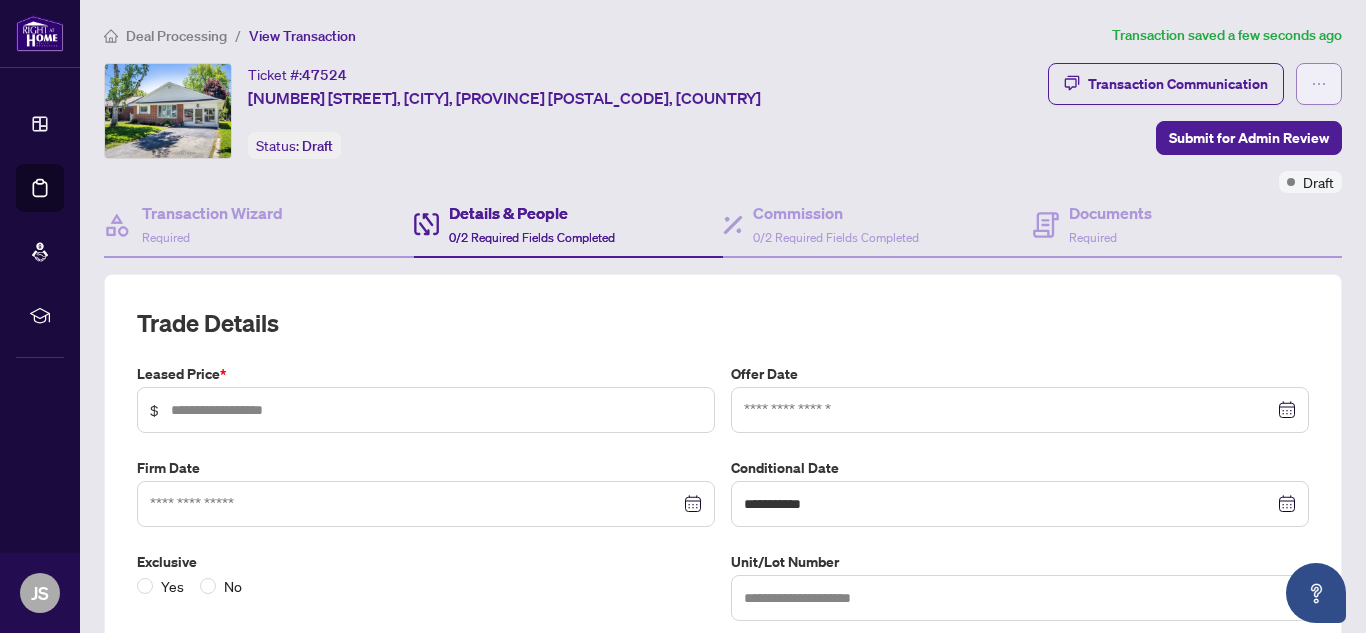 click at bounding box center (1319, 84) 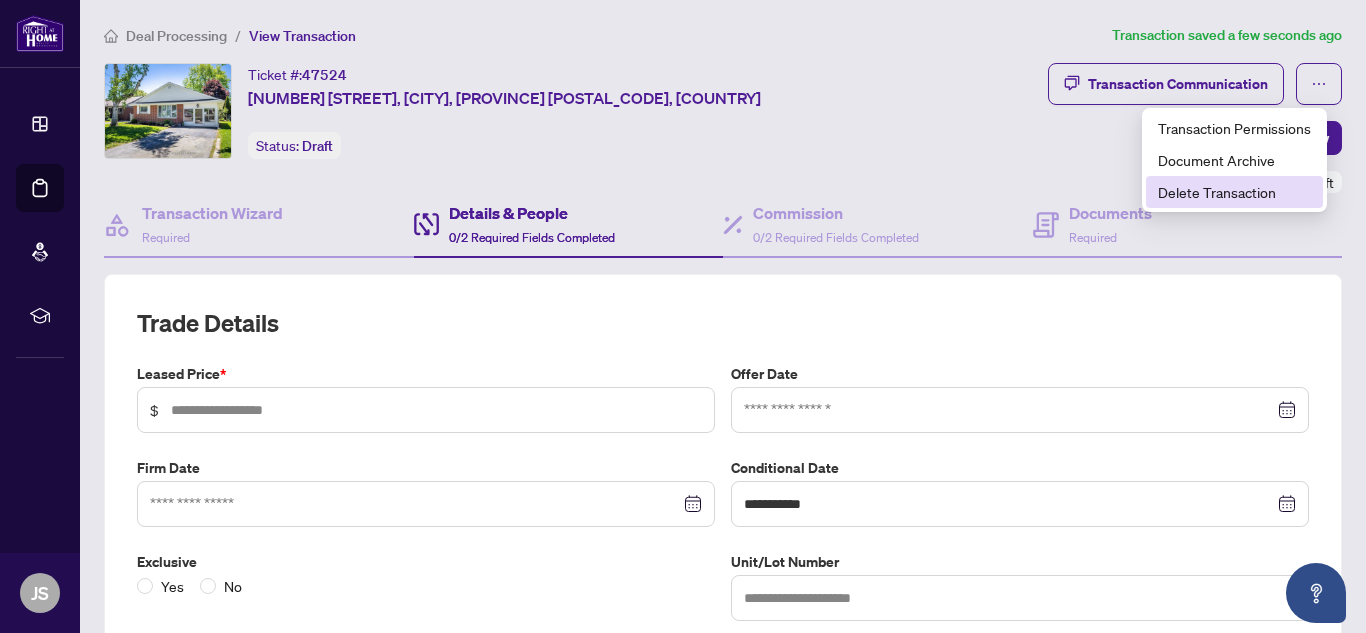 click on "Delete Transaction" at bounding box center (1234, 192) 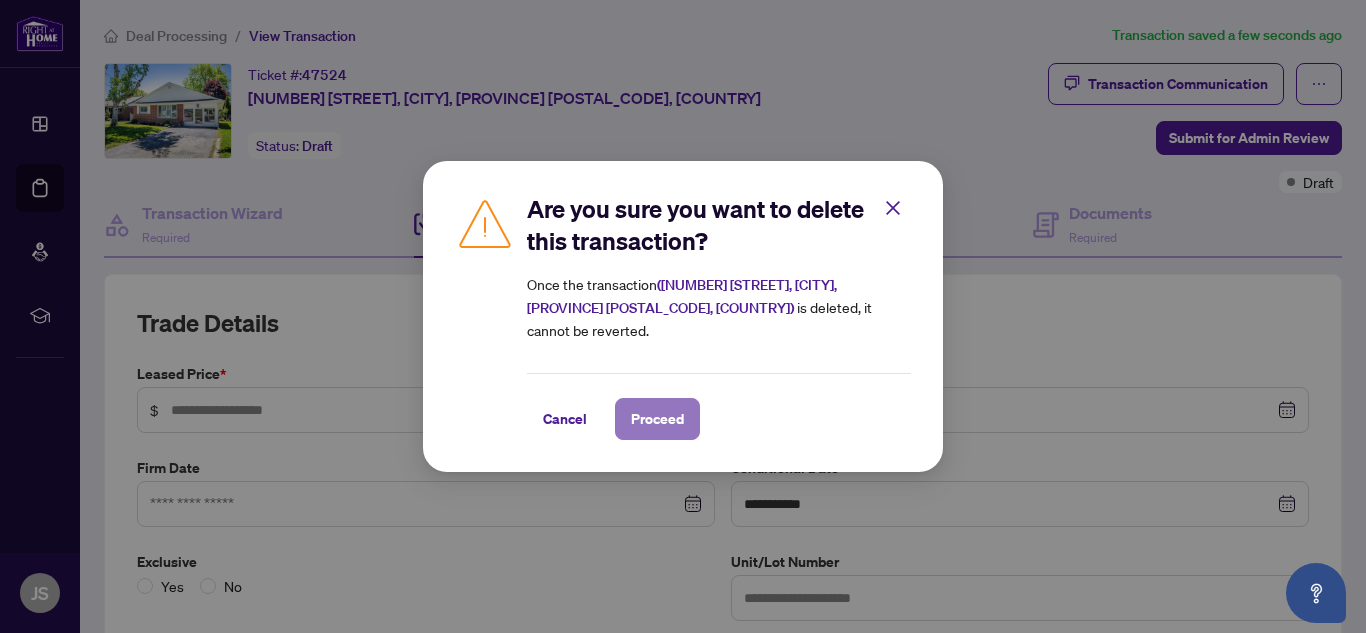 click on "Proceed" at bounding box center (657, 419) 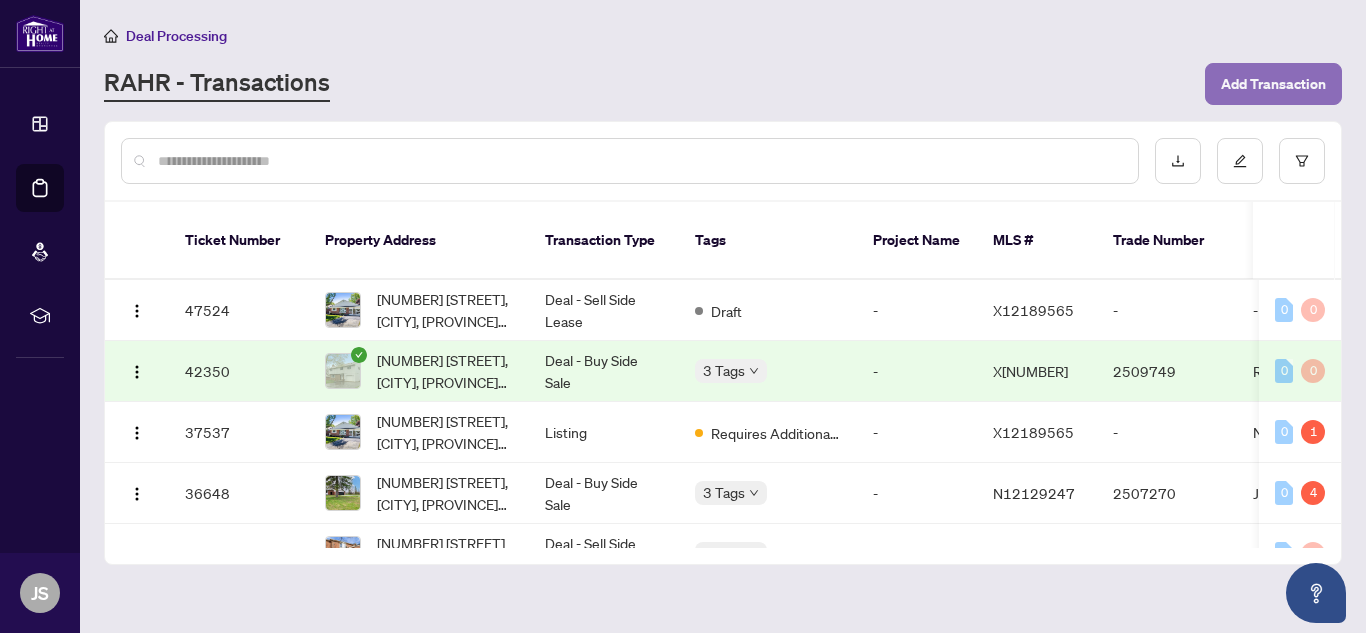 click on "Add Transaction" at bounding box center (1273, 84) 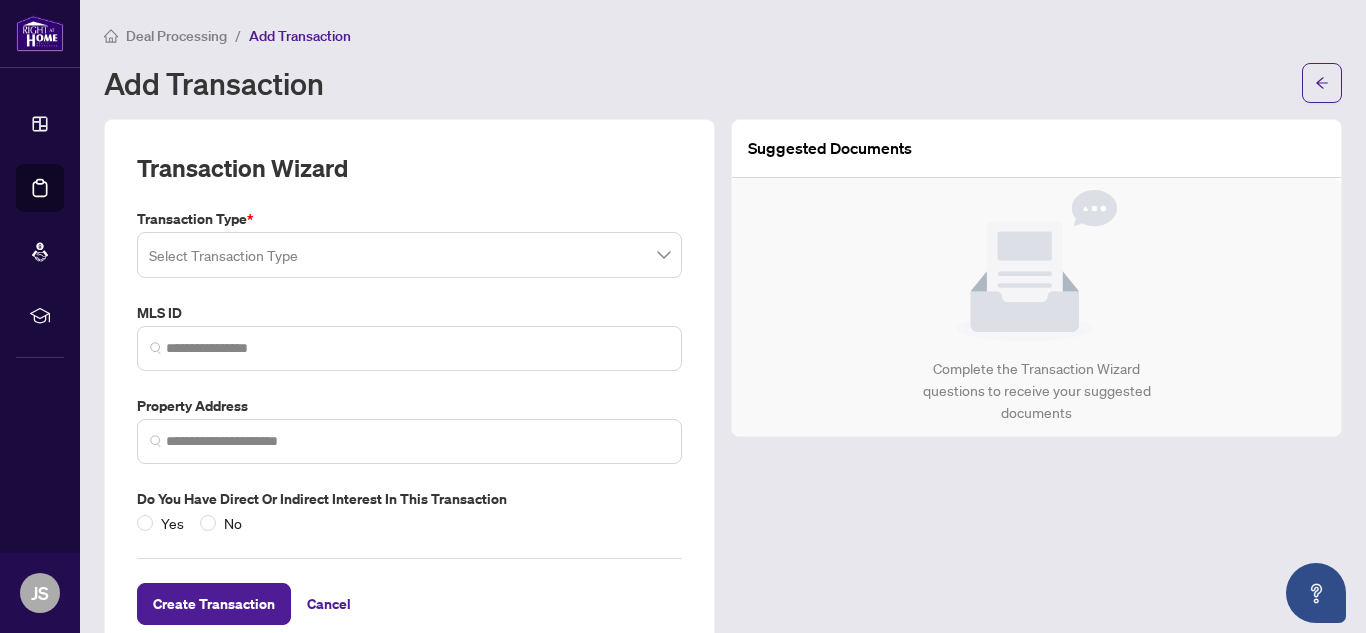 click at bounding box center (409, 255) 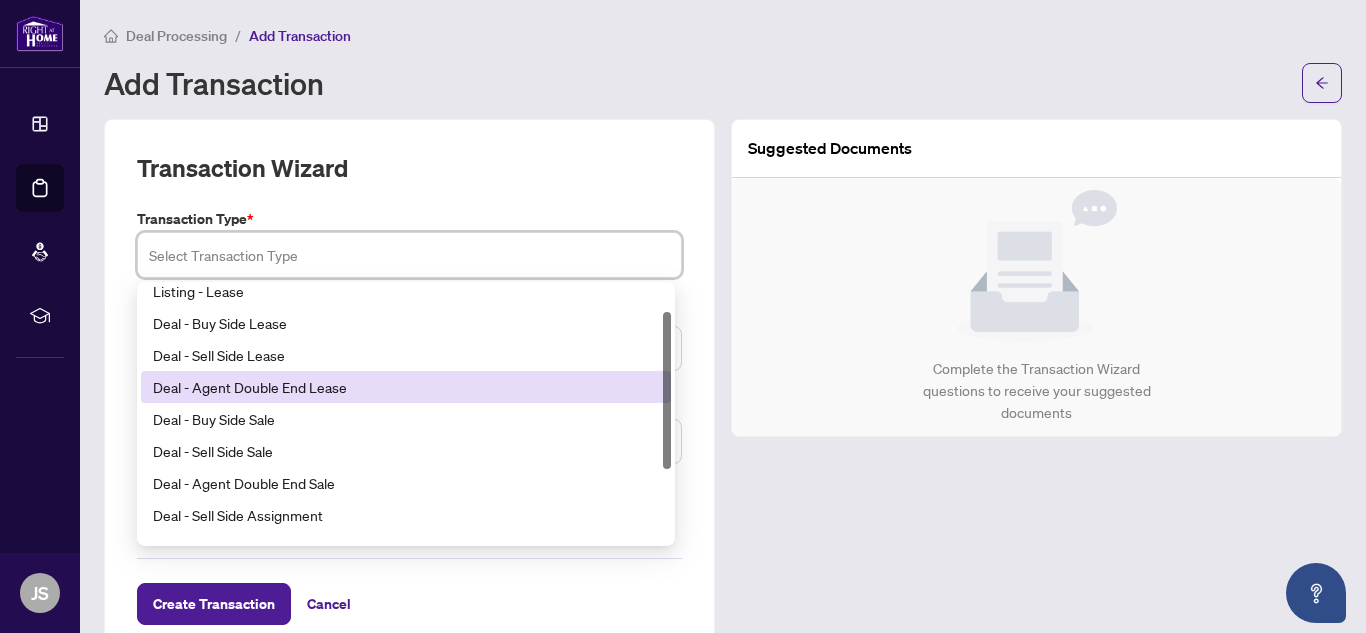 scroll, scrollTop: 42, scrollLeft: 0, axis: vertical 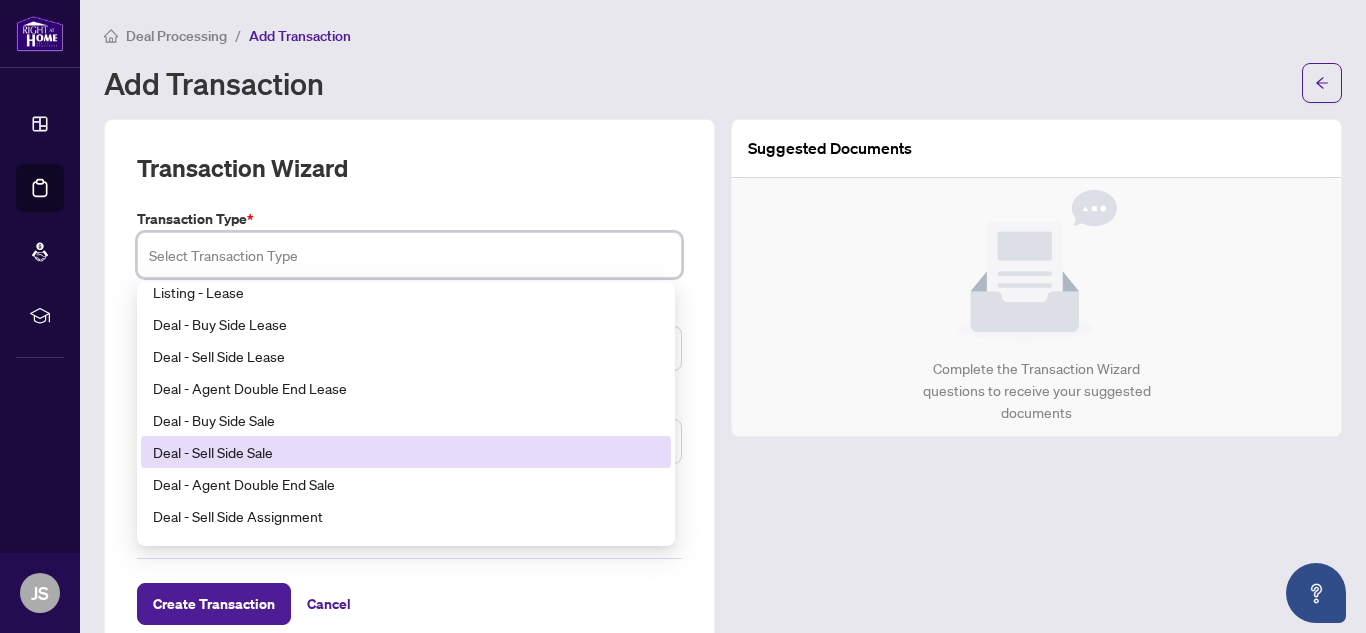 click on "Deal - Sell Side Sale" at bounding box center [406, 452] 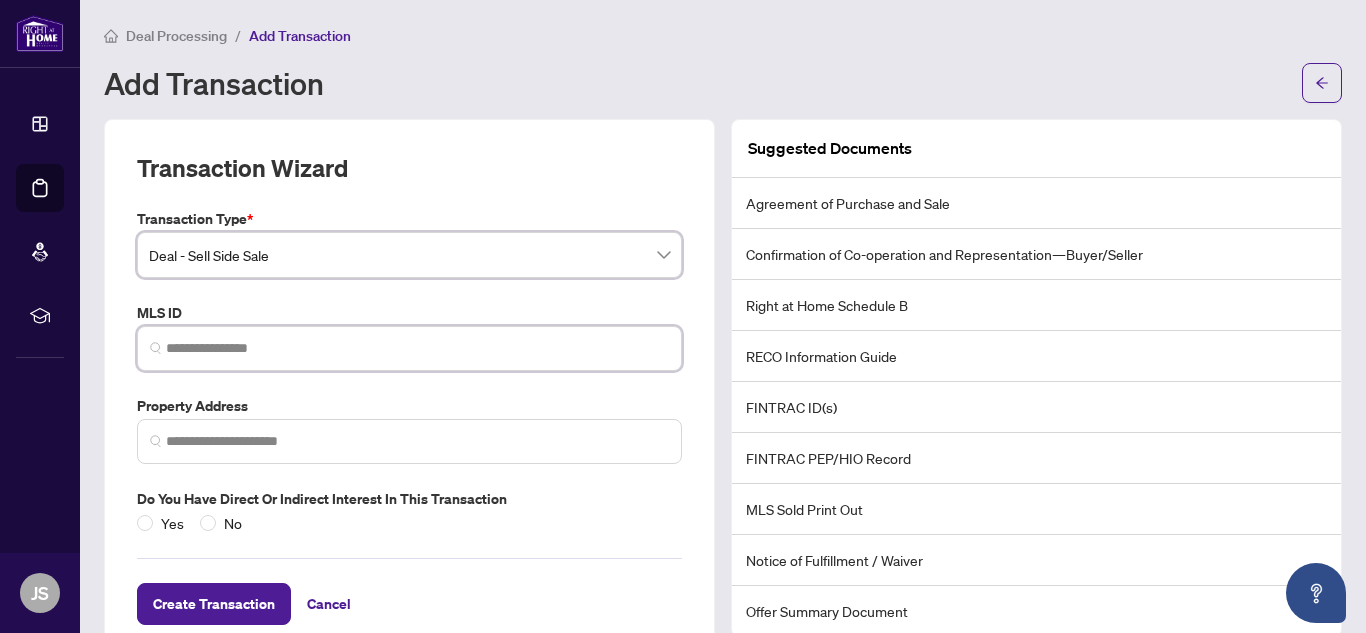 click at bounding box center (417, 348) 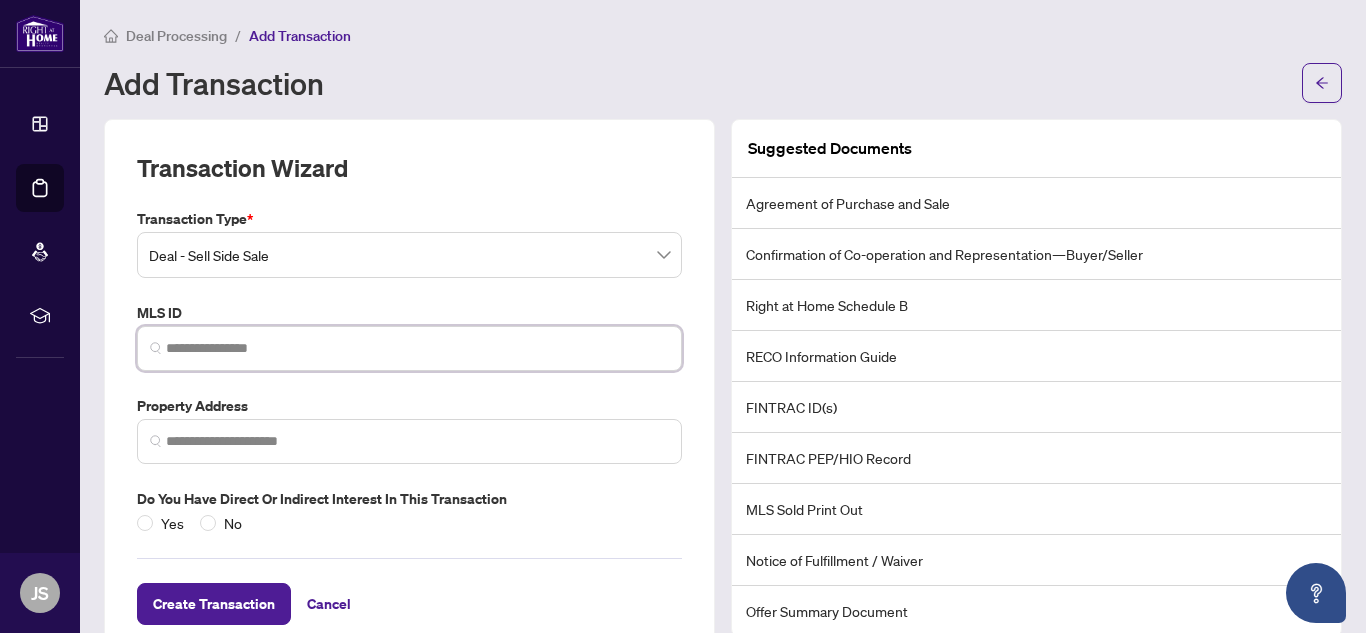 paste on "*********" 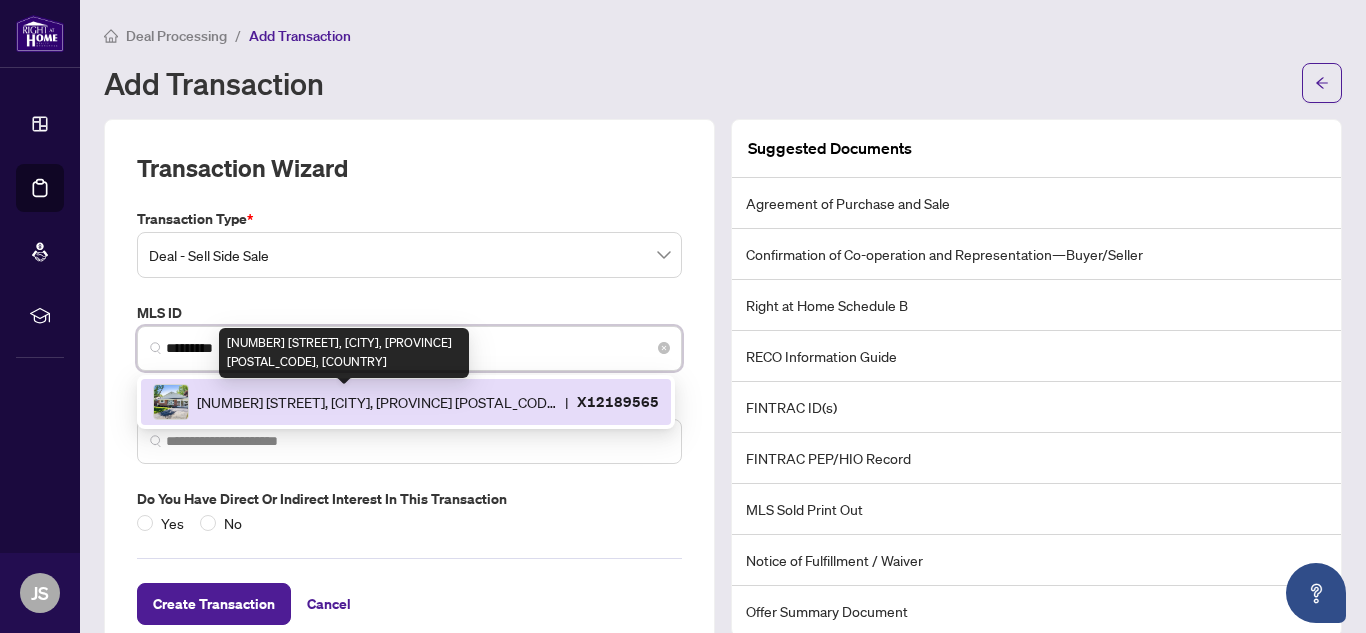 click on "[NUMBER] [STREET], [CITY], [PROVINCE] [POSTAL_CODE], [COUNTRY]" at bounding box center [377, 402] 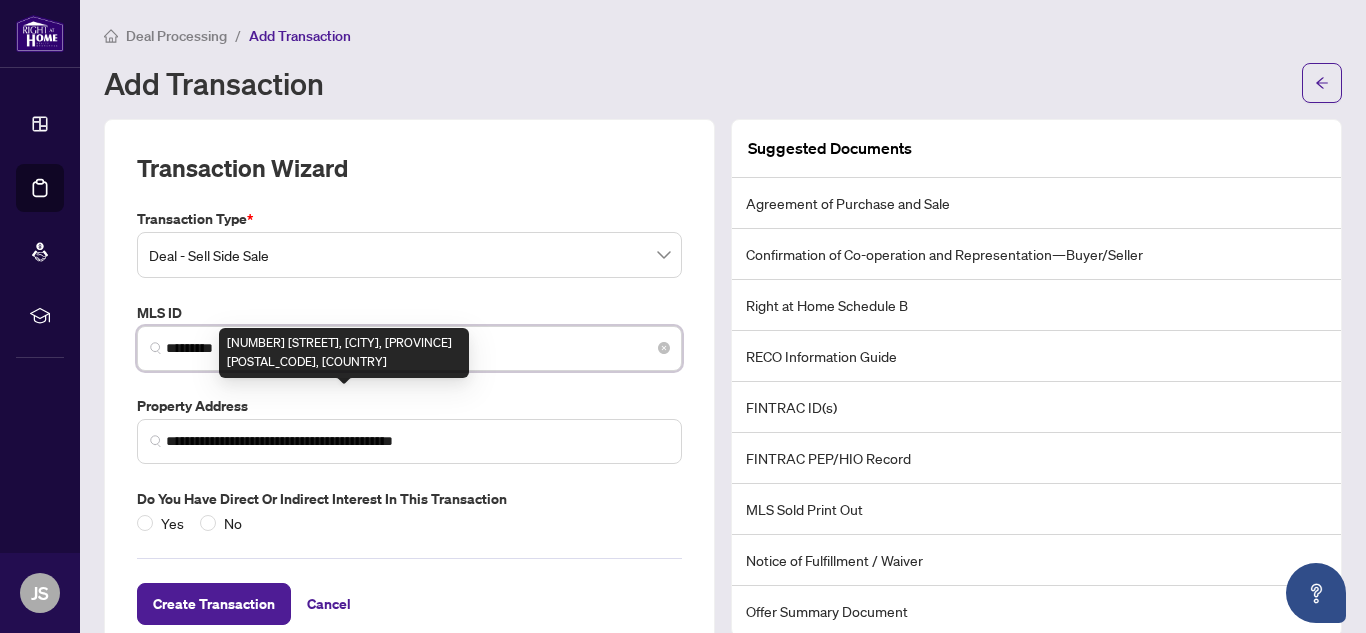 type on "**********" 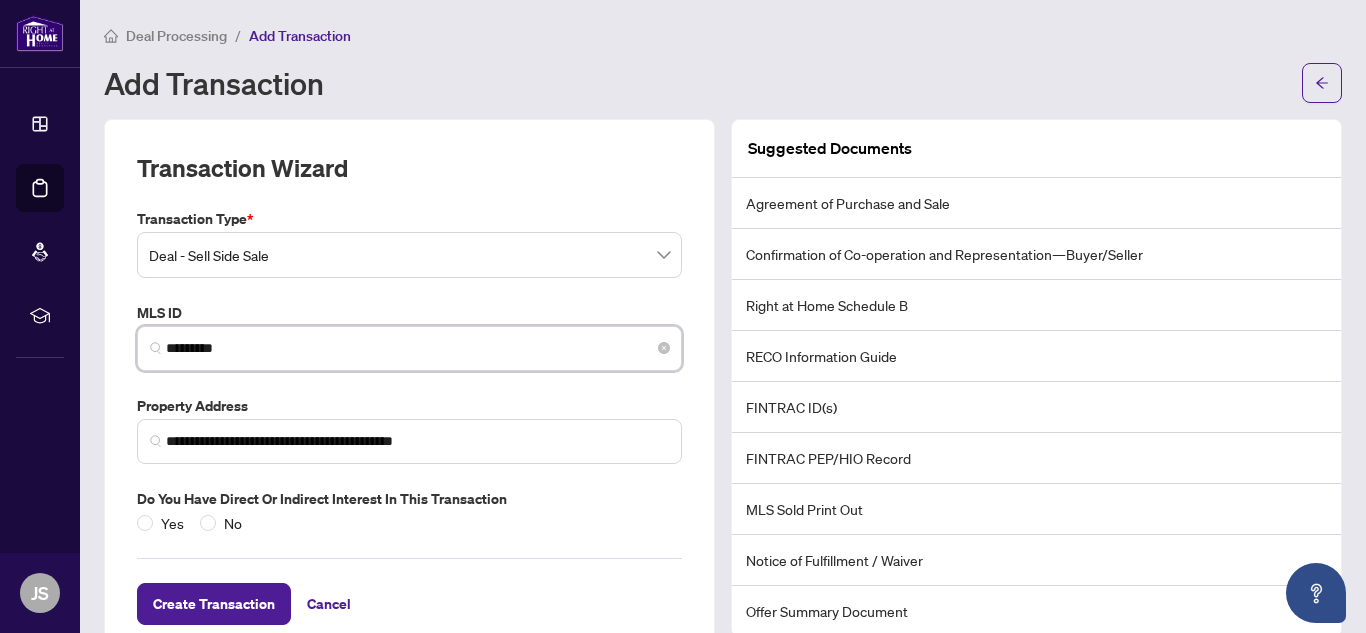 scroll, scrollTop: 48, scrollLeft: 0, axis: vertical 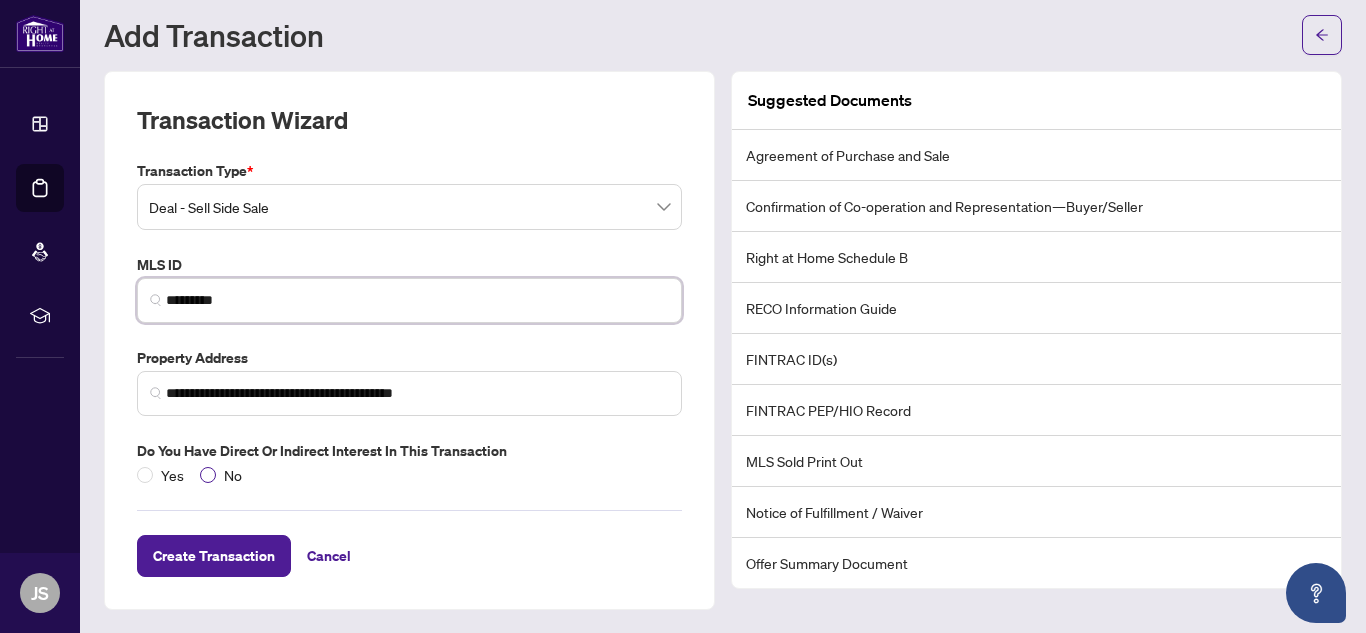 type on "*********" 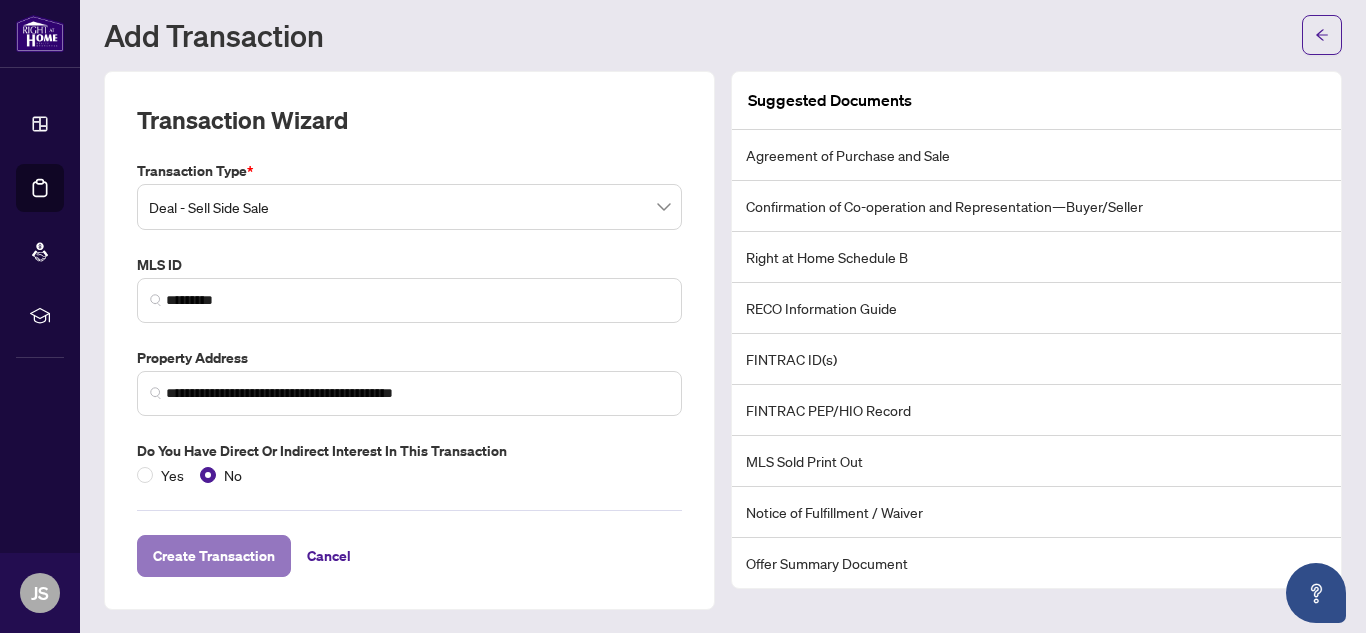 click on "Create Transaction" at bounding box center (214, 556) 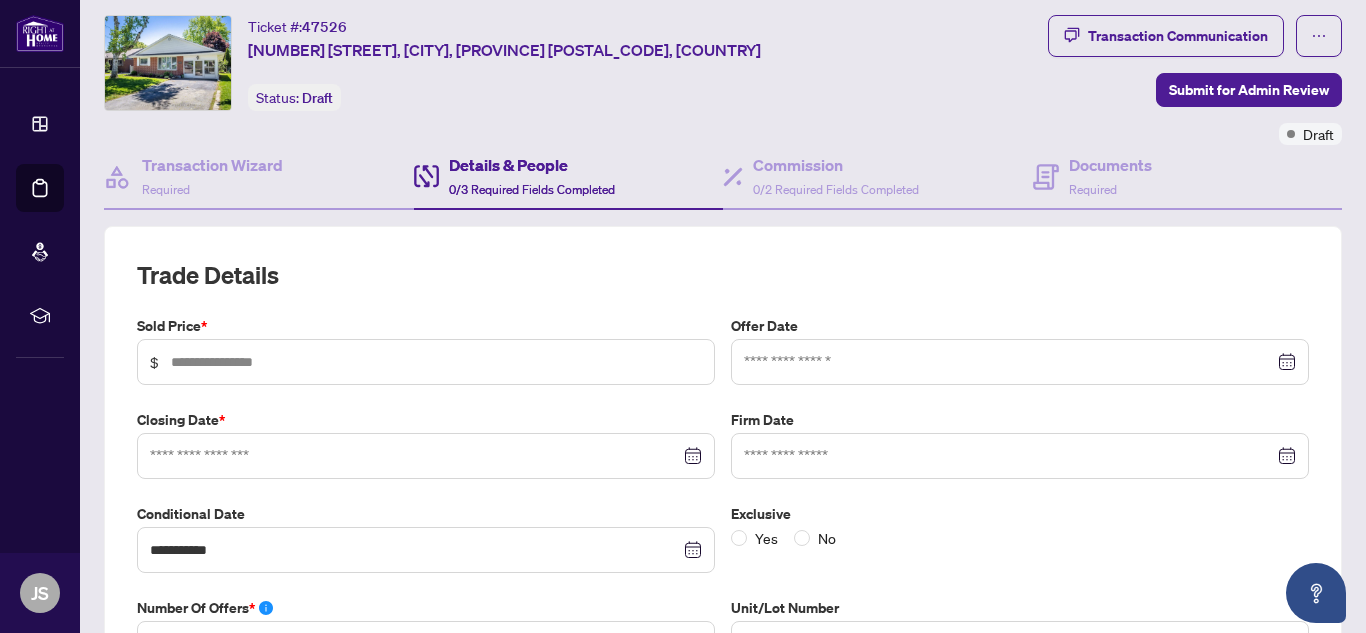 click on "**********" at bounding box center [723, 611] 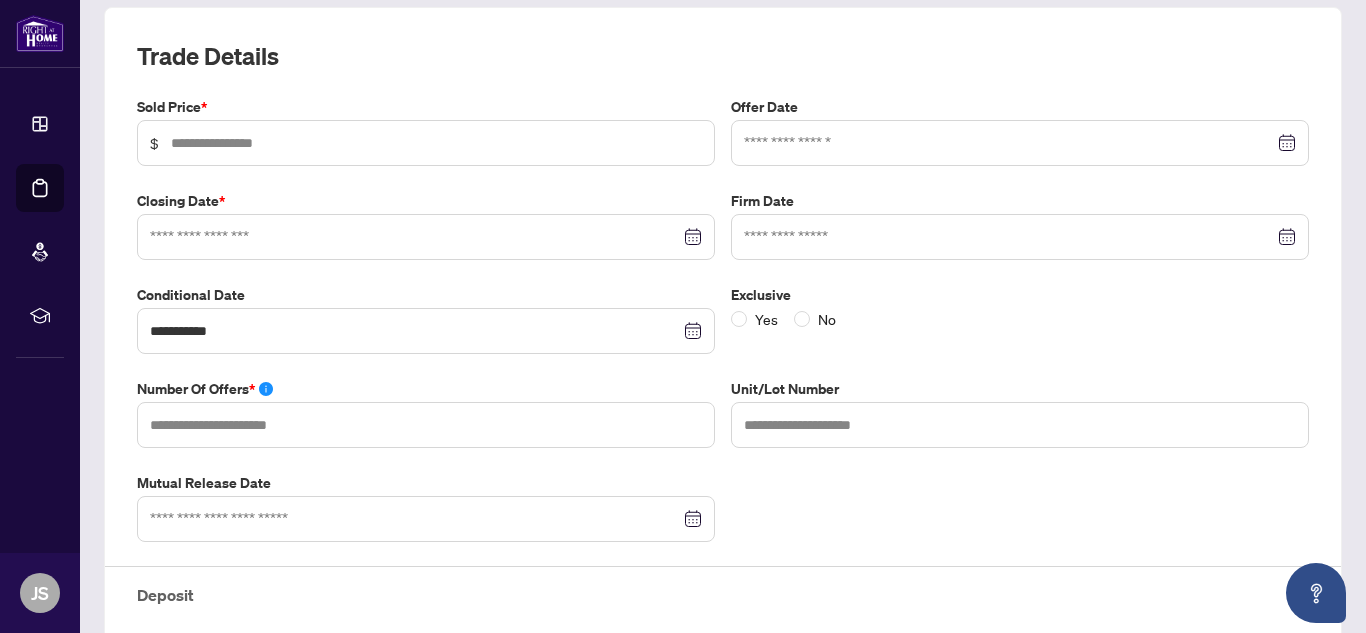 scroll, scrollTop: 249, scrollLeft: 0, axis: vertical 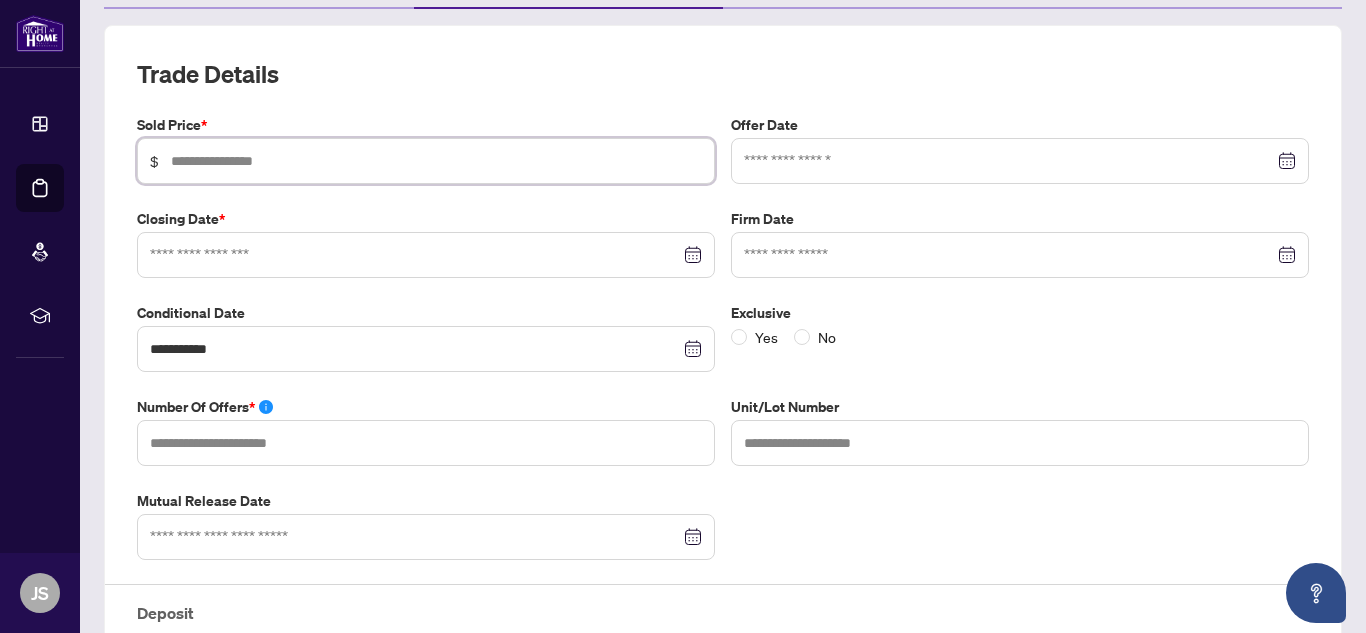 click at bounding box center (436, 161) 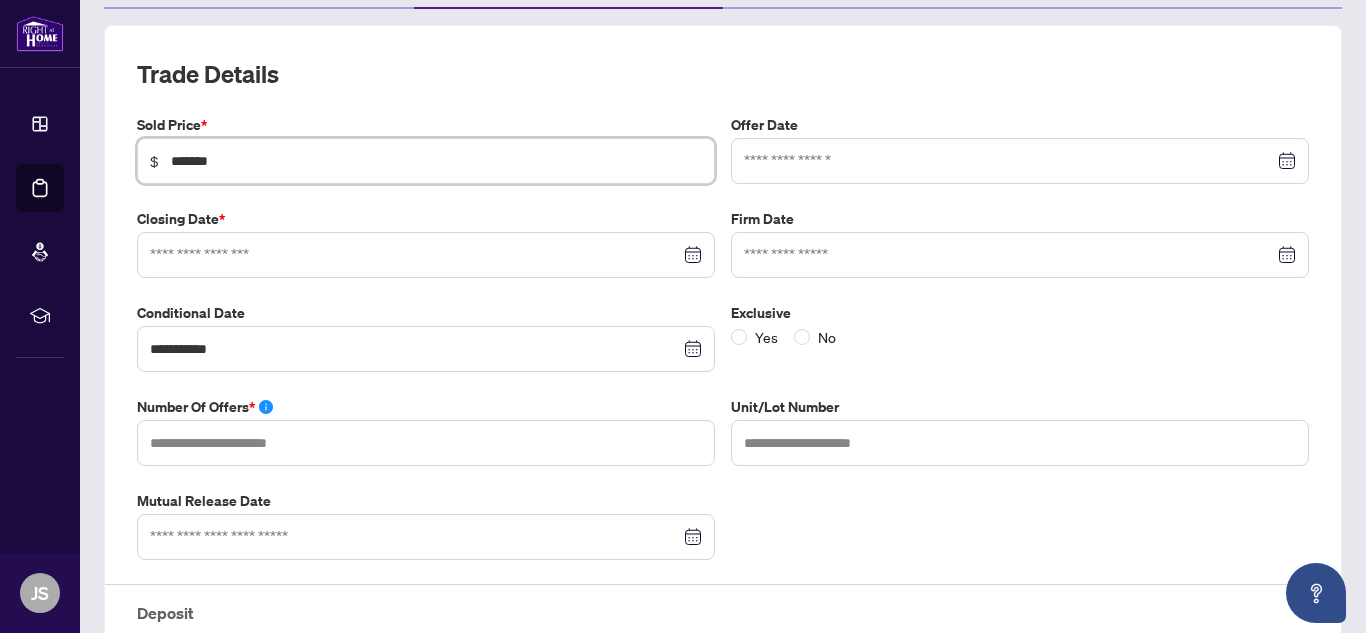 type on "*******" 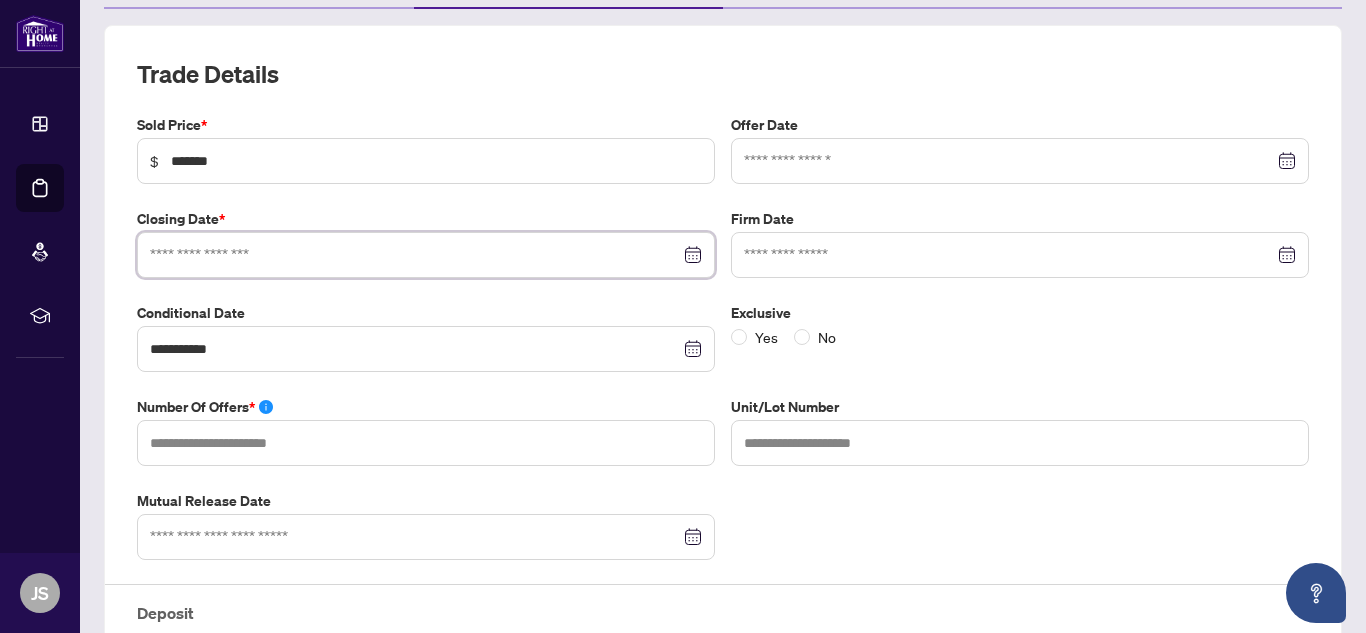 click at bounding box center [415, 255] 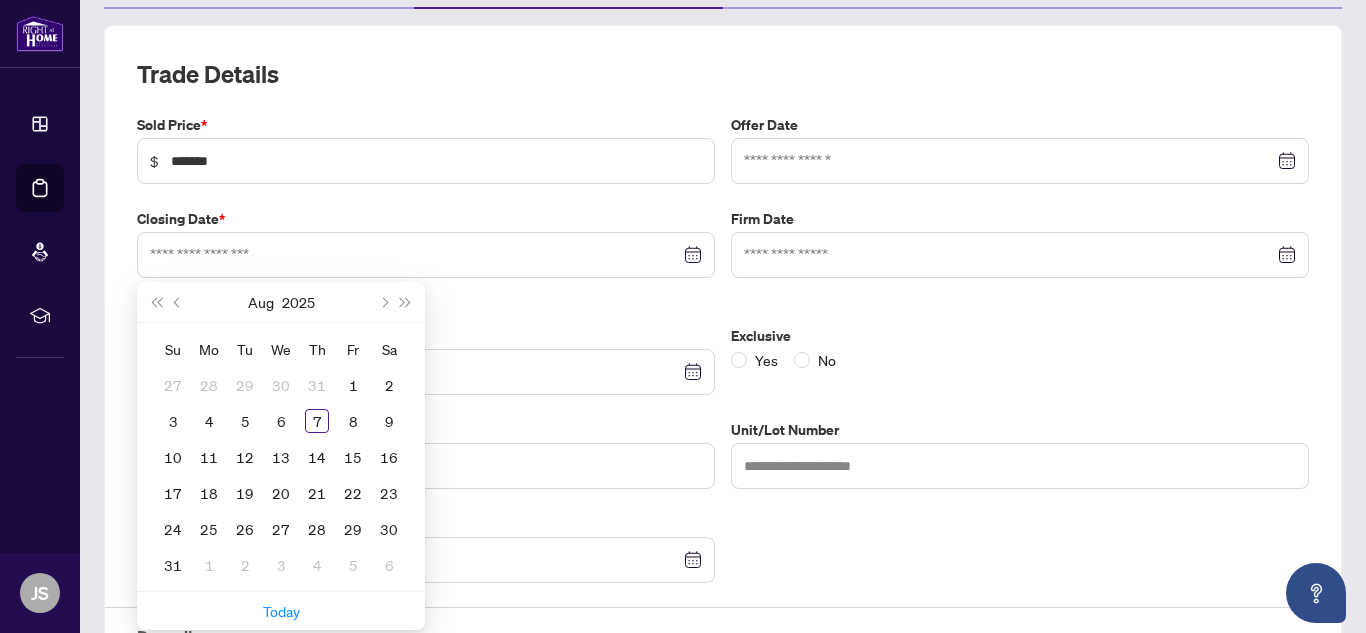 click on "**********" at bounding box center (723, 449) 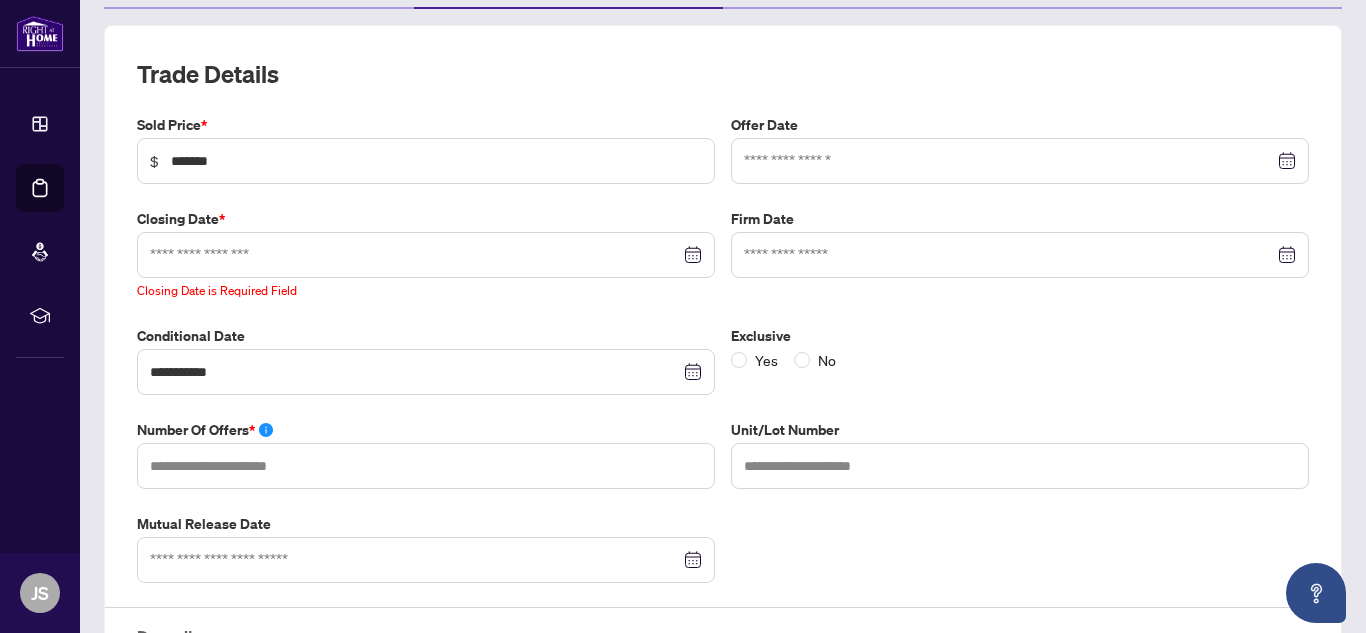 click at bounding box center (426, 255) 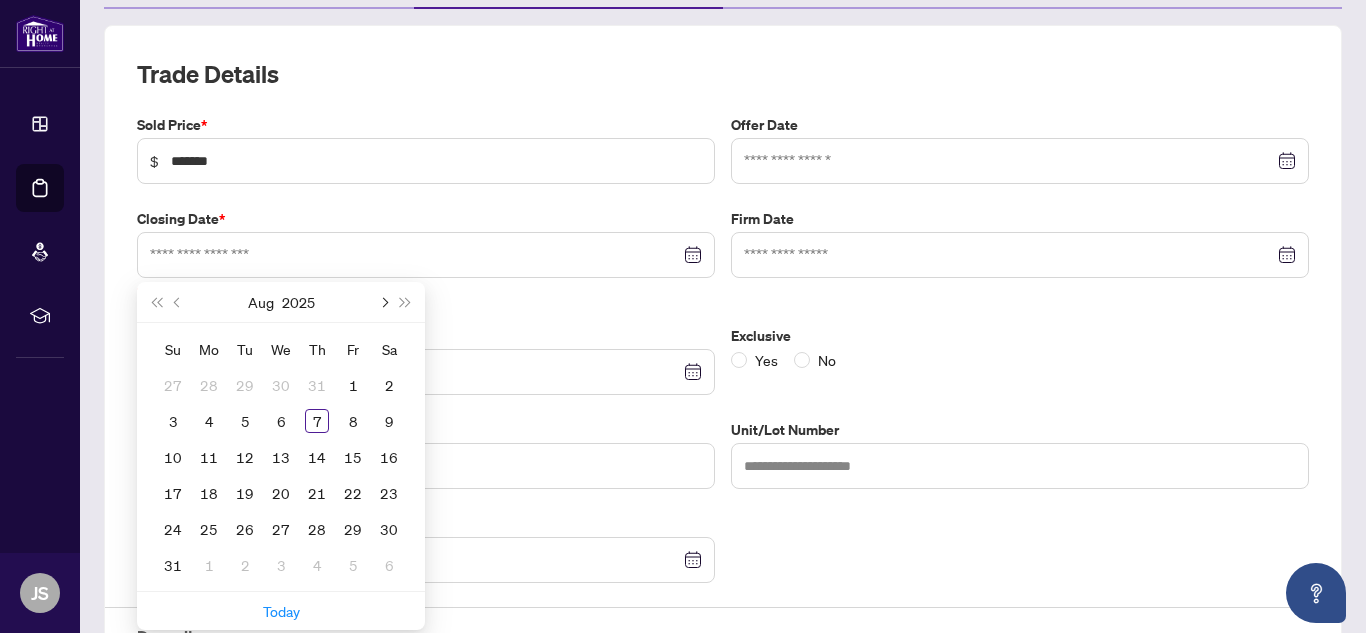 click at bounding box center [383, 302] 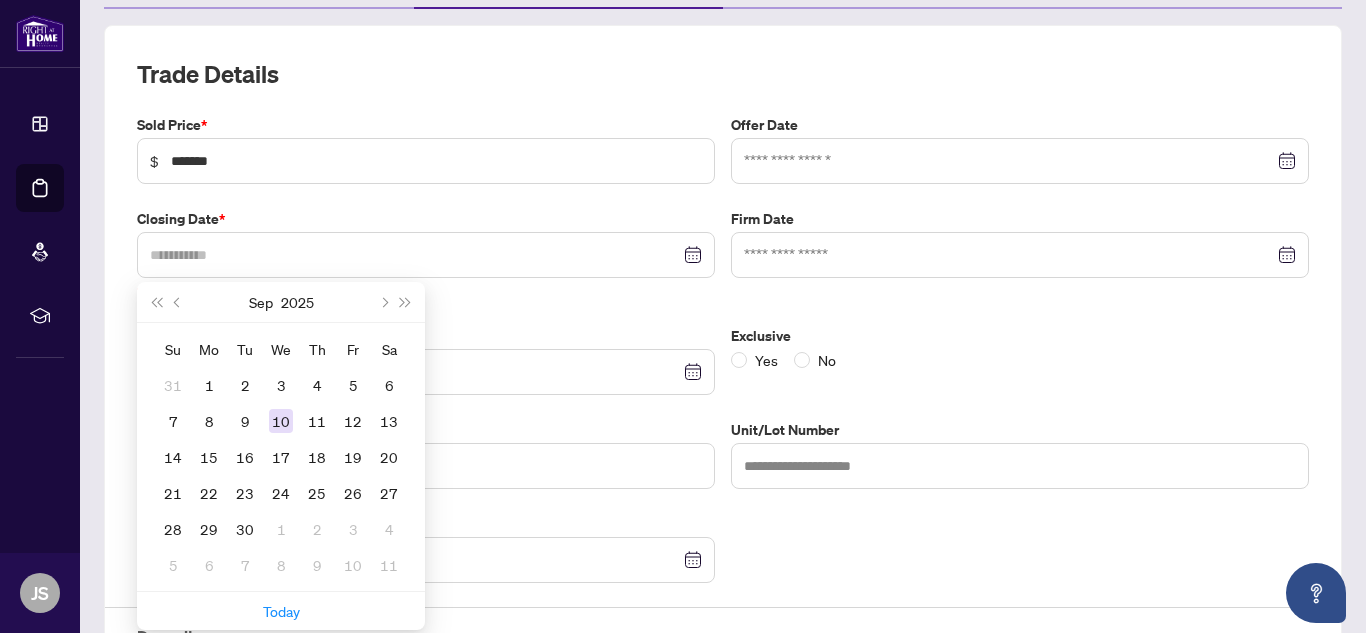 type on "**********" 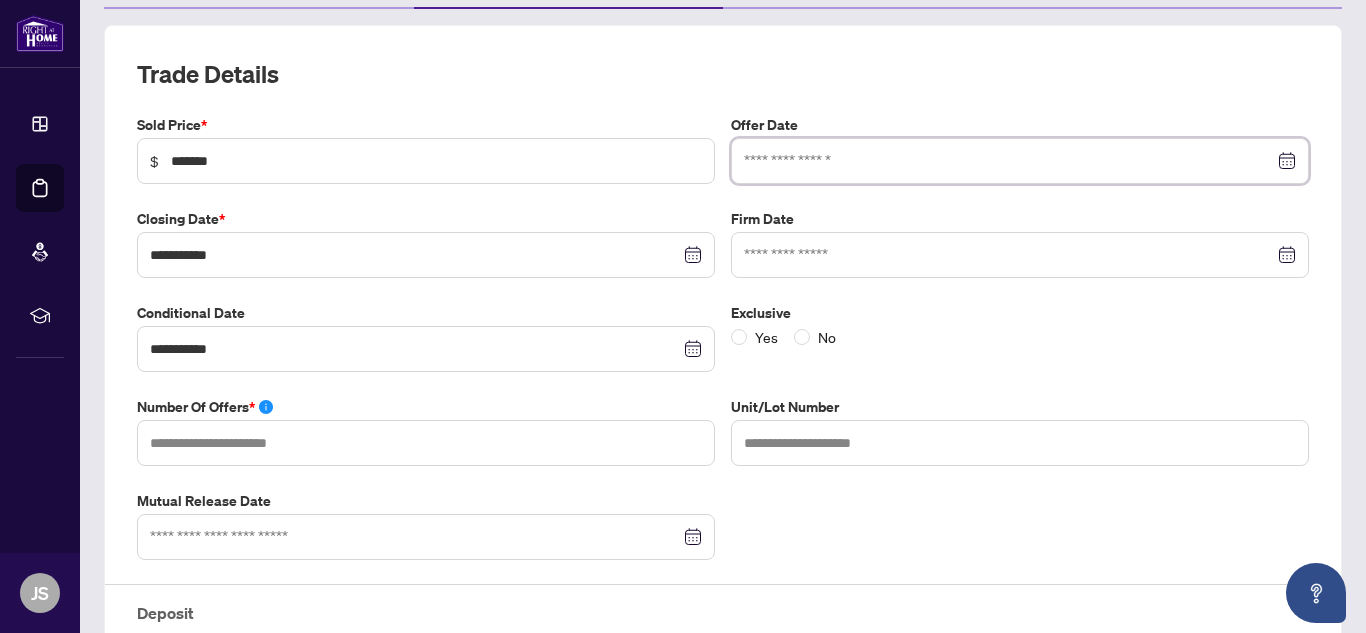 click at bounding box center [1009, 161] 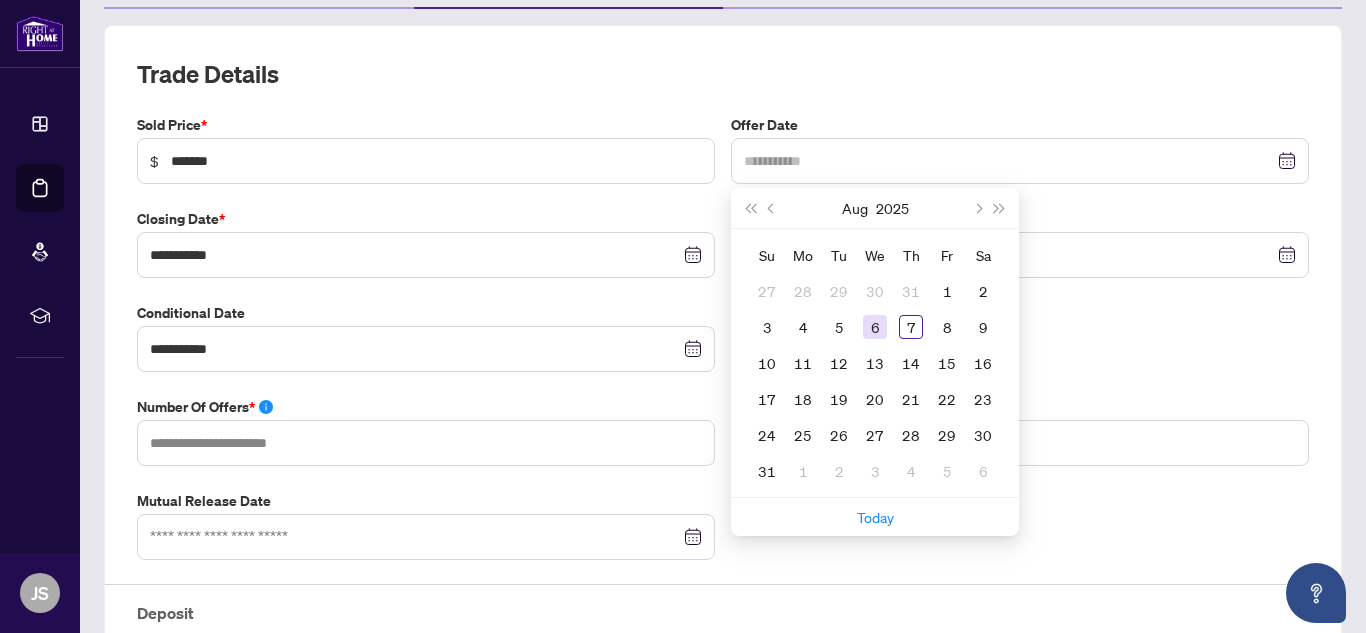 click on "6" at bounding box center (875, 327) 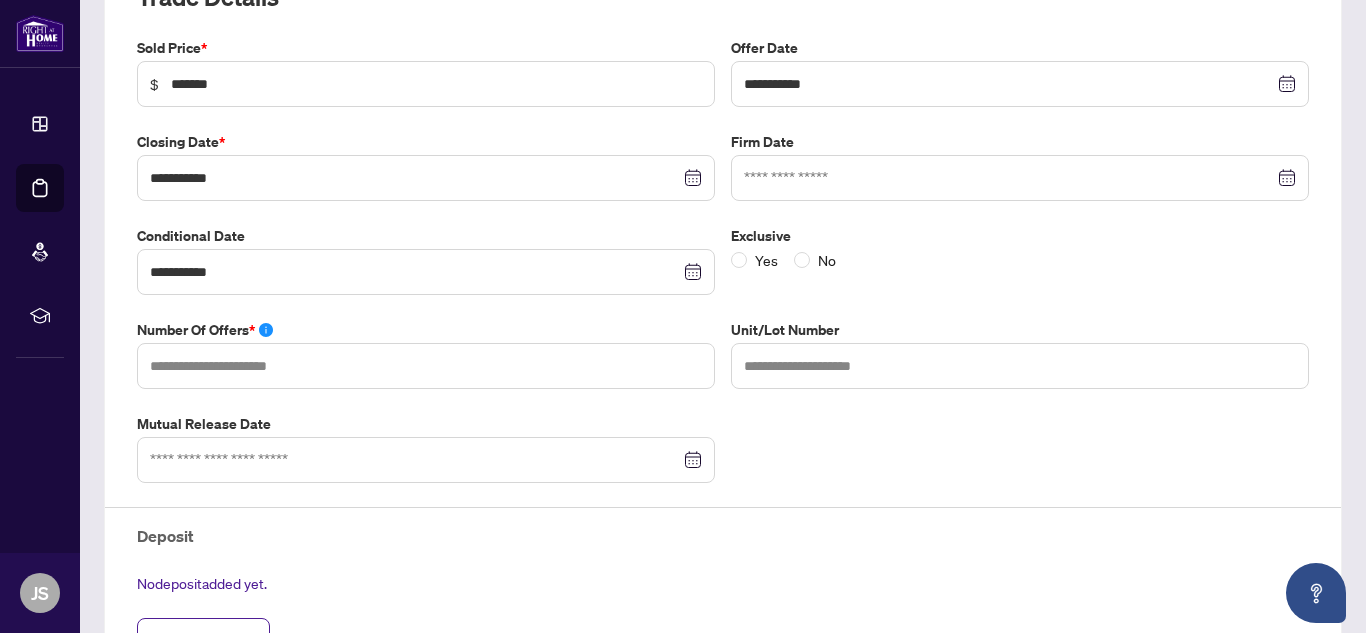 scroll, scrollTop: 327, scrollLeft: 0, axis: vertical 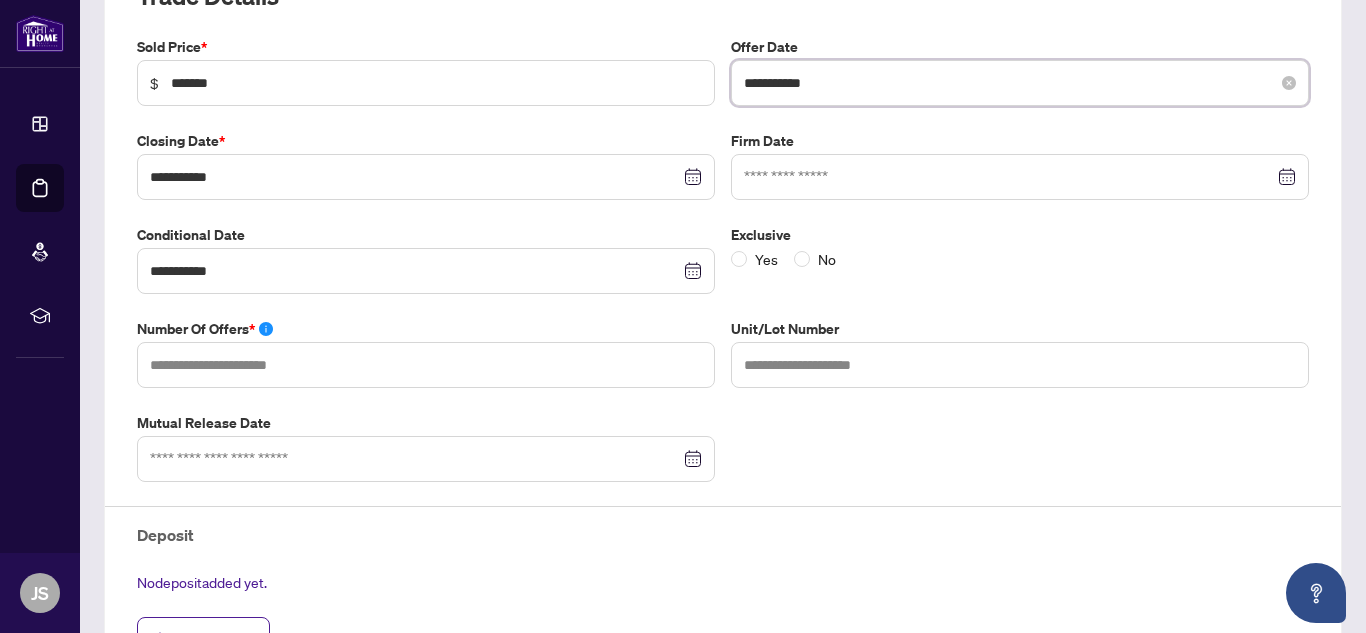 click on "**********" at bounding box center [1009, 83] 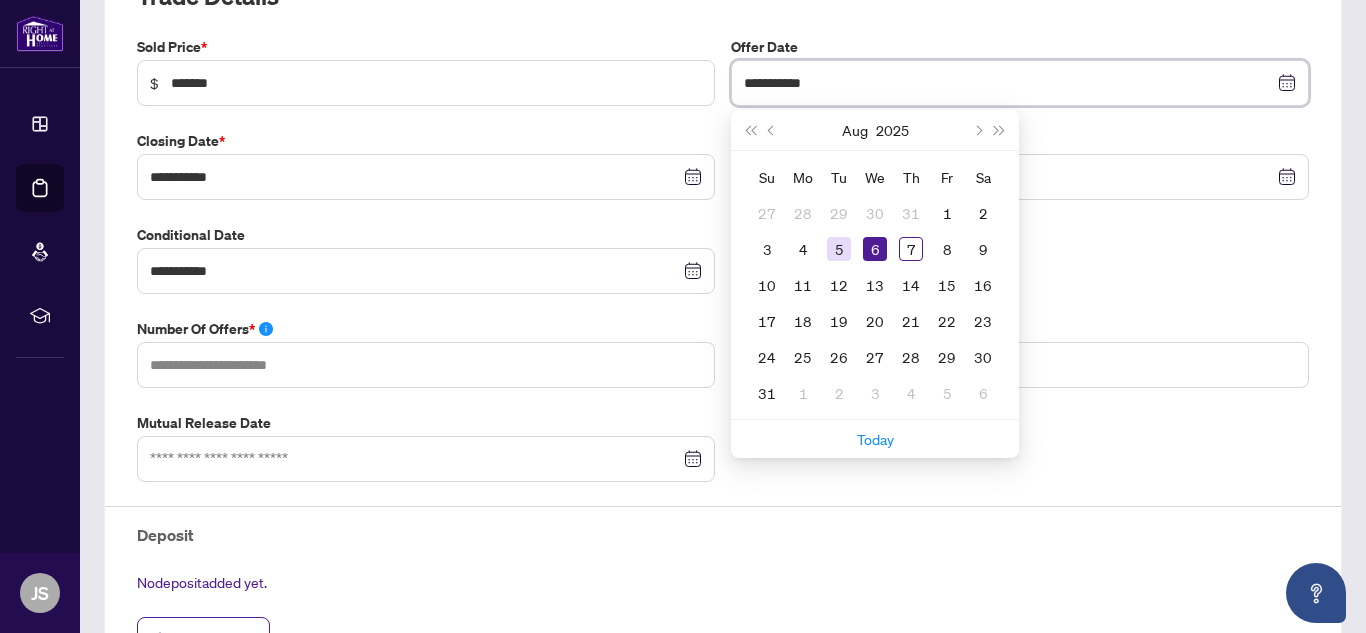 type on "**********" 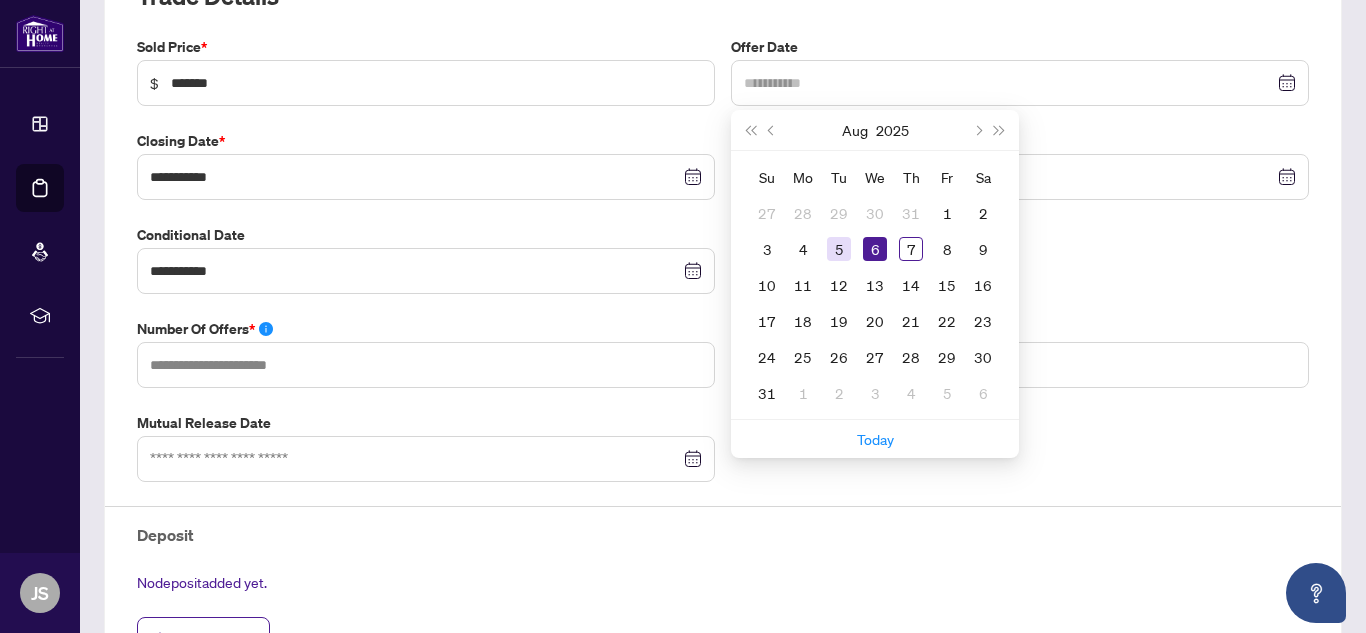click on "5" at bounding box center (839, 249) 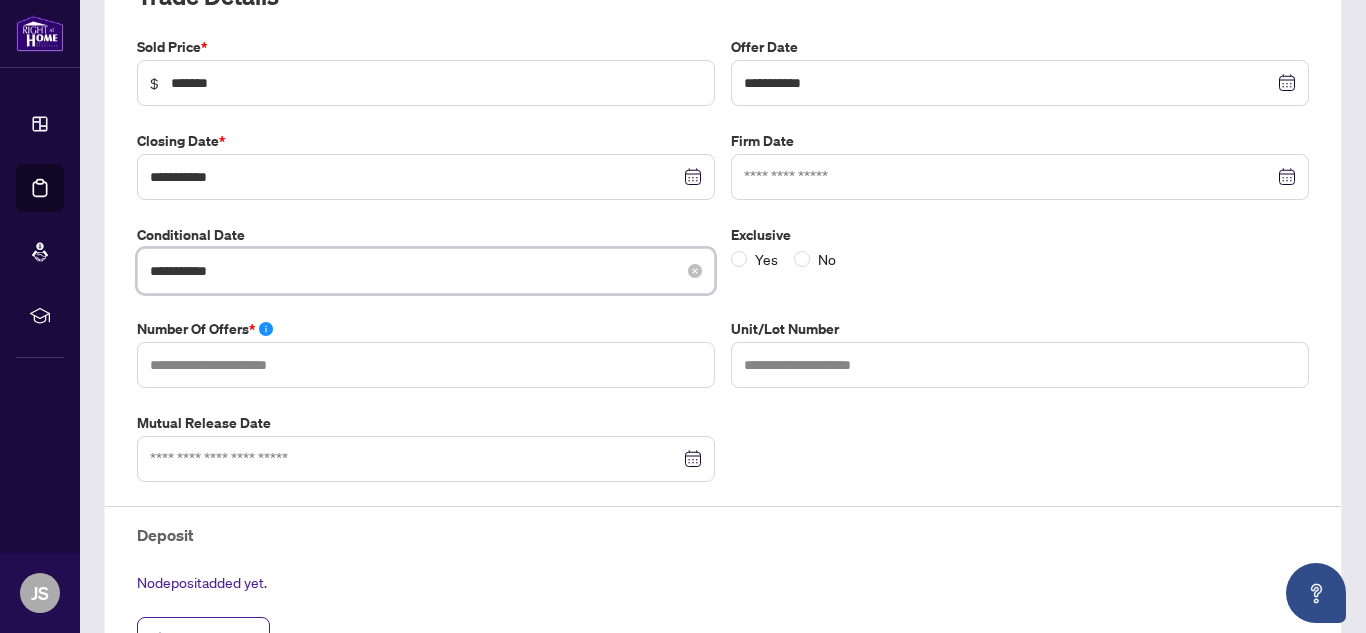 click on "**********" at bounding box center [415, 271] 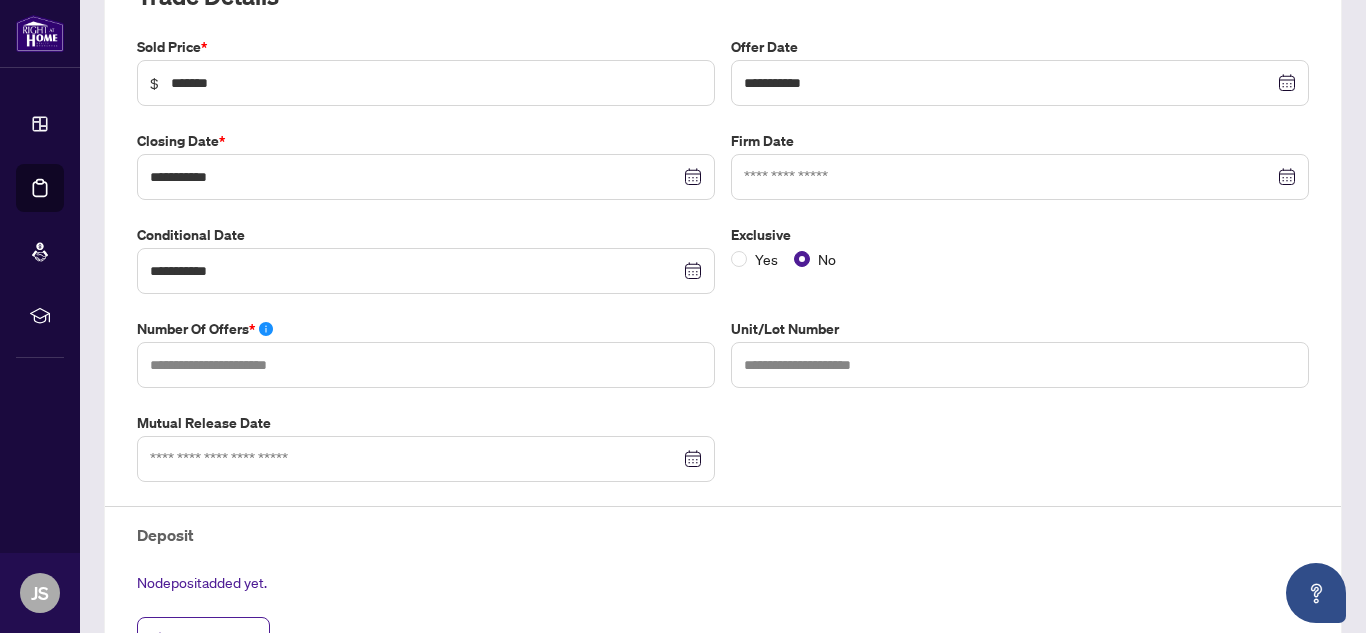 click on "Exclusive Yes No" at bounding box center (1020, 259) 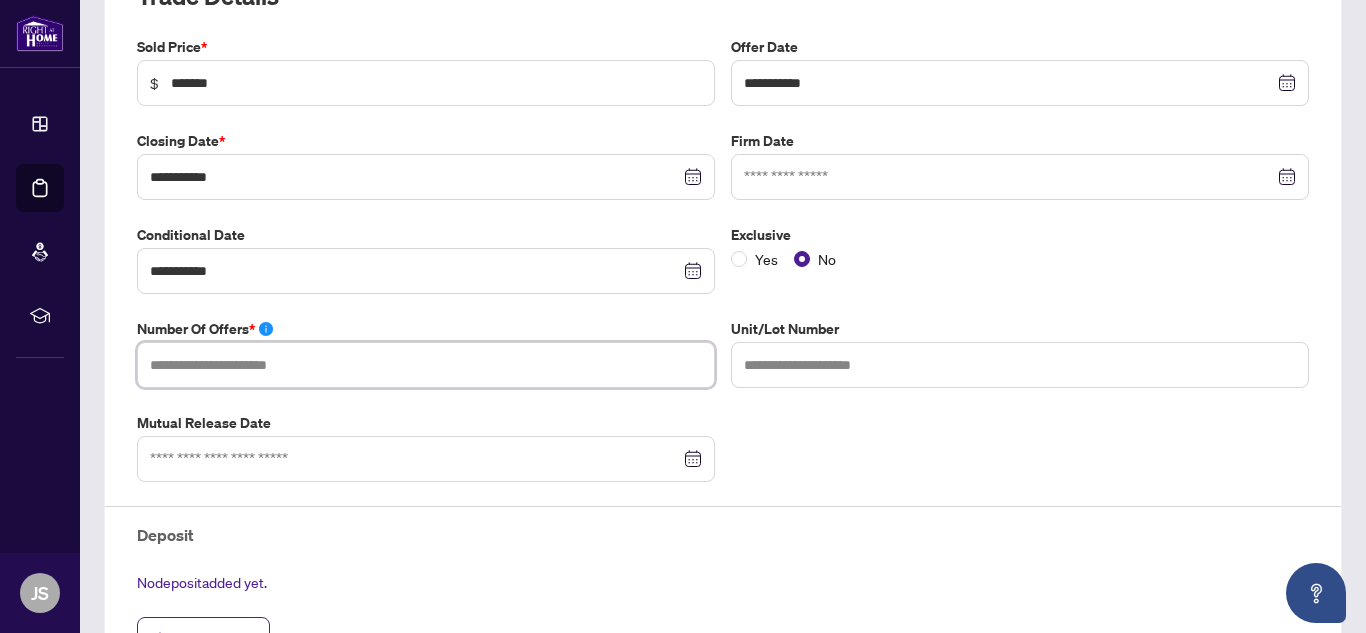 click at bounding box center (426, 365) 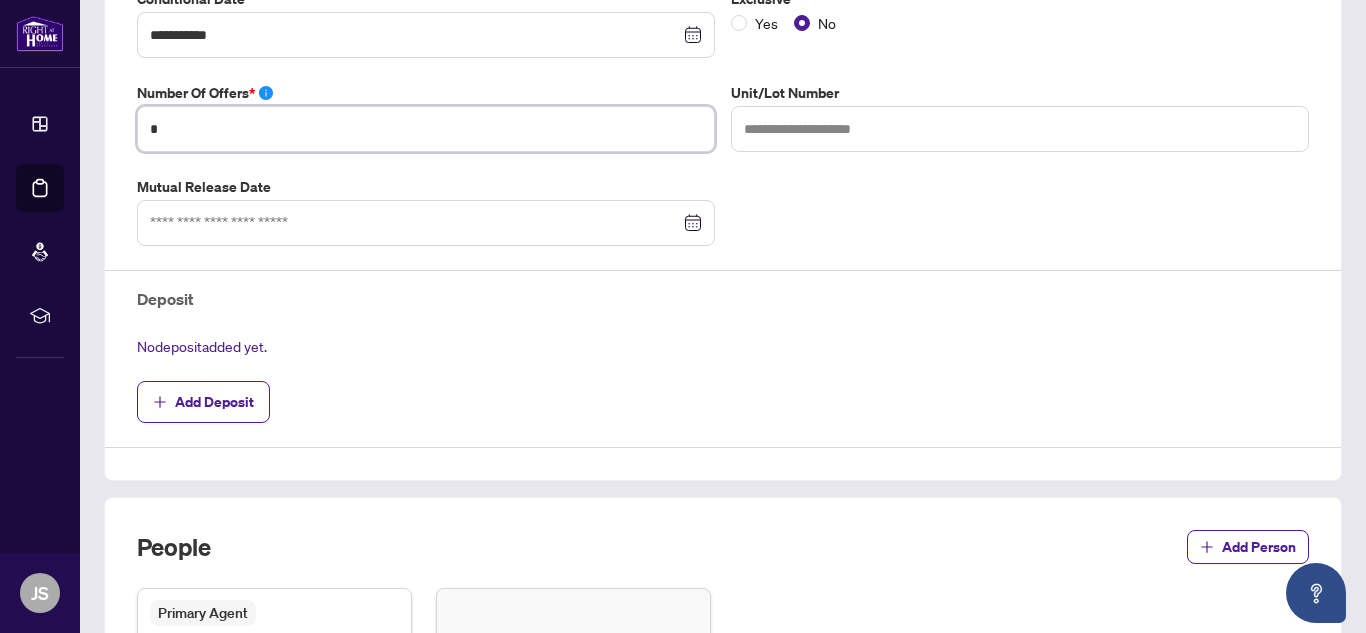 scroll, scrollTop: 564, scrollLeft: 0, axis: vertical 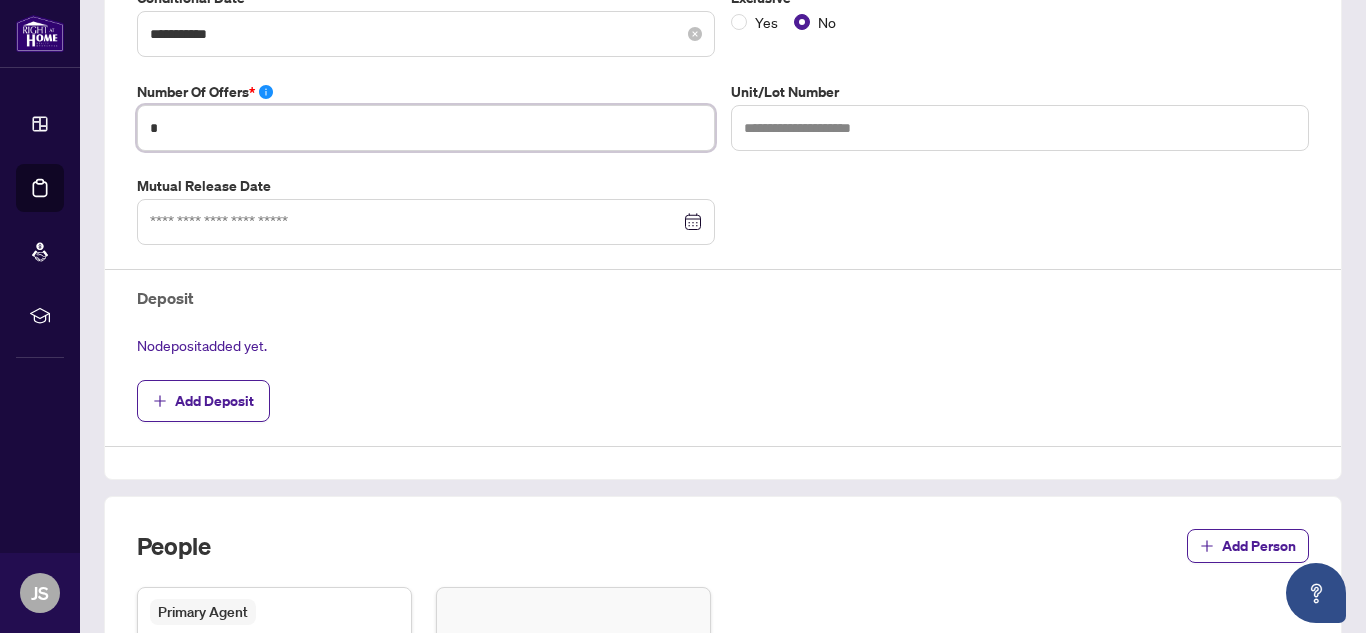 type on "*" 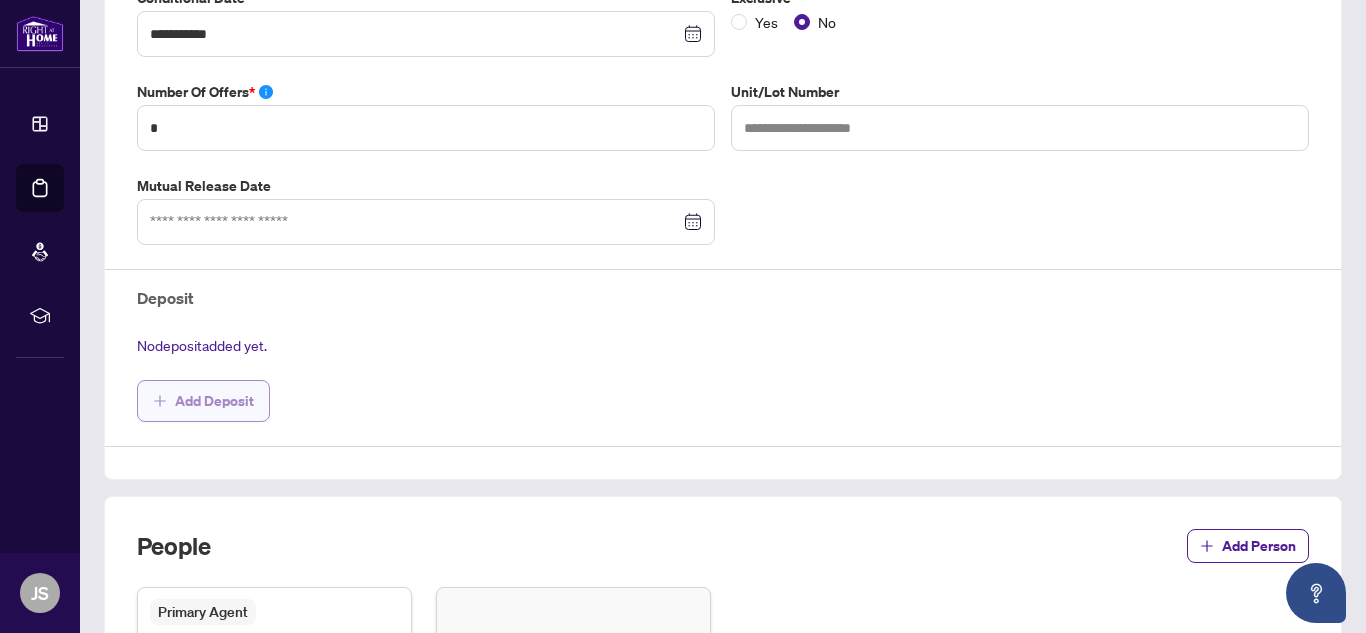 click 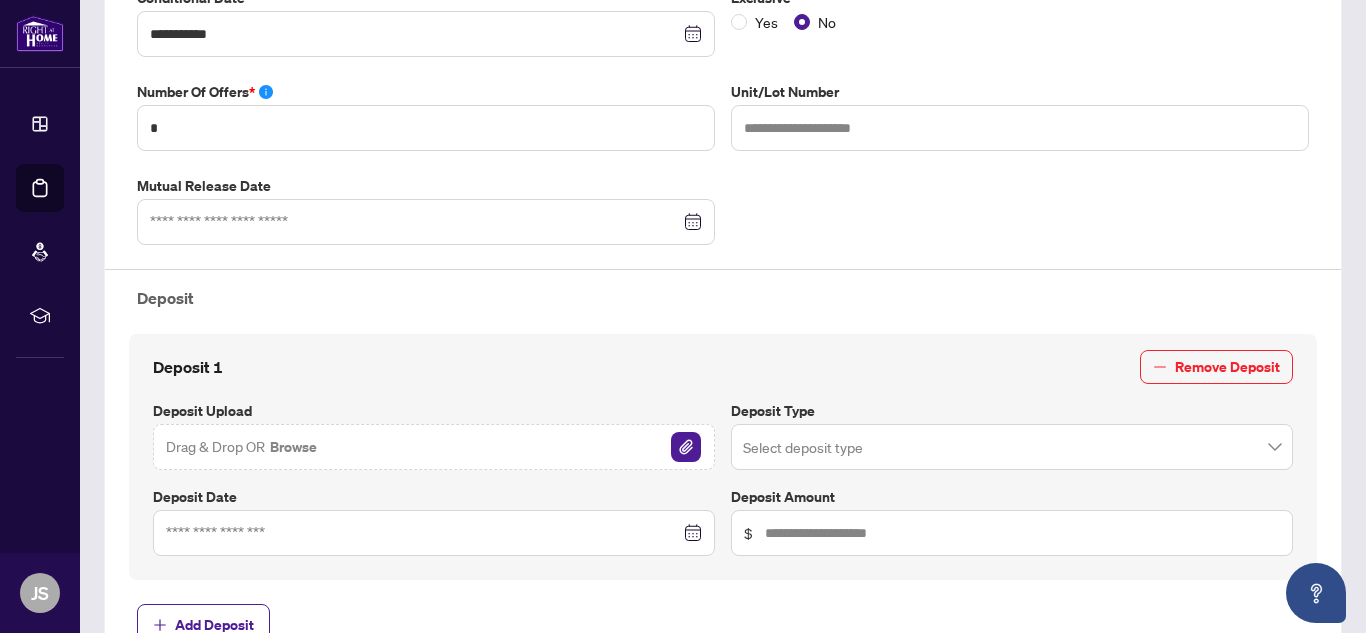 click on "Drag & Drop OR   Browse" at bounding box center [434, 447] 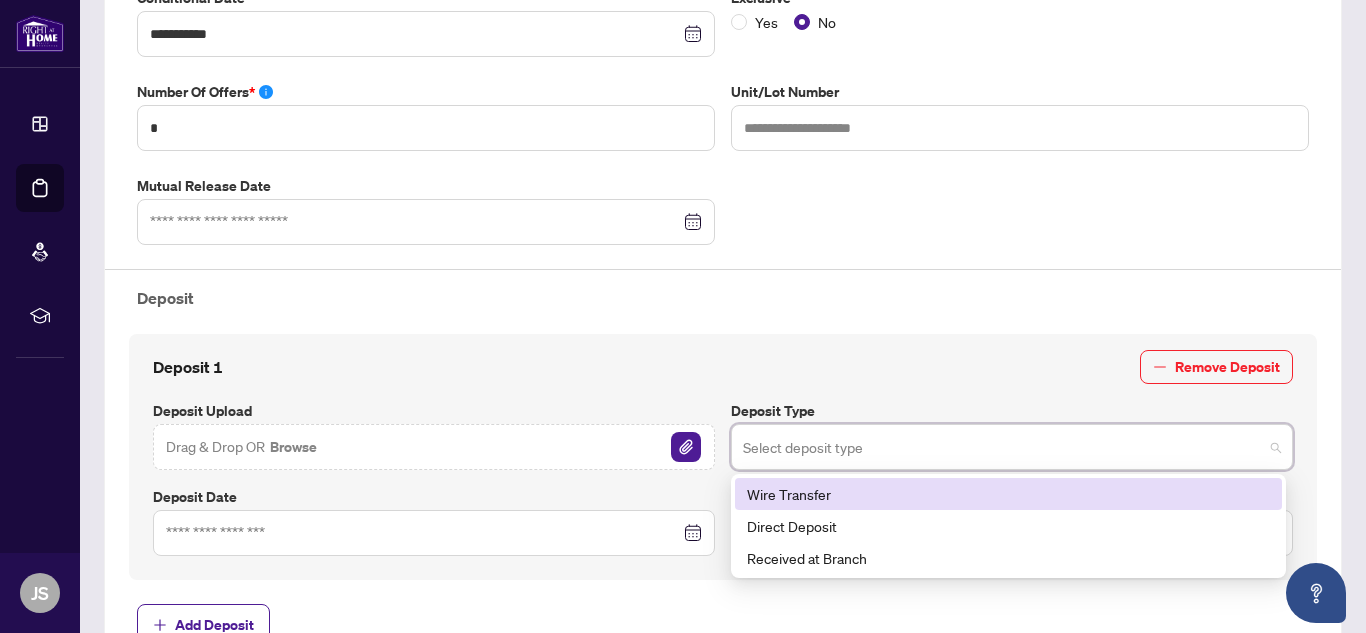 click on "Drag & Drop OR   Browse" at bounding box center (434, 447) 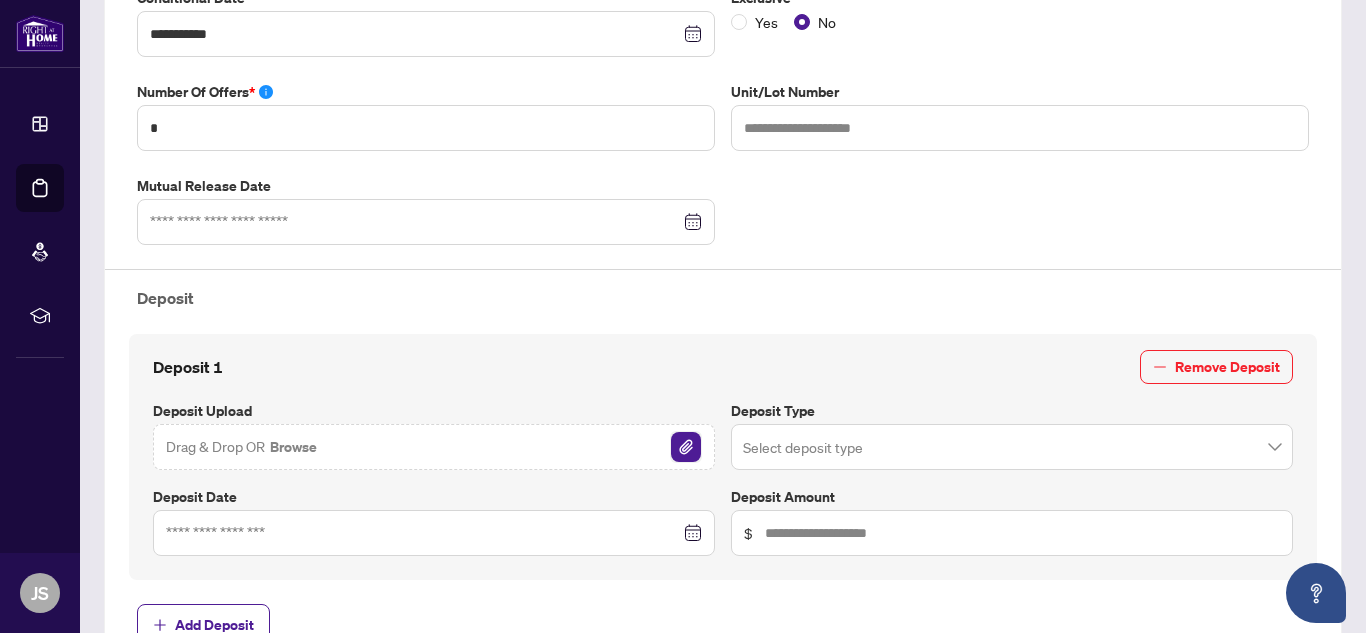 click at bounding box center [686, 447] 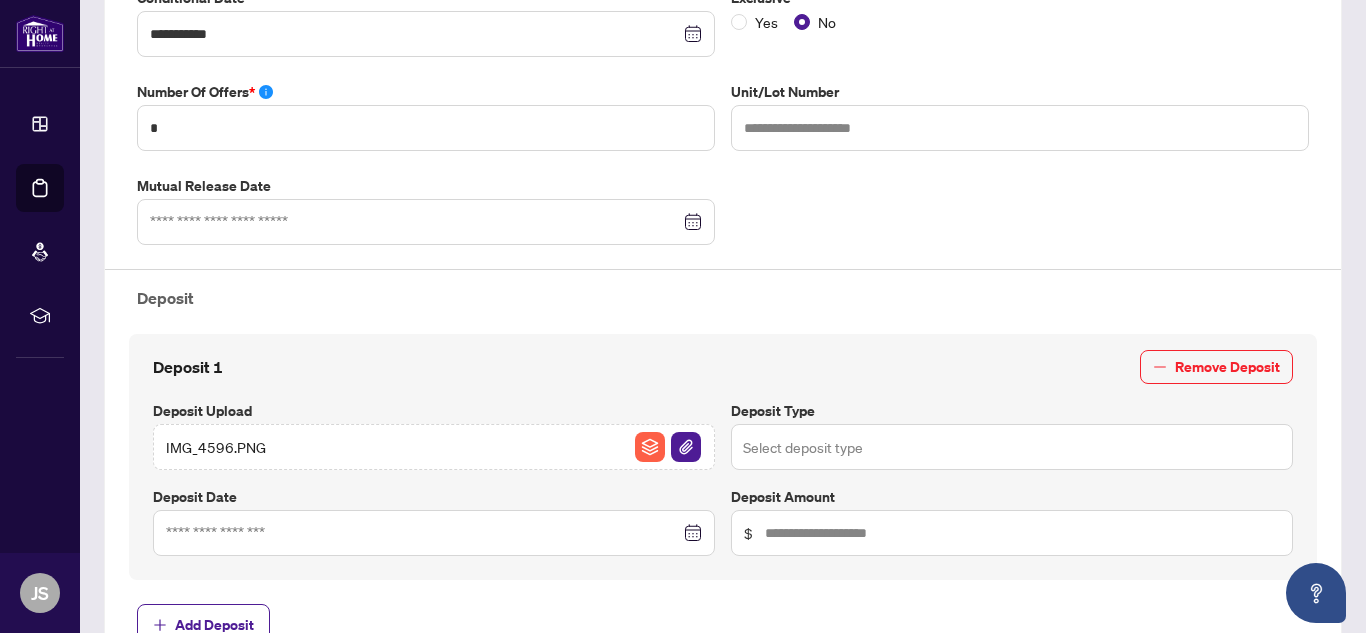 click at bounding box center (1012, 447) 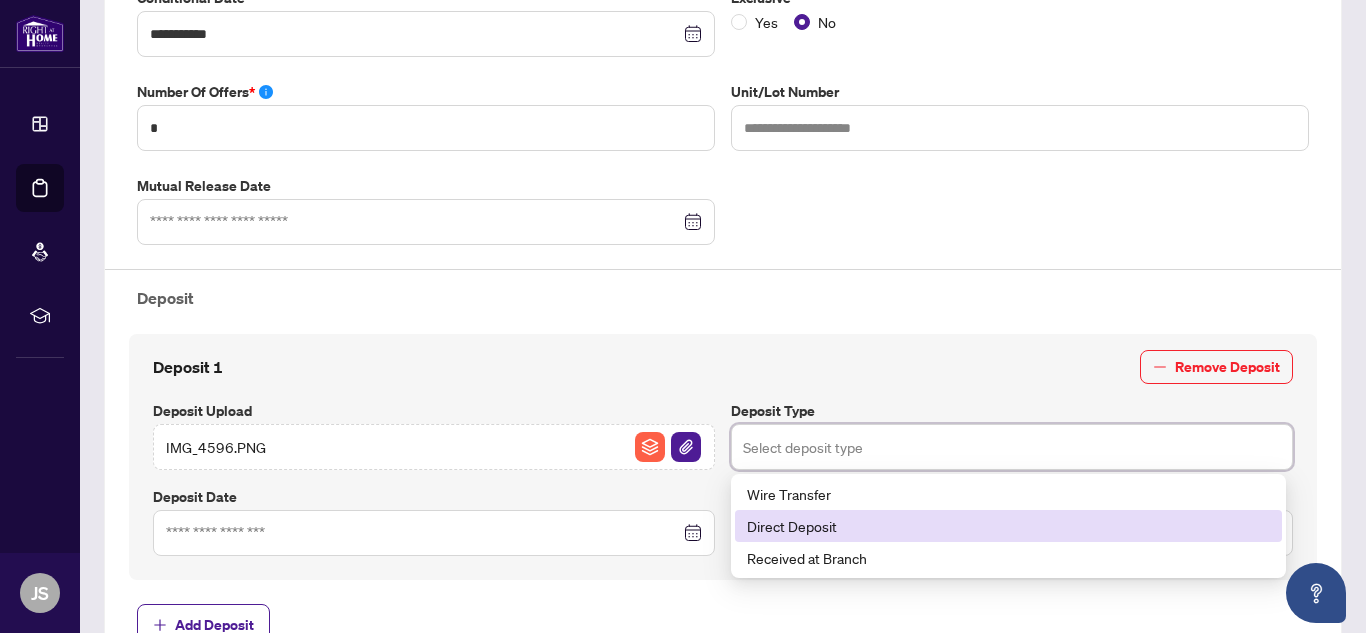 click on "Direct Deposit" at bounding box center [1008, 526] 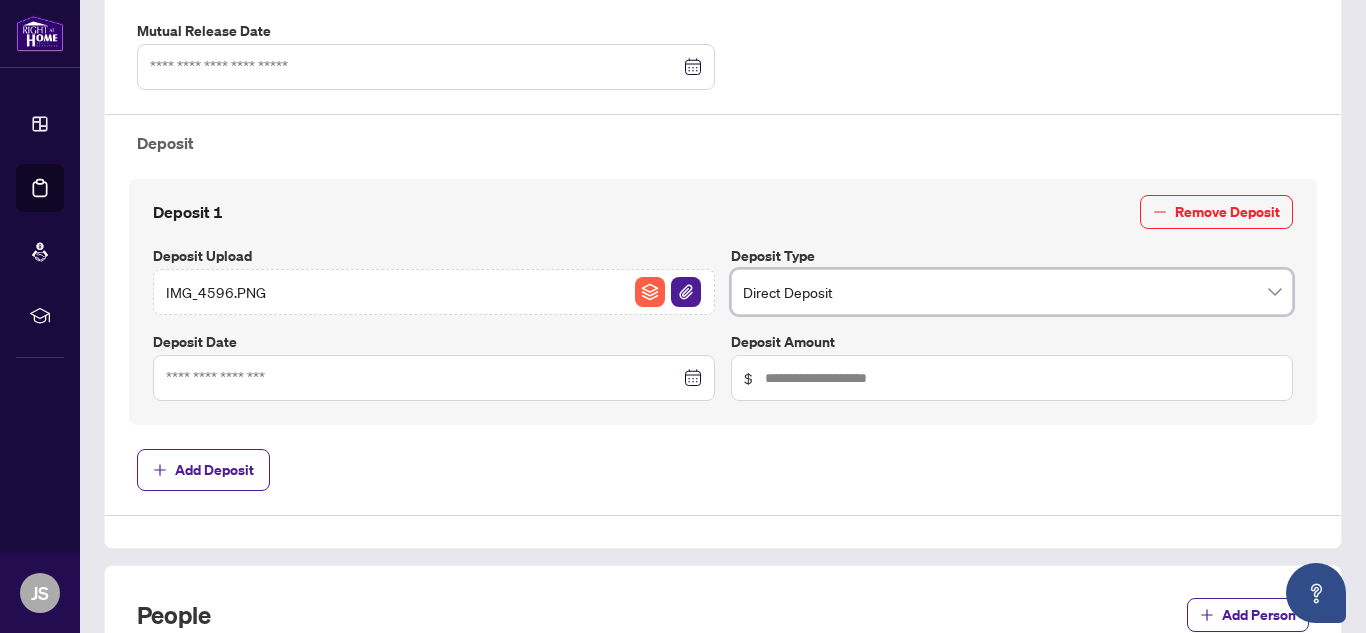 scroll, scrollTop: 724, scrollLeft: 0, axis: vertical 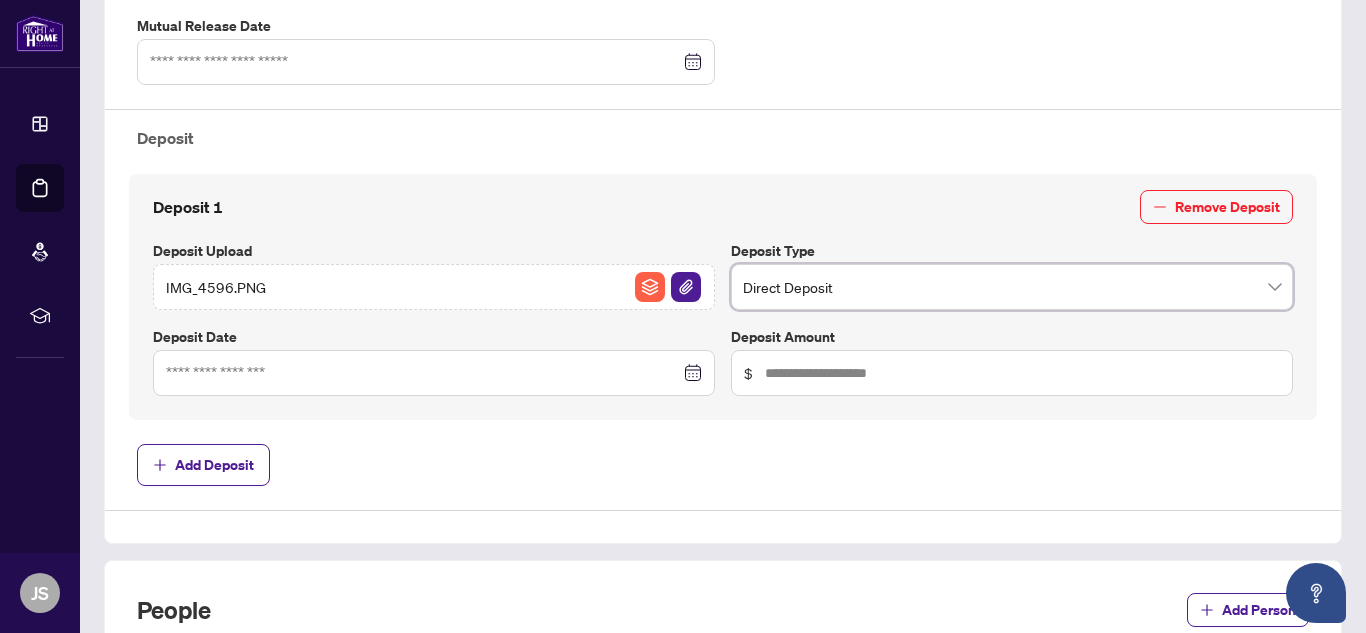 click at bounding box center (434, 373) 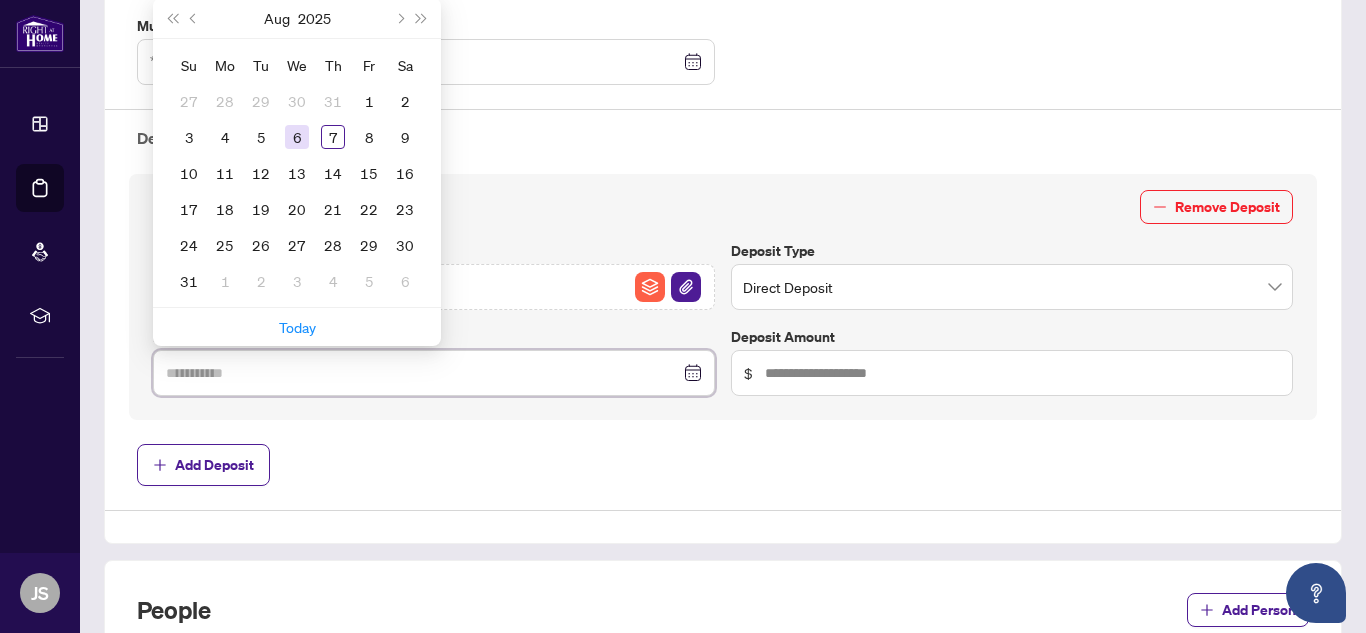 type on "**********" 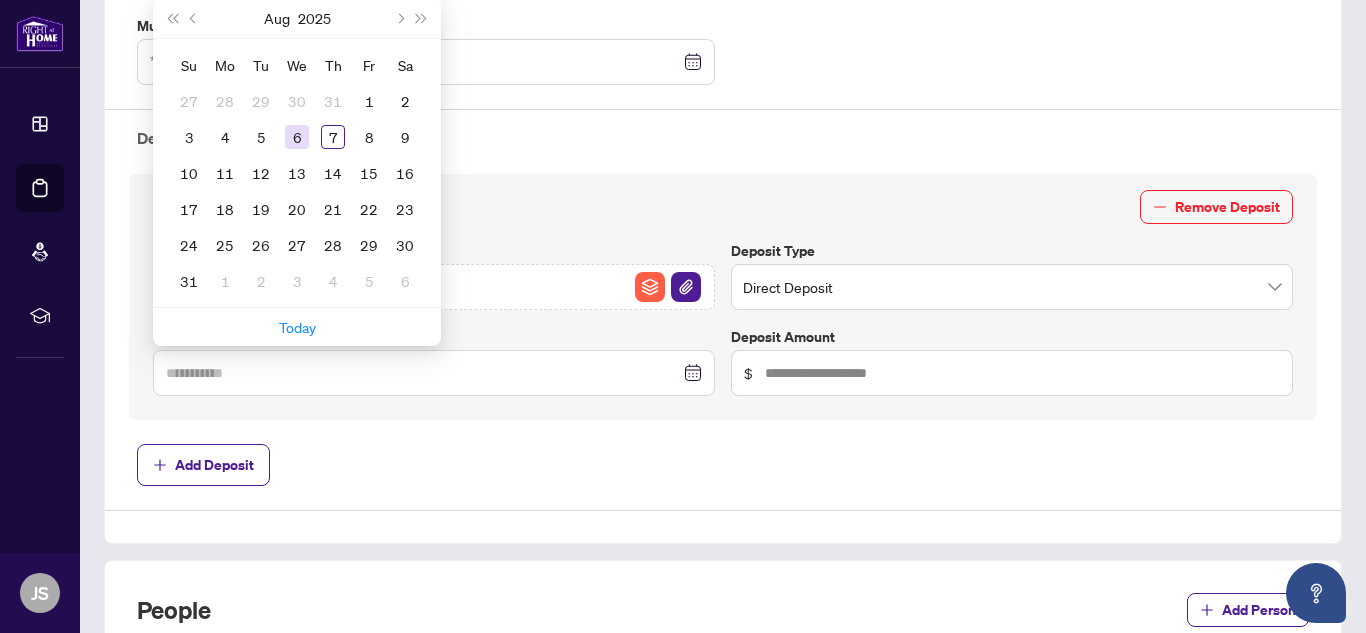 click on "6" at bounding box center (297, 137) 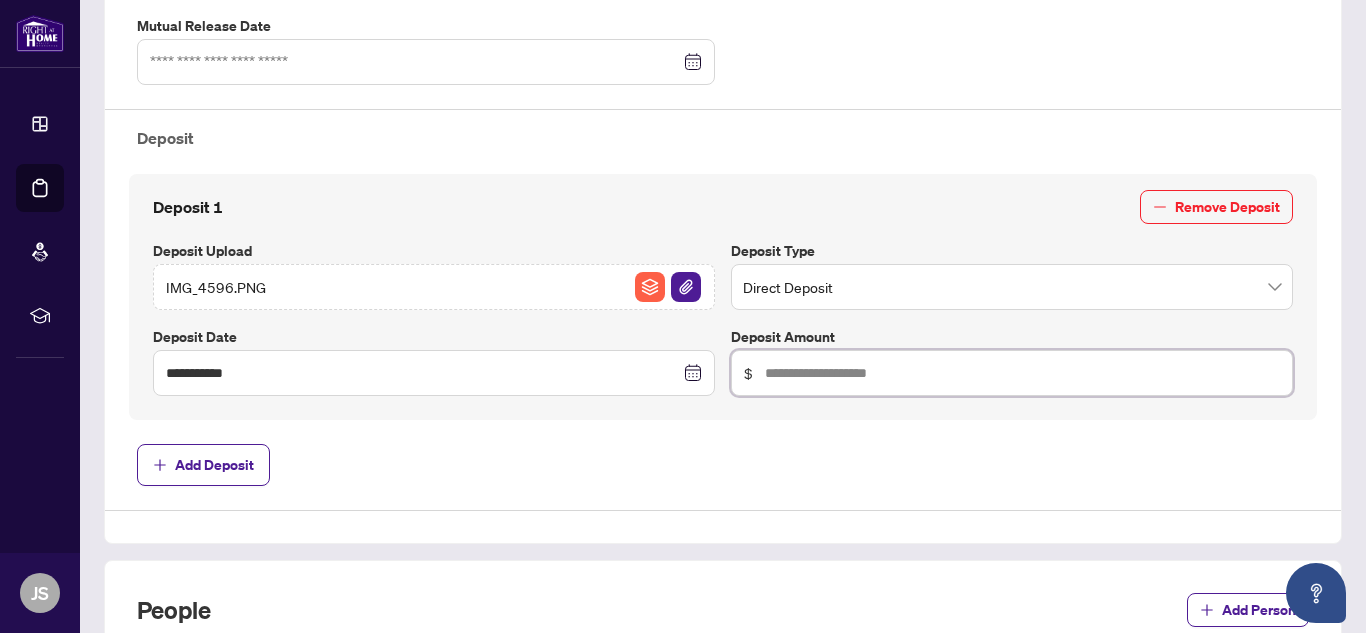 click at bounding box center [1022, 373] 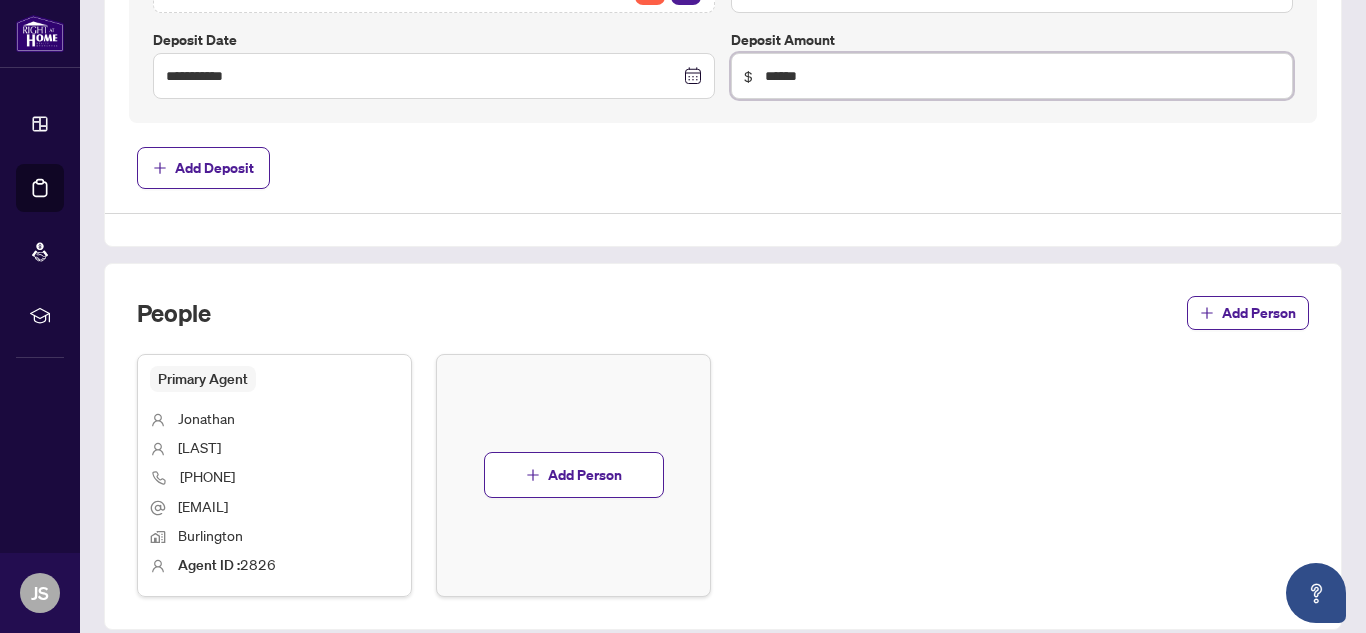 scroll, scrollTop: 1168, scrollLeft: 0, axis: vertical 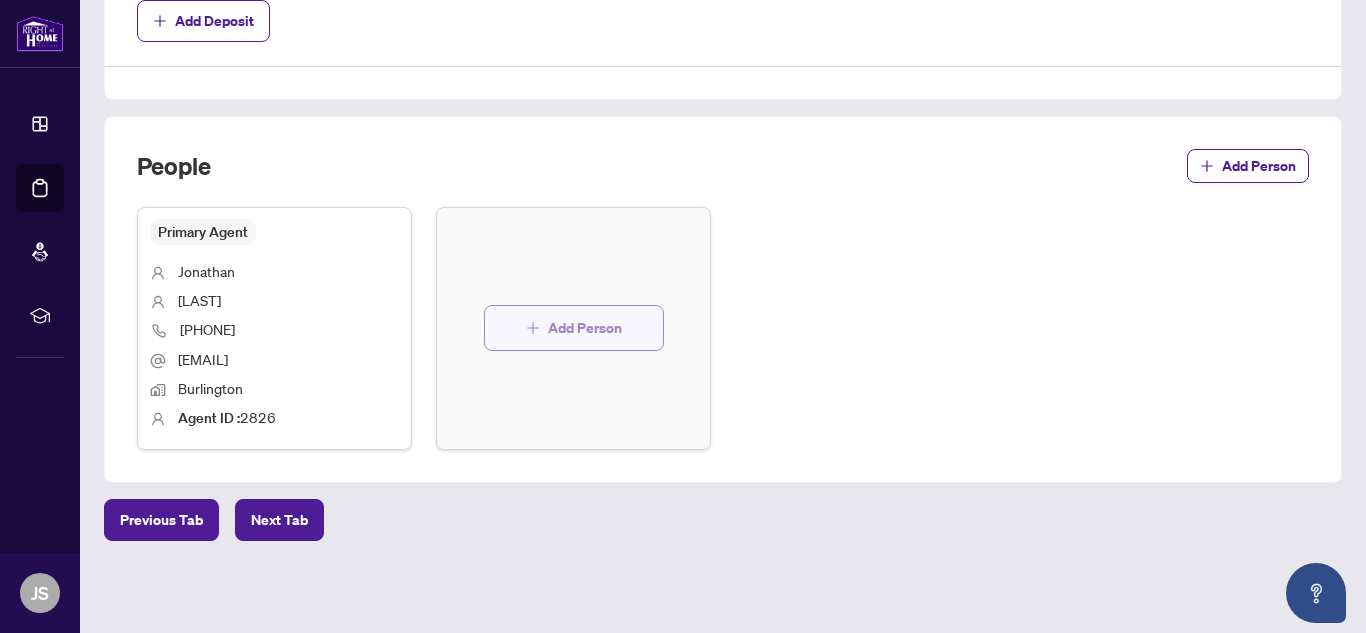 type on "******" 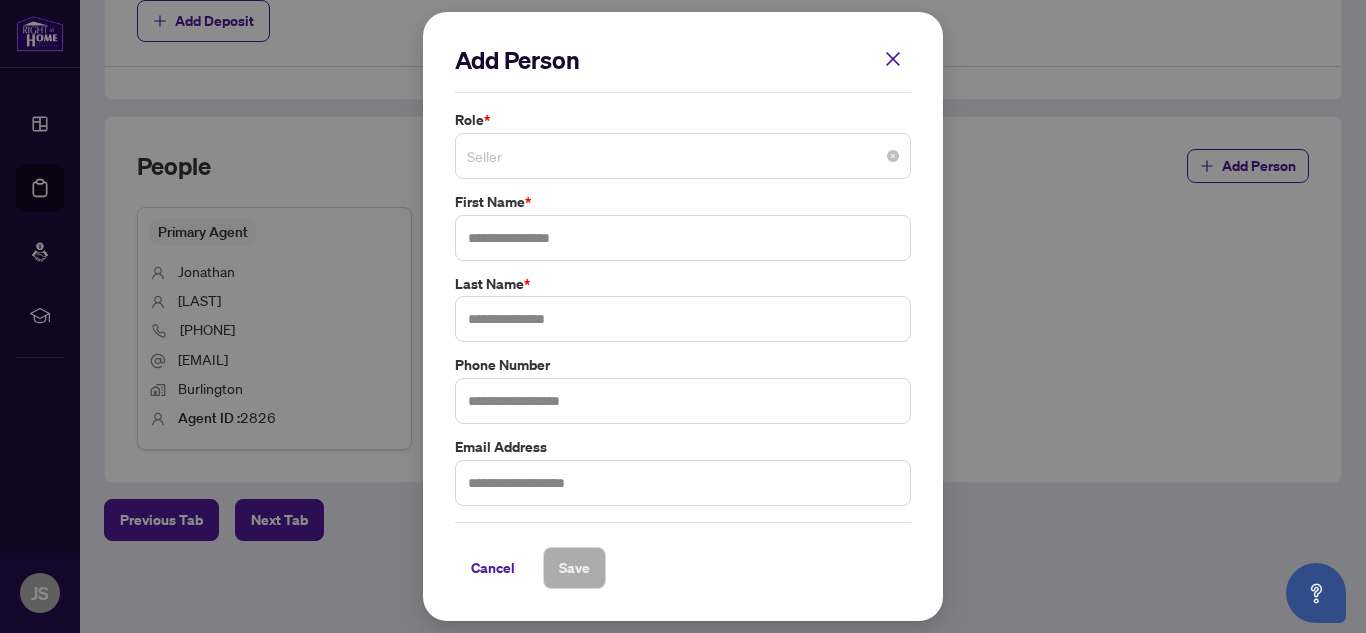 click on "Seller" at bounding box center [683, 156] 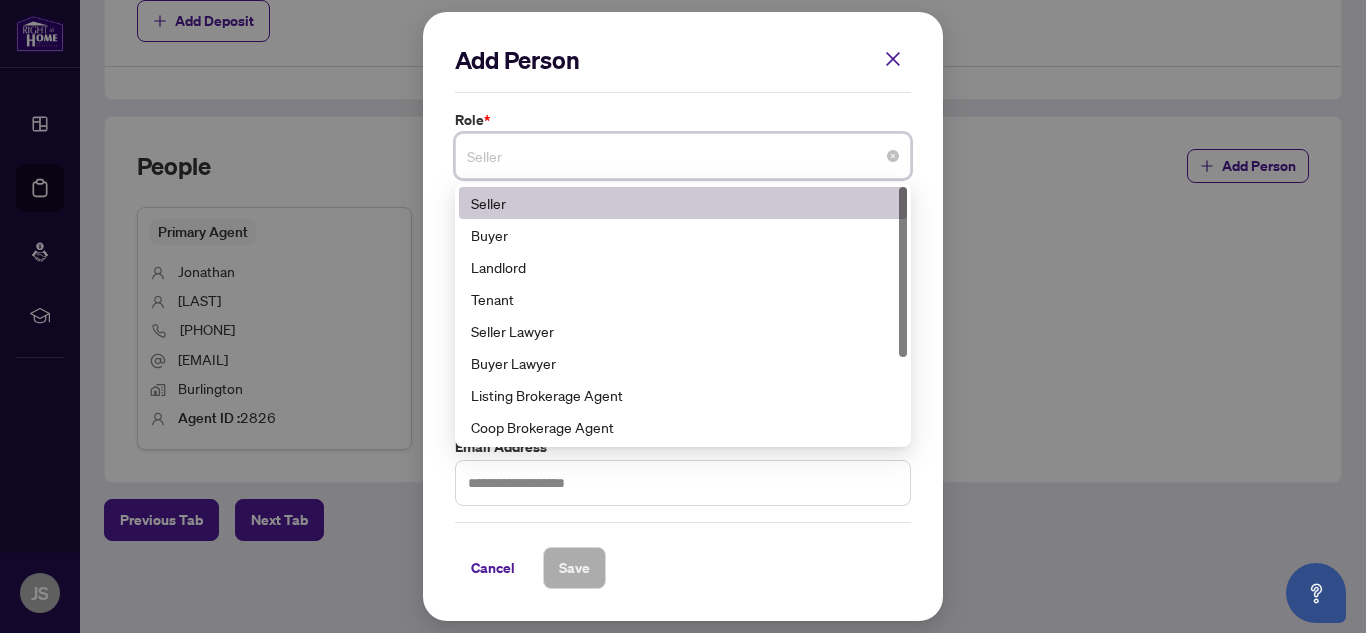 click on "Seller" at bounding box center [683, 156] 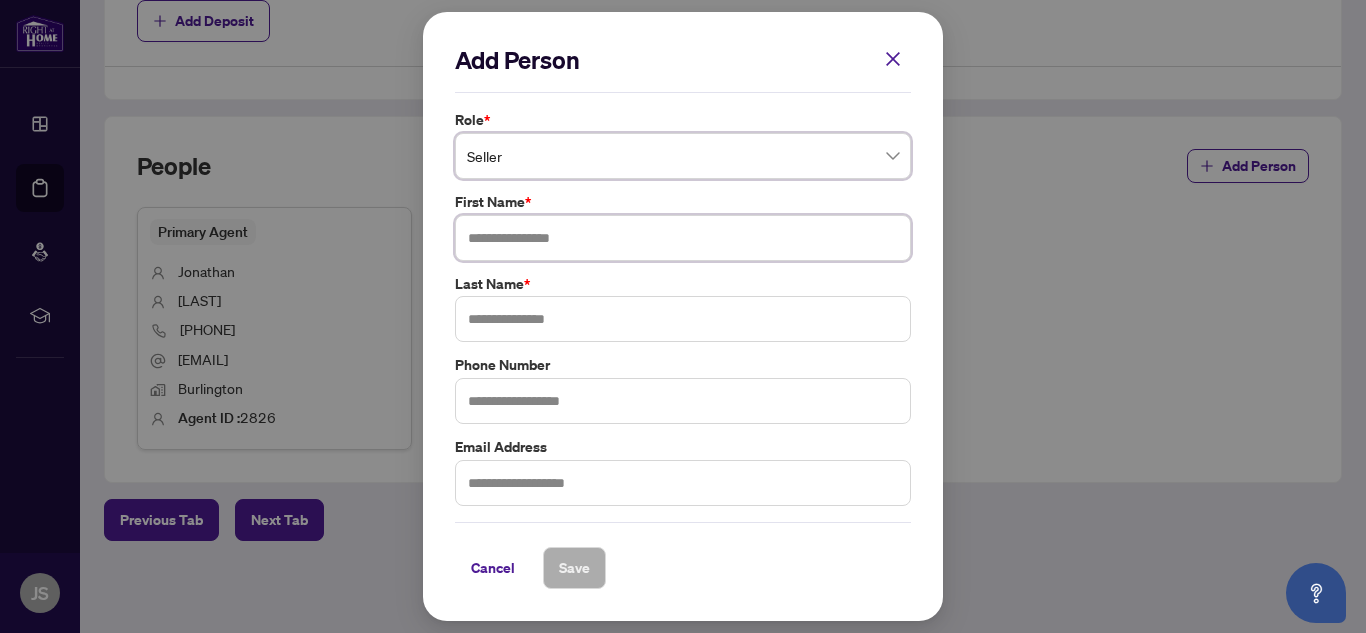 click at bounding box center (683, 238) 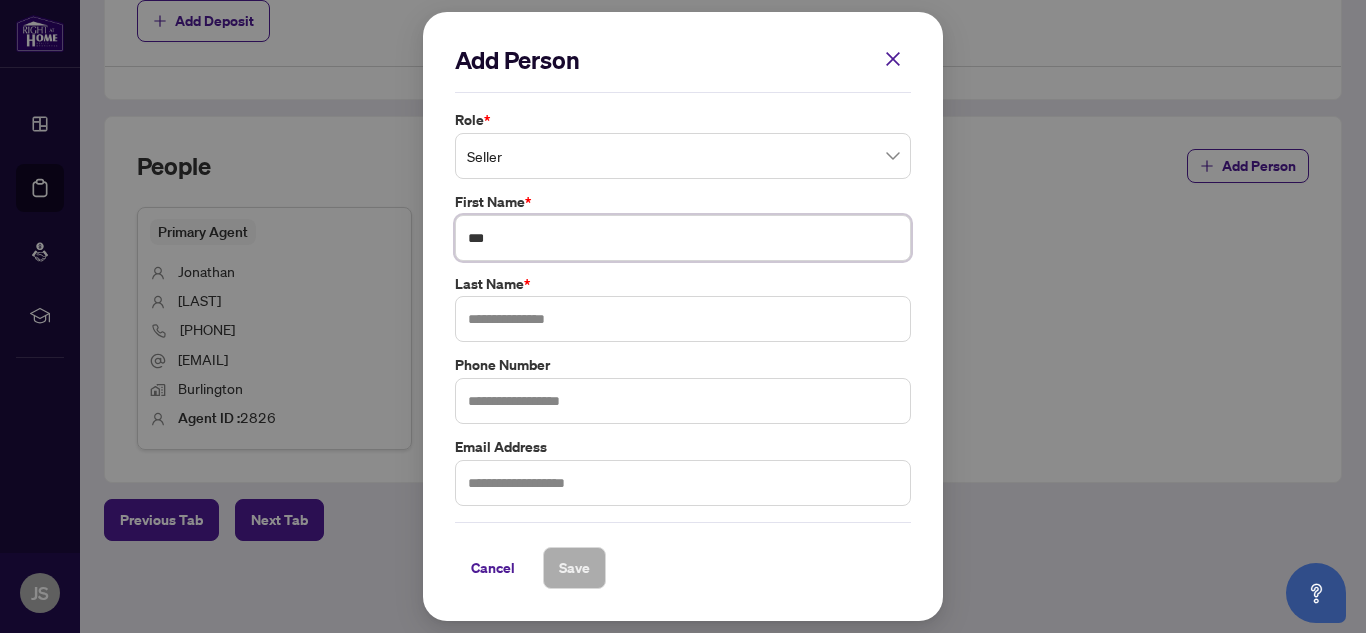 type on "***" 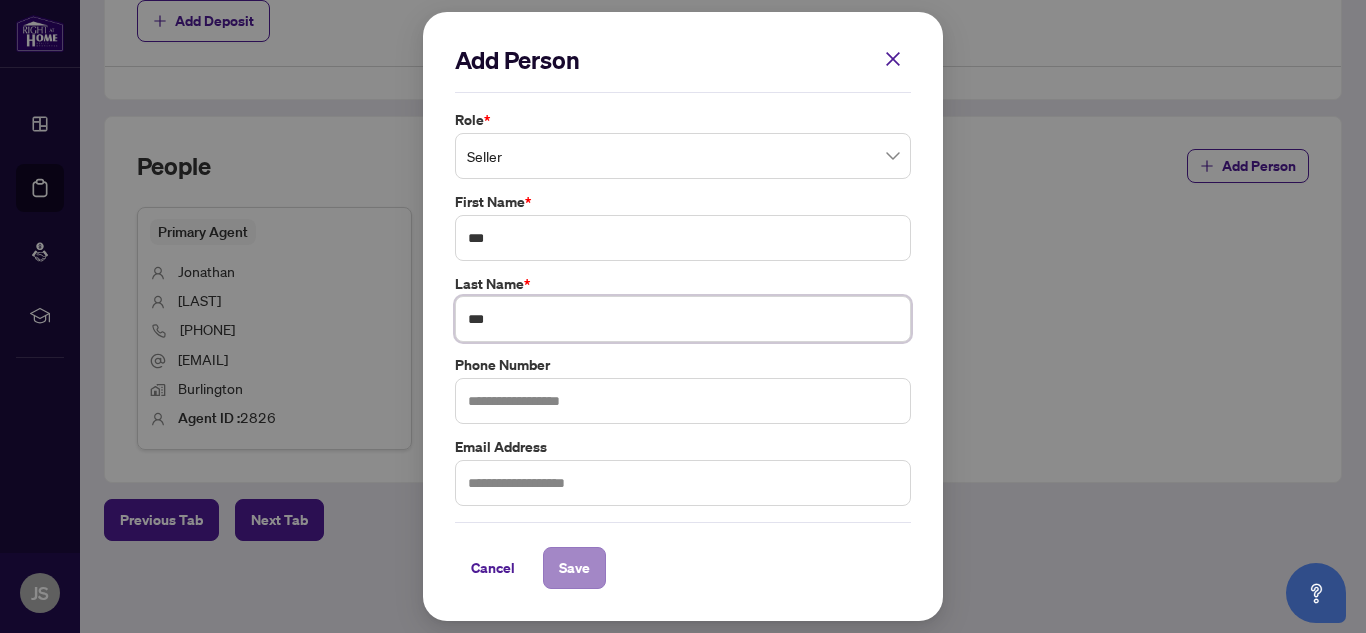type on "***" 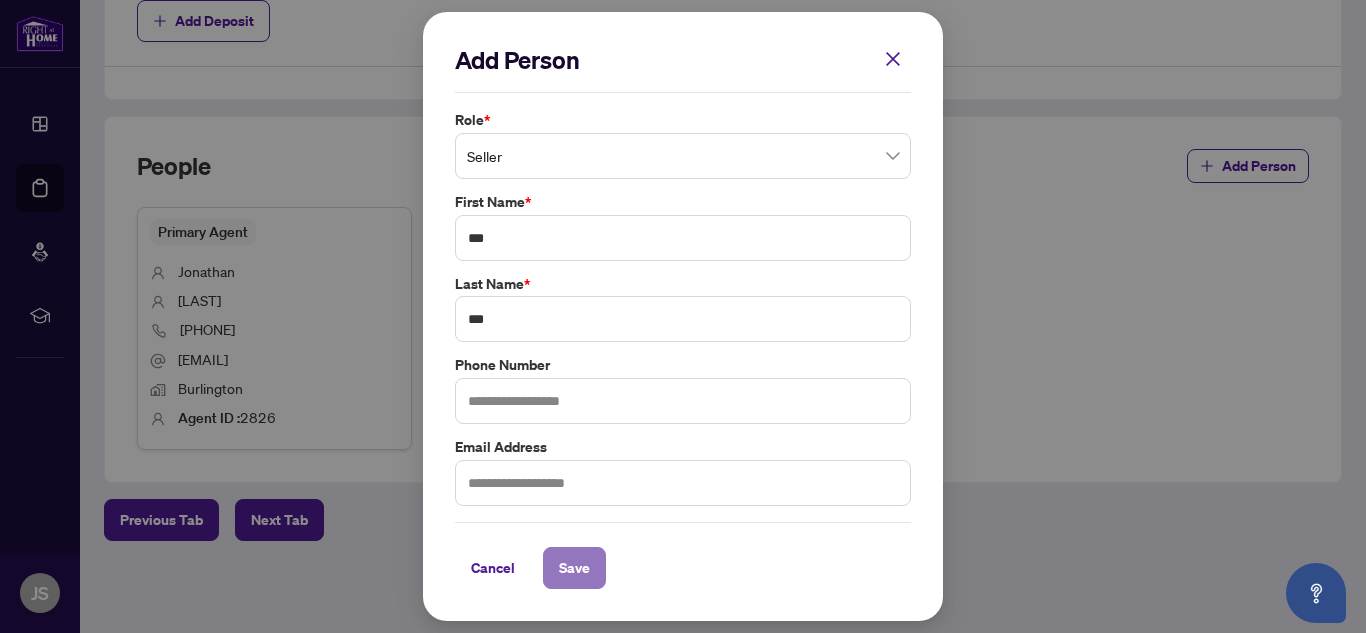 click on "Save" at bounding box center (574, 568) 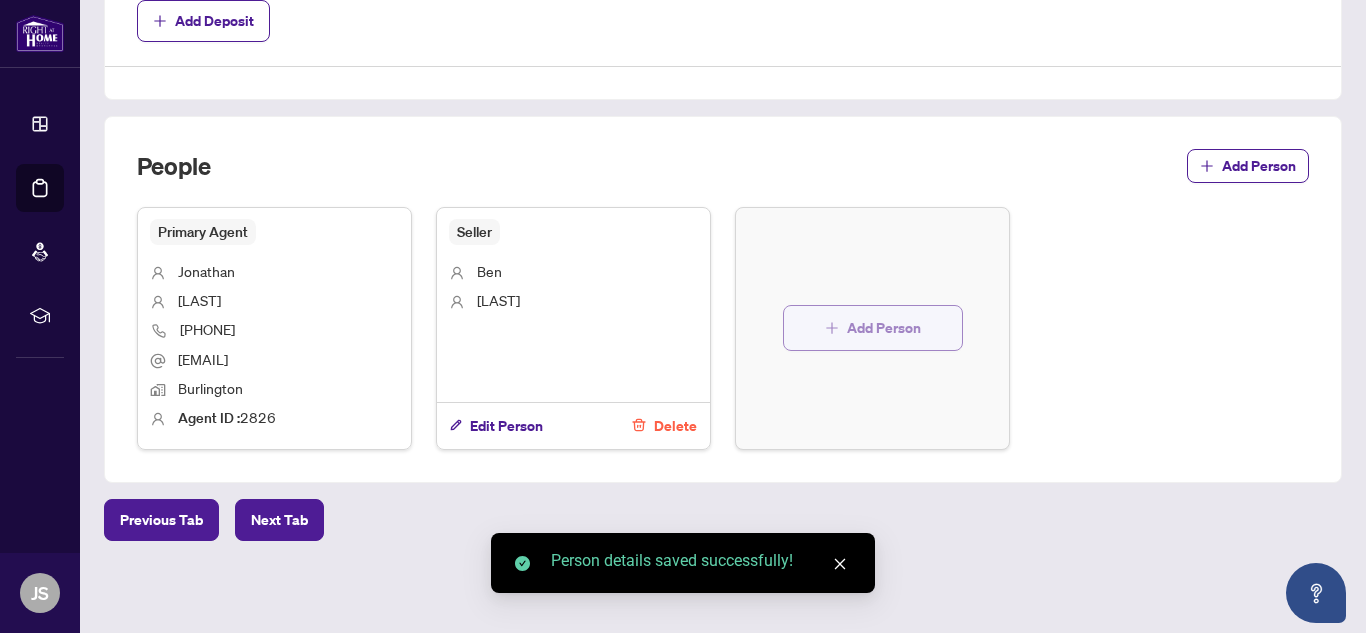 click on "Add Person" at bounding box center [873, 328] 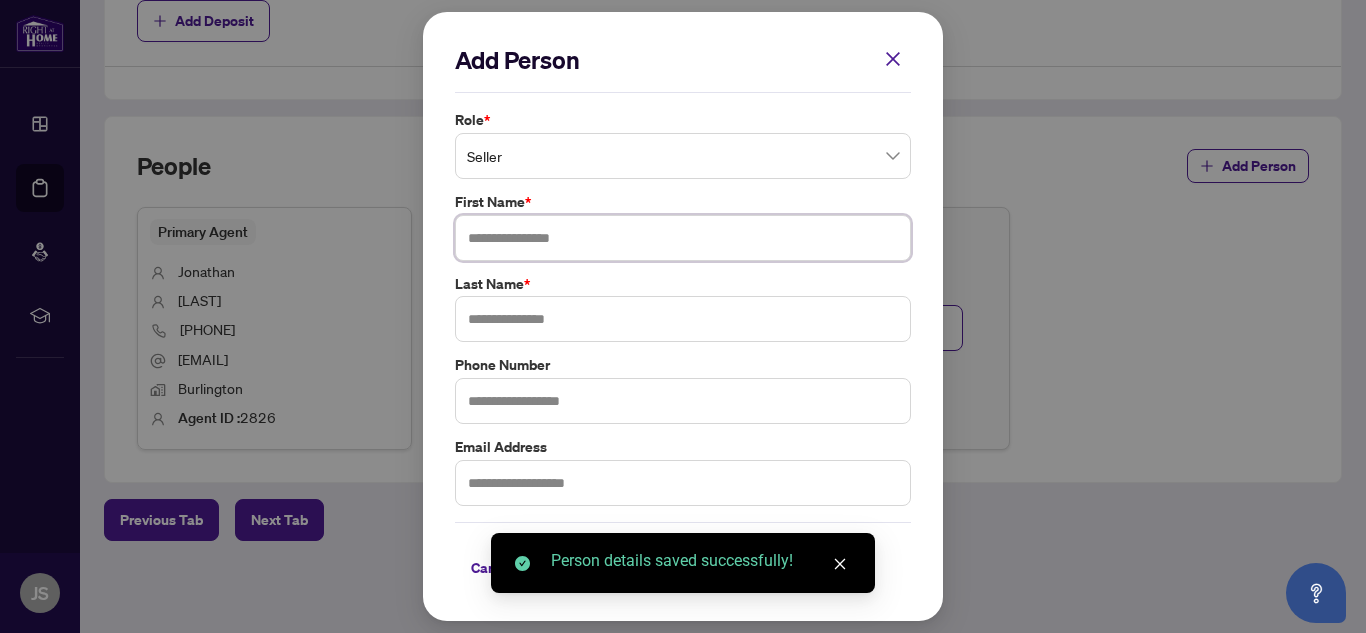 click at bounding box center (683, 238) 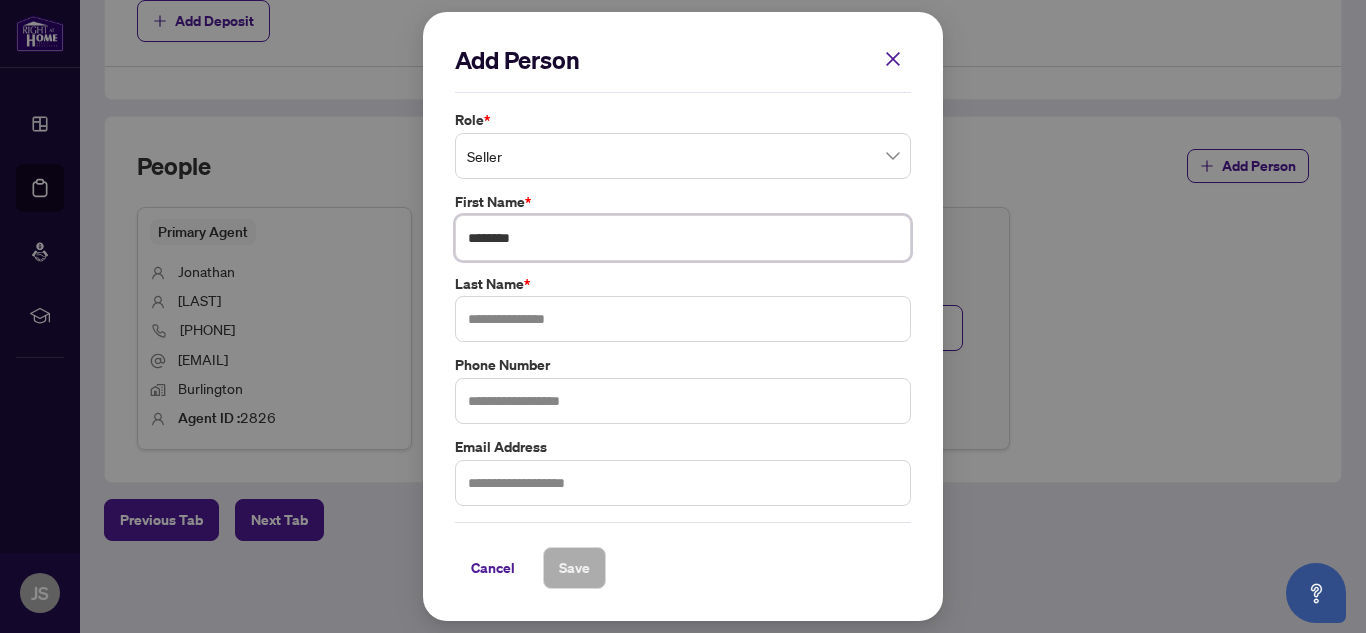 type on "********" 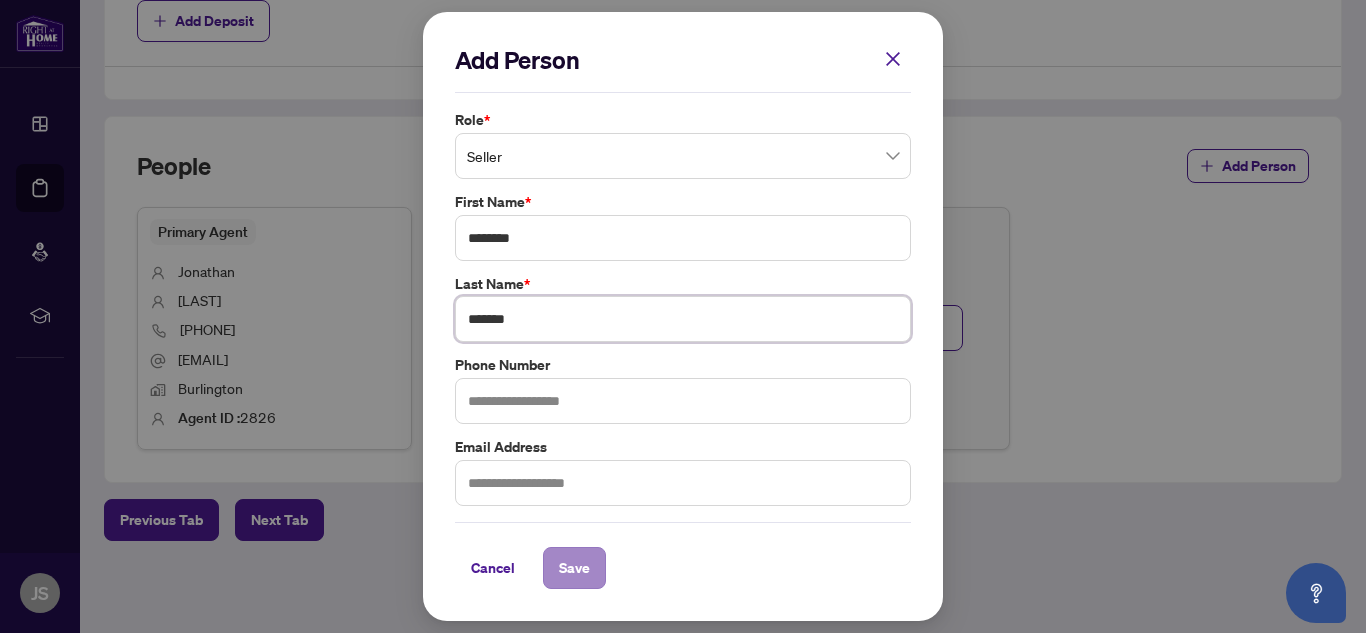 type on "*******" 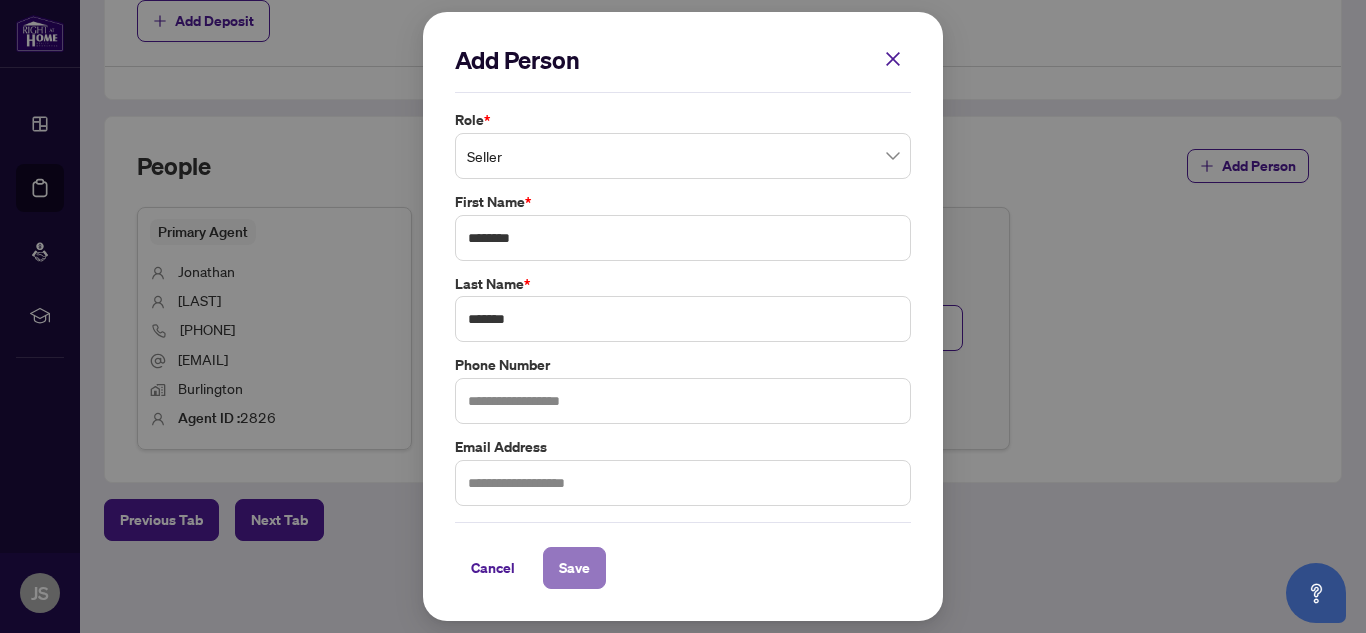 click on "Save" at bounding box center (574, 568) 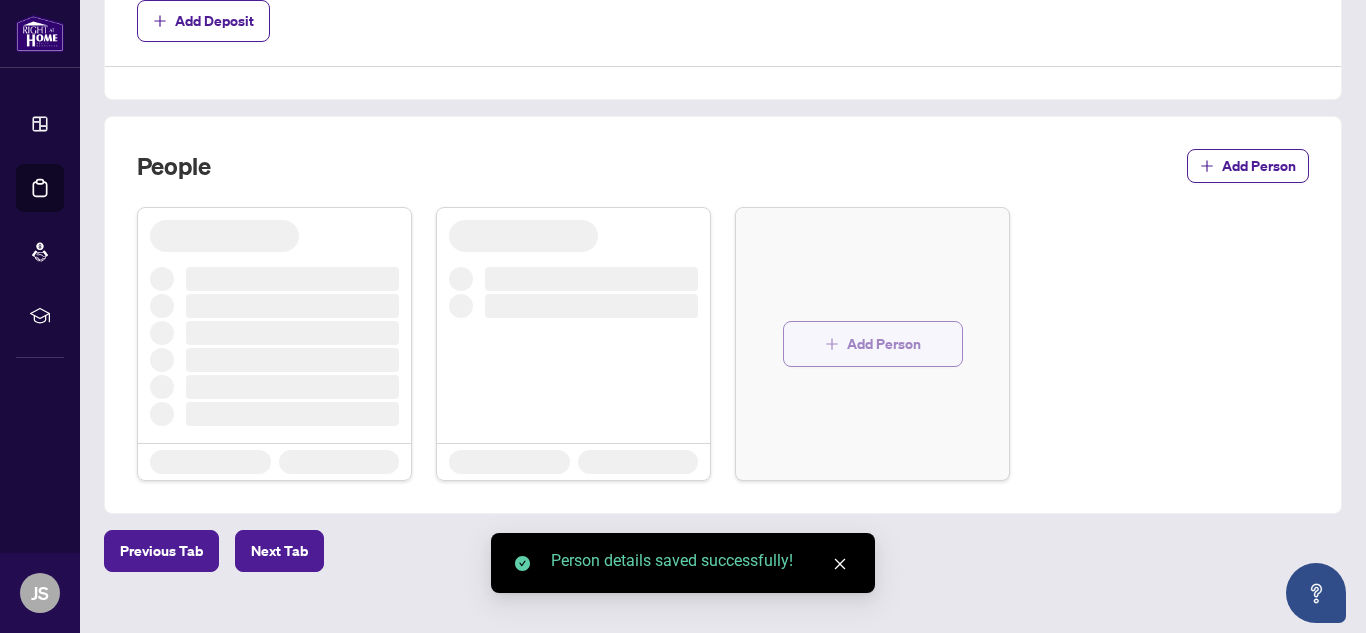 click on "Add Person" at bounding box center (884, 344) 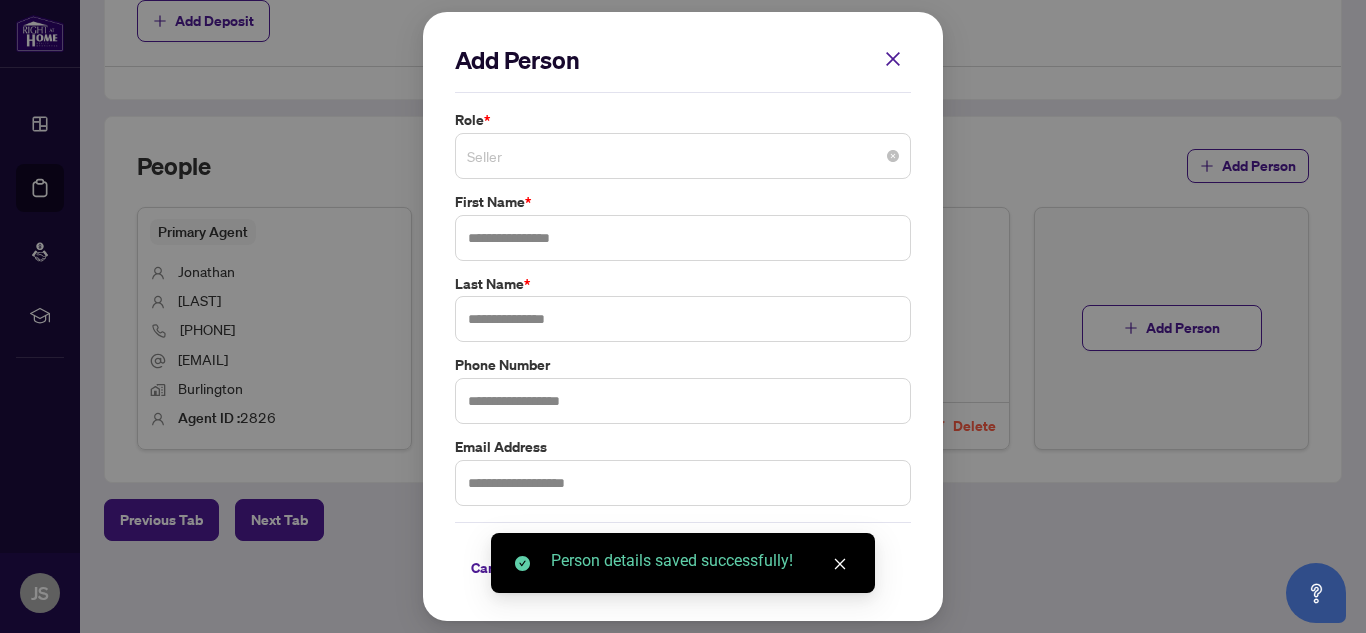 click on "Seller" at bounding box center [683, 156] 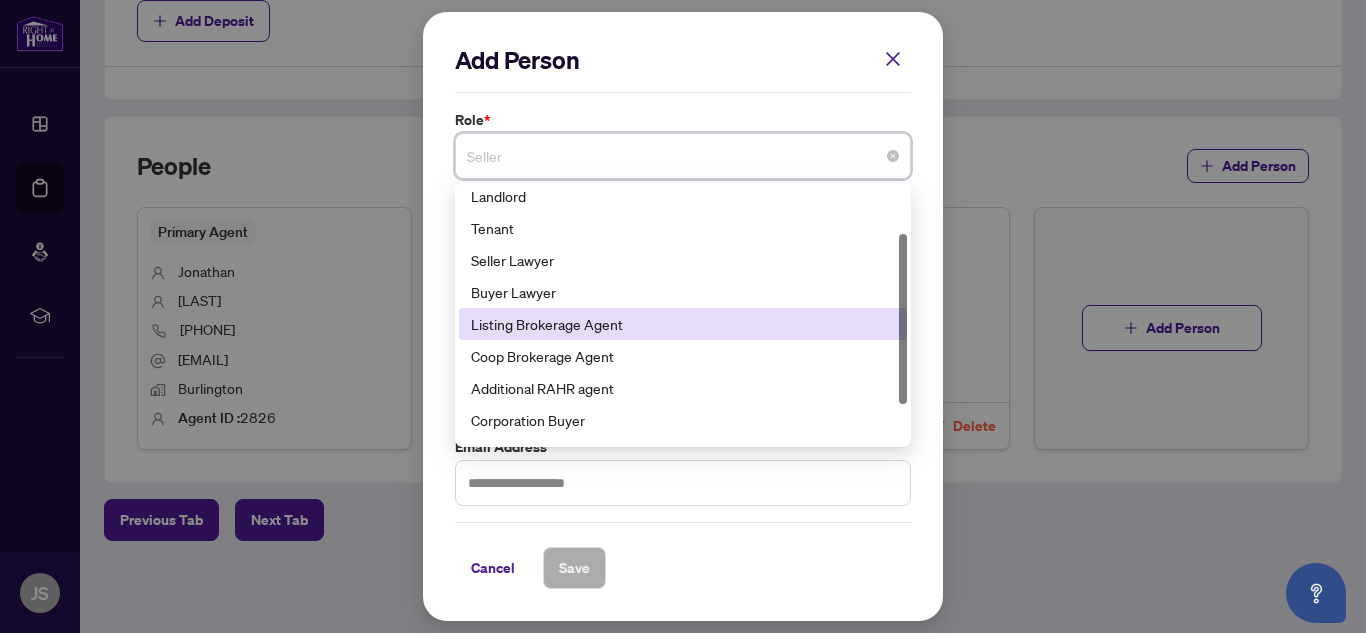 scroll, scrollTop: 72, scrollLeft: 0, axis: vertical 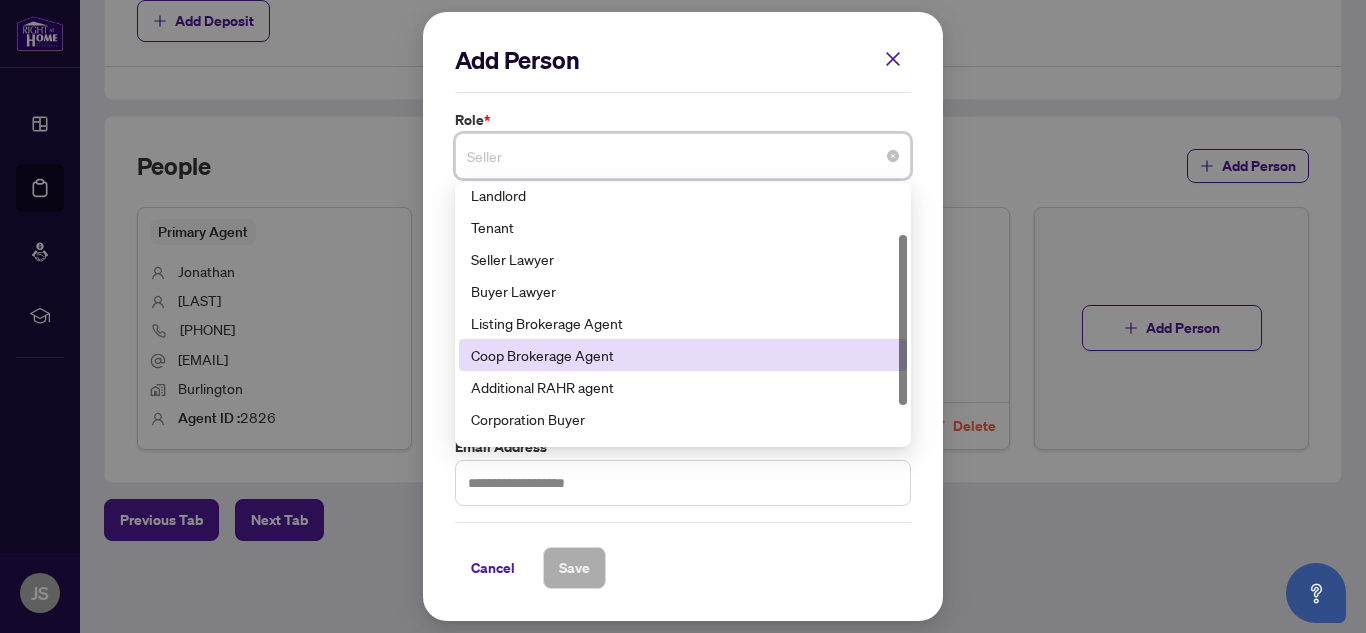 click on "Coop Brokerage Agent" at bounding box center [683, 355] 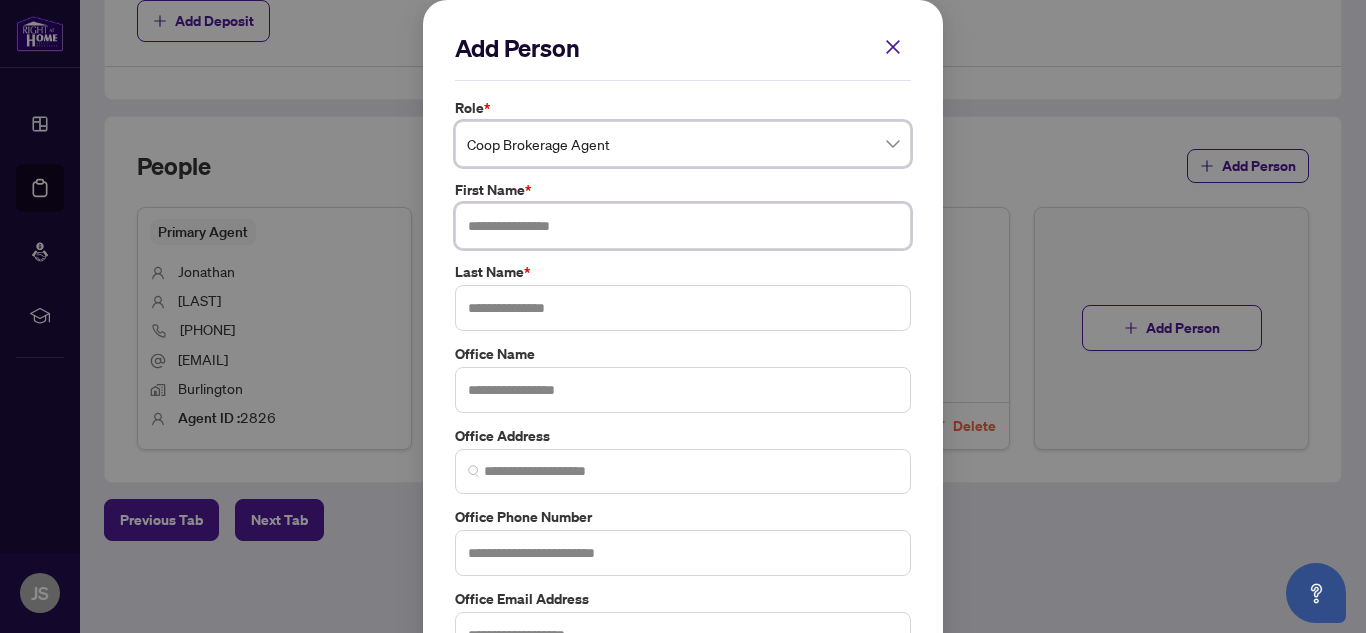 click at bounding box center (683, 226) 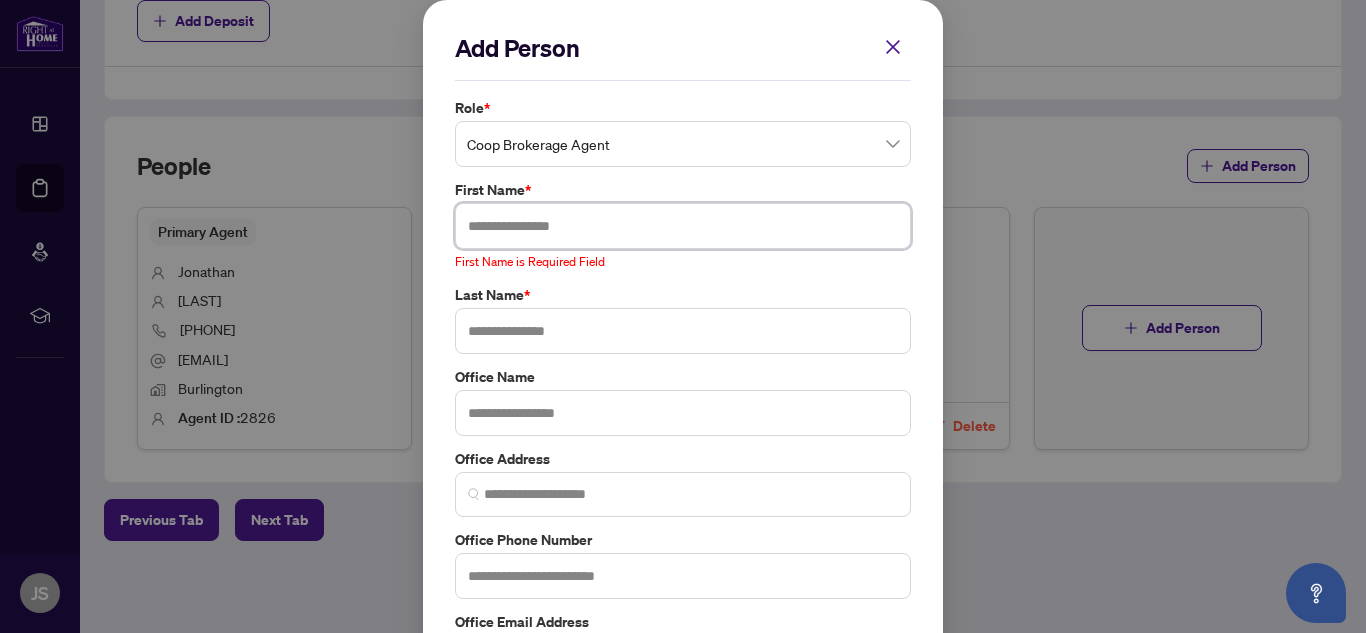 paste on "**********" 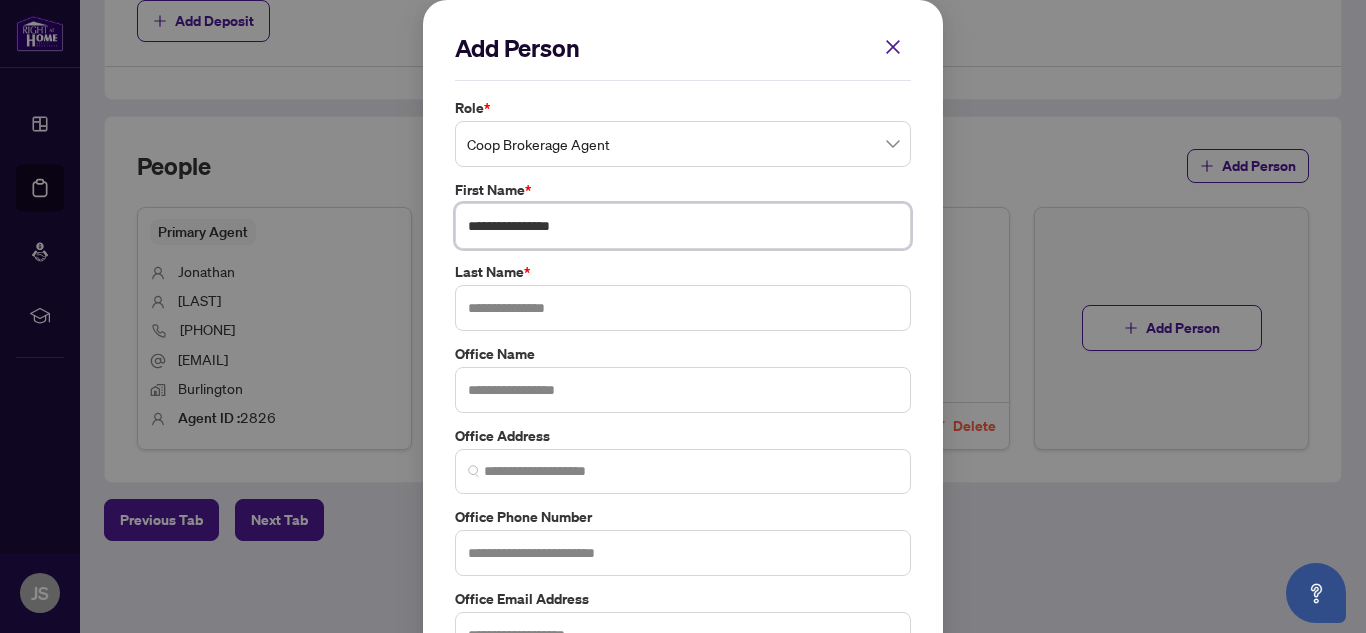 click on "**********" at bounding box center [683, 226] 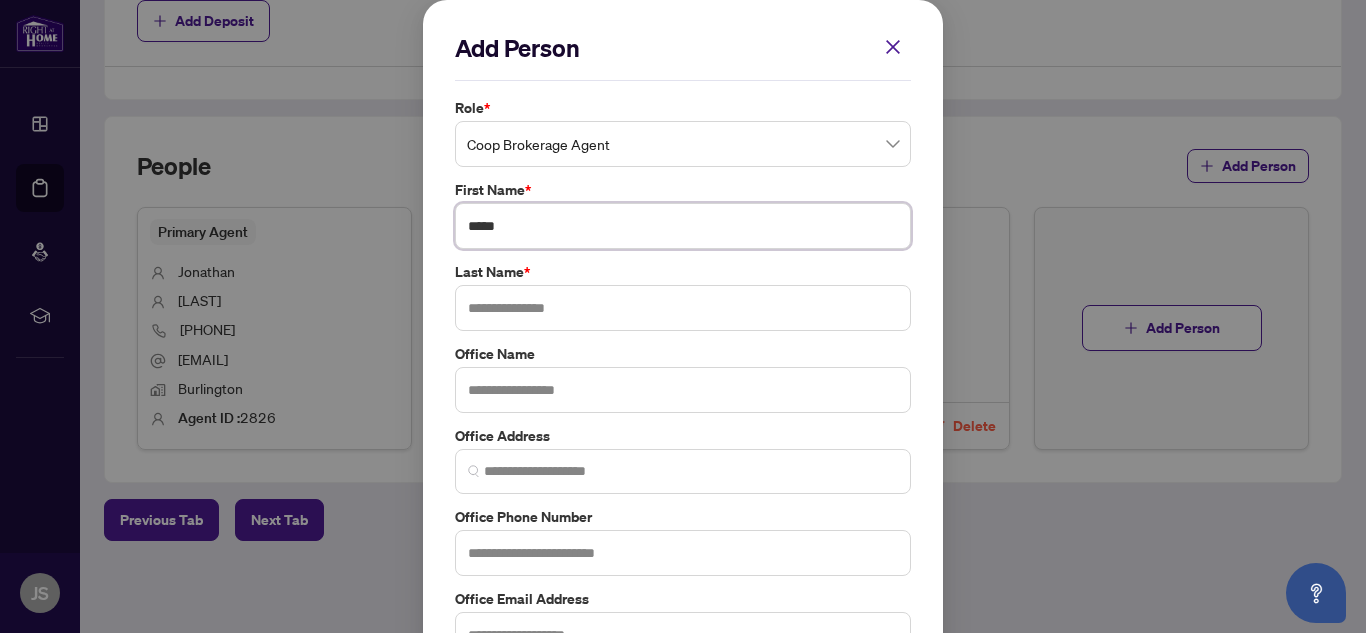 type on "*****" 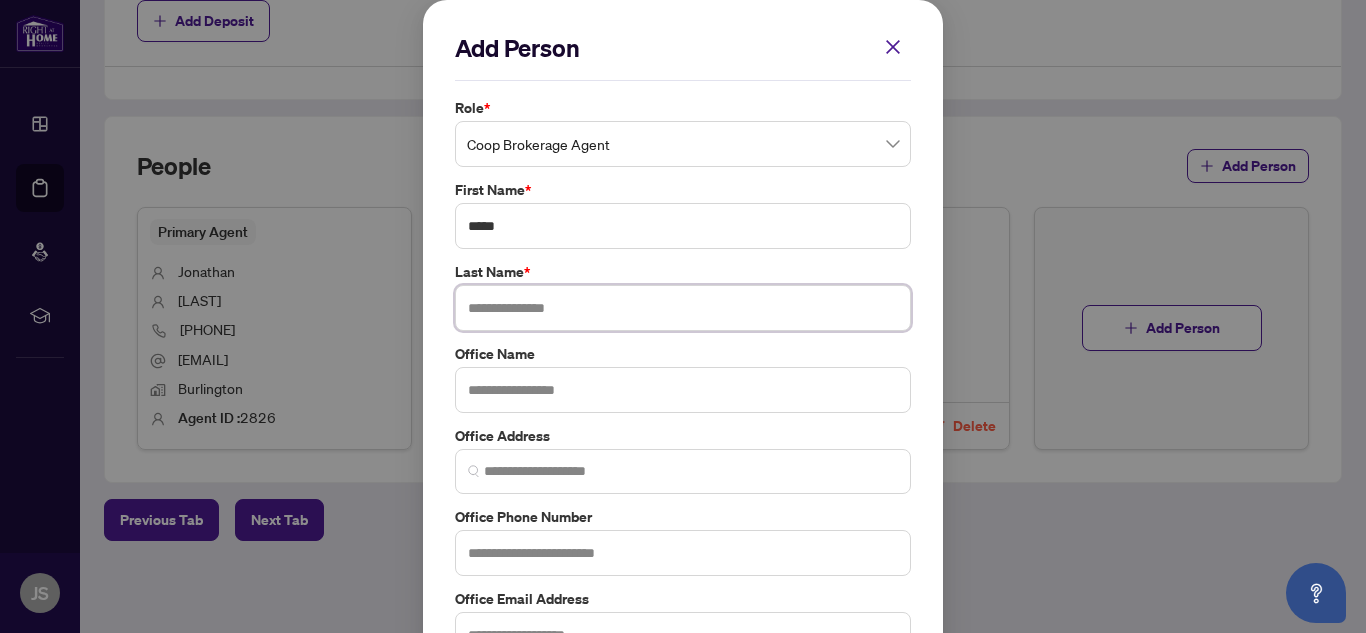 paste on "*********" 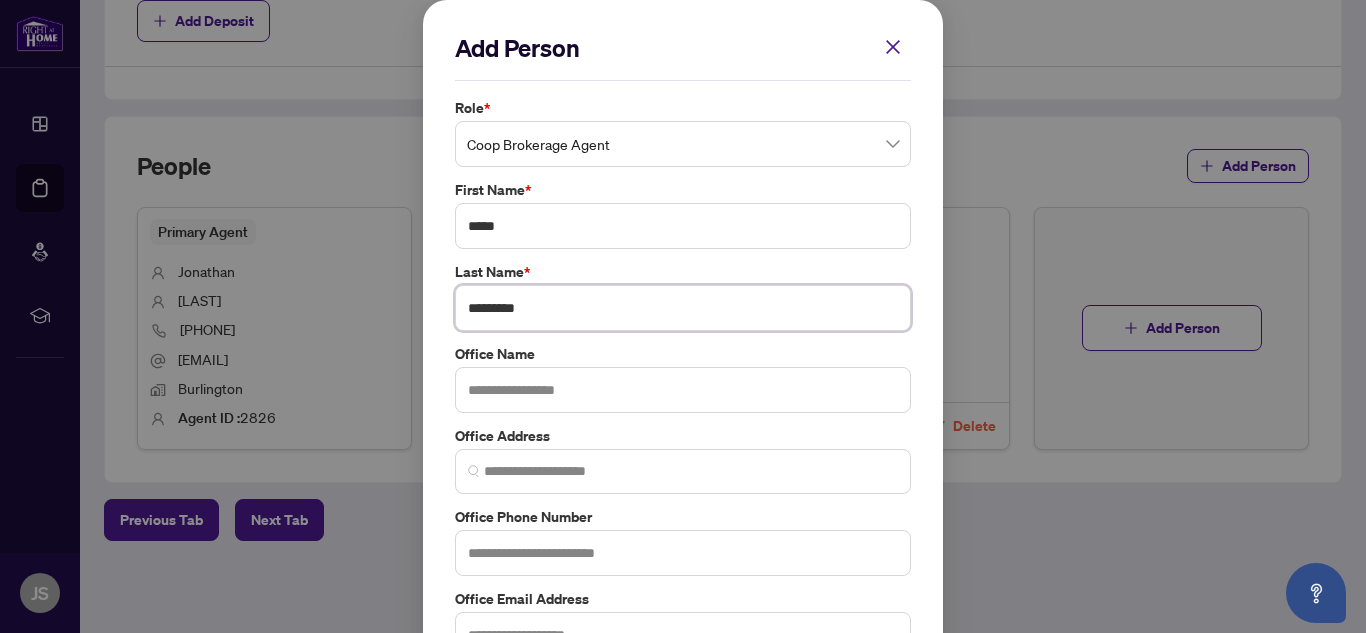 type on "*********" 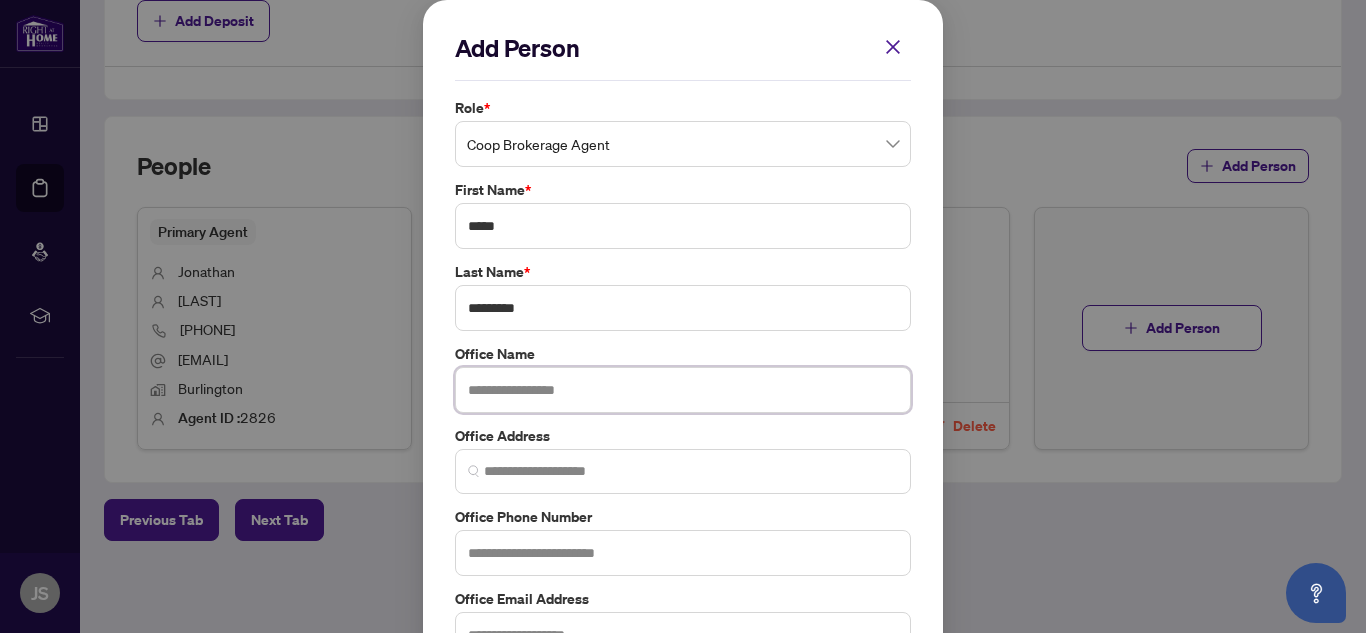 click at bounding box center [683, 390] 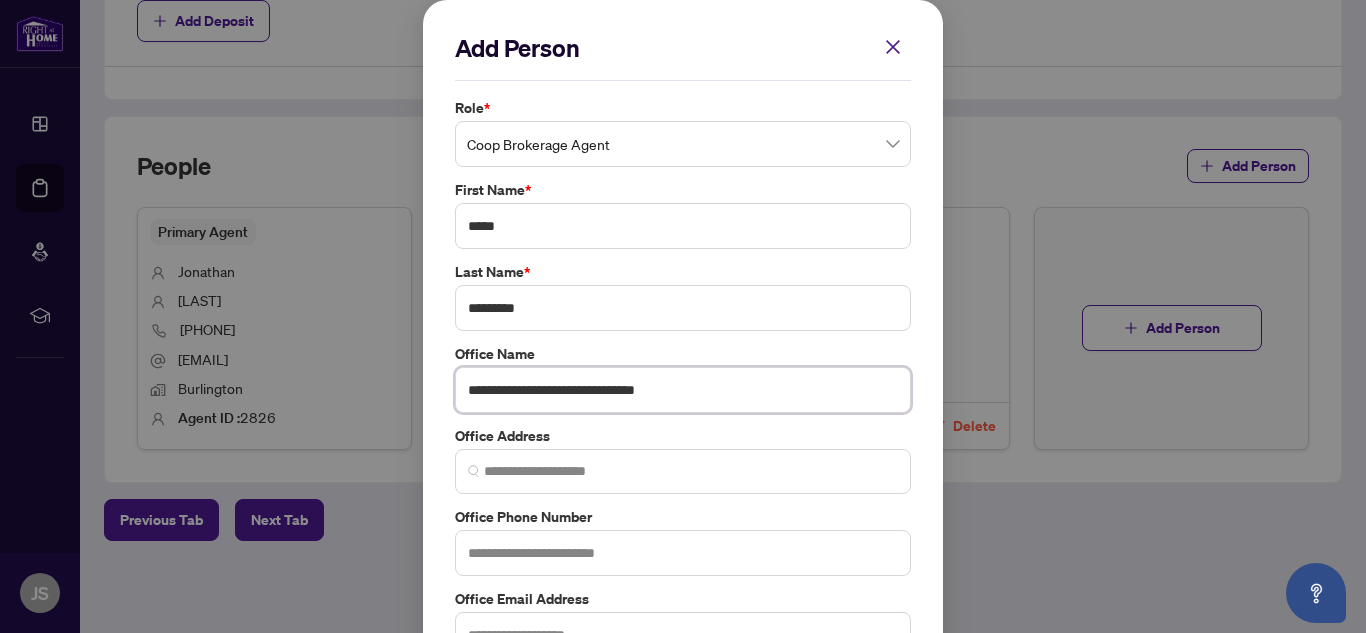 type on "**********" 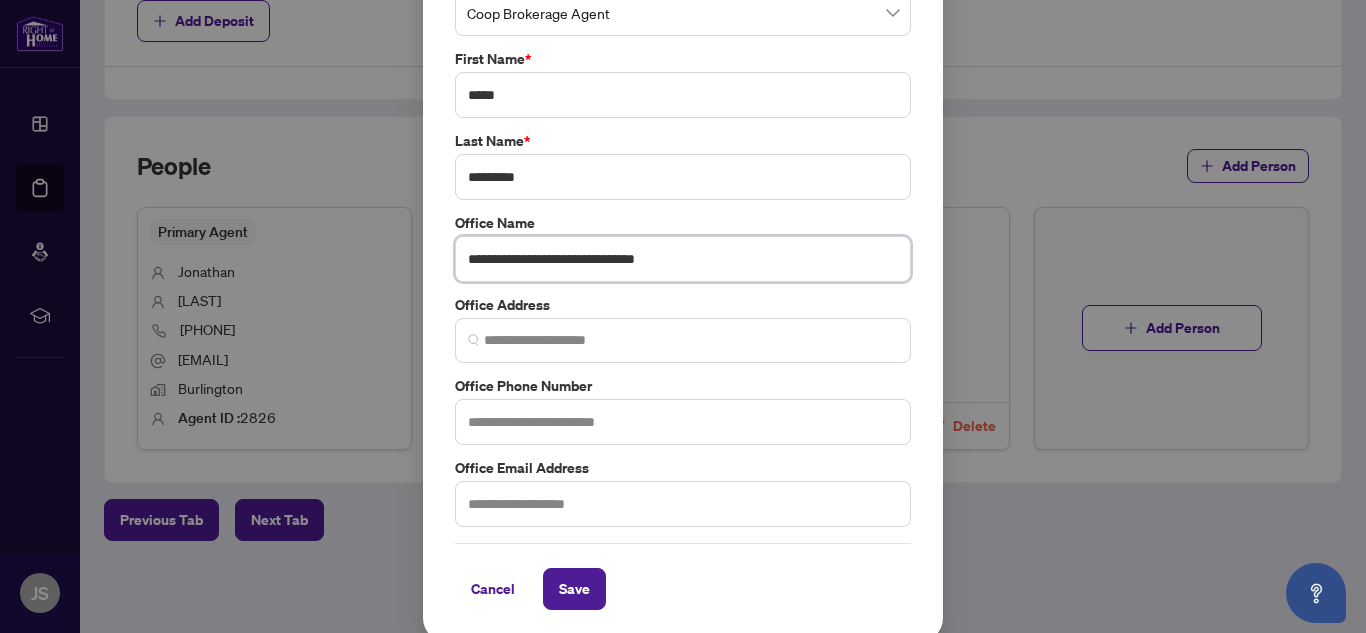 scroll, scrollTop: 140, scrollLeft: 0, axis: vertical 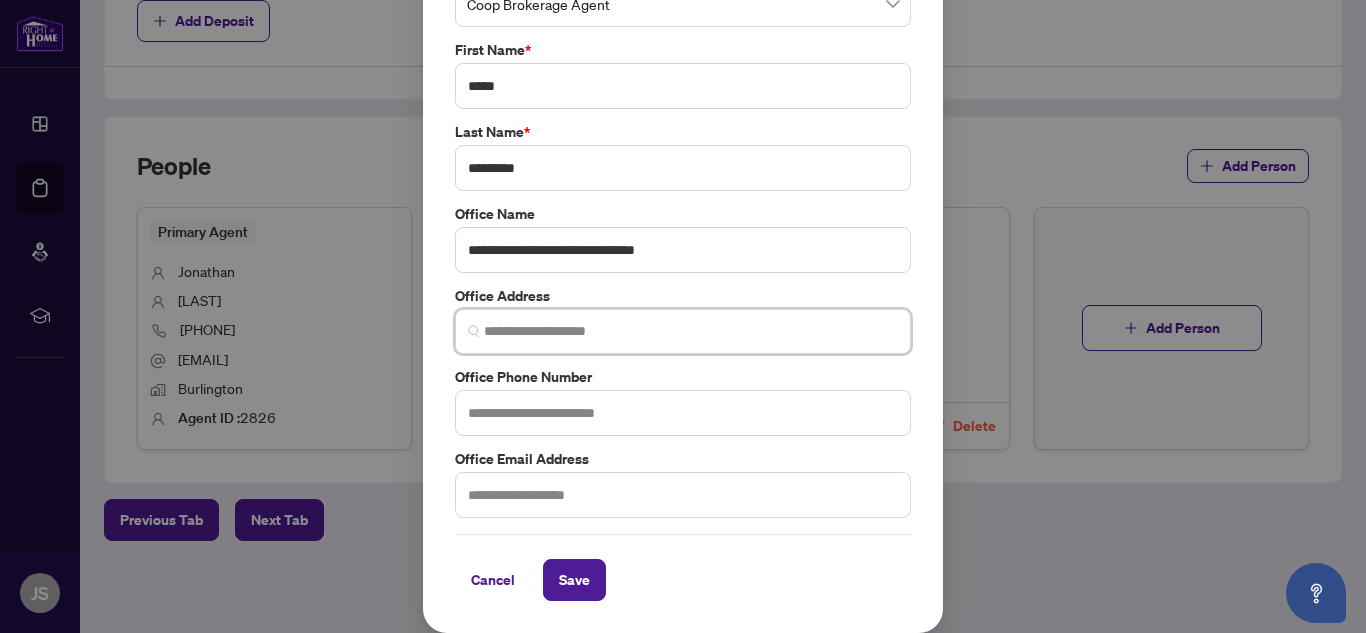 drag, startPoint x: 532, startPoint y: 341, endPoint x: 516, endPoint y: 341, distance: 16 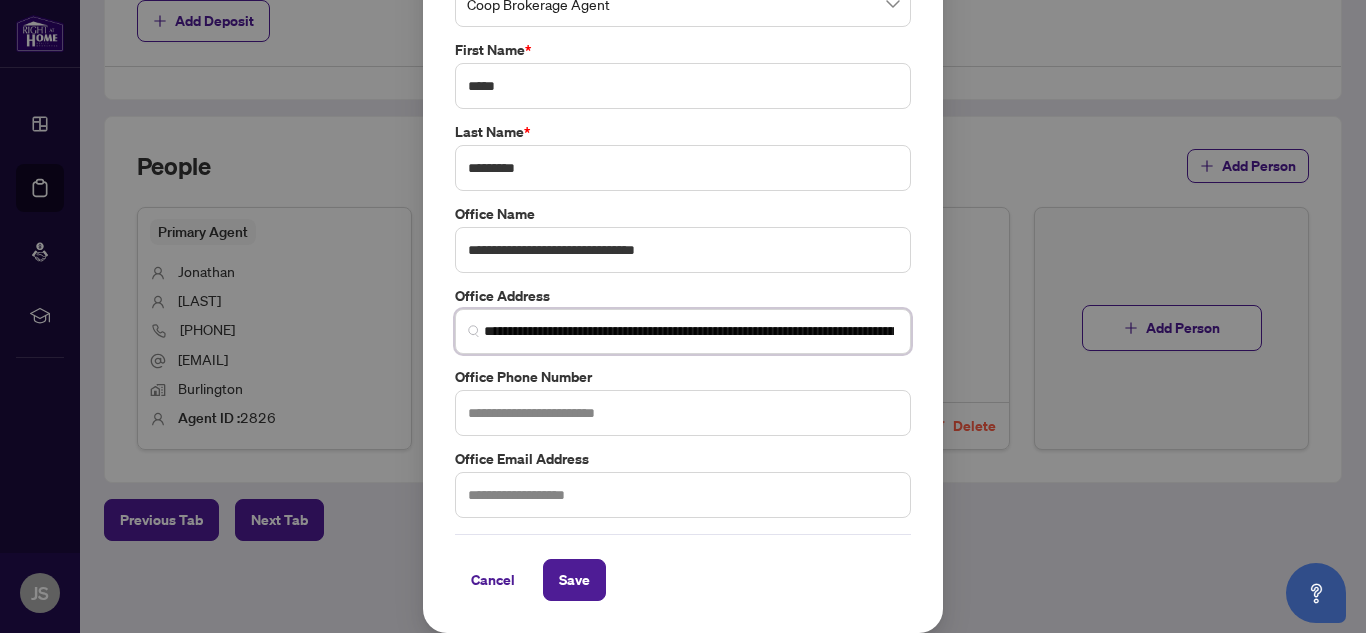 scroll, scrollTop: 0, scrollLeft: 251, axis: horizontal 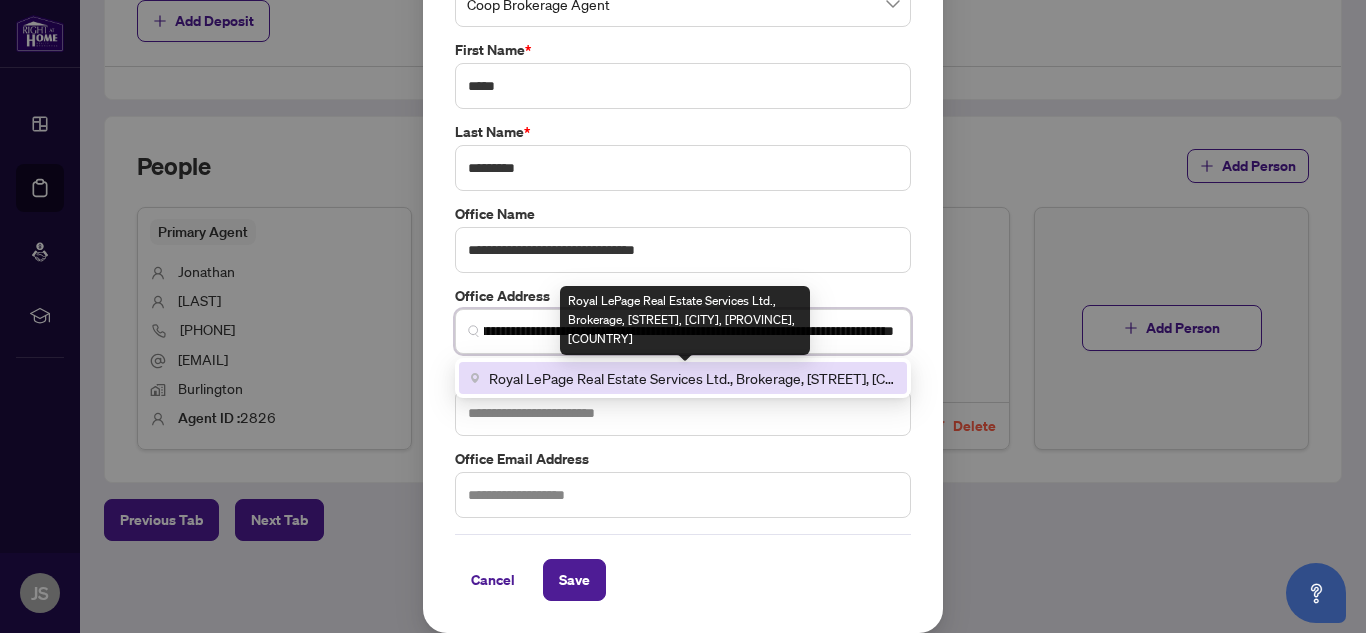 click on "Royal LePage Real Estate Services Ltd., Brokerage, [STREET], [CITY], [PROVINCE], [COUNTRY]" at bounding box center [692, 378] 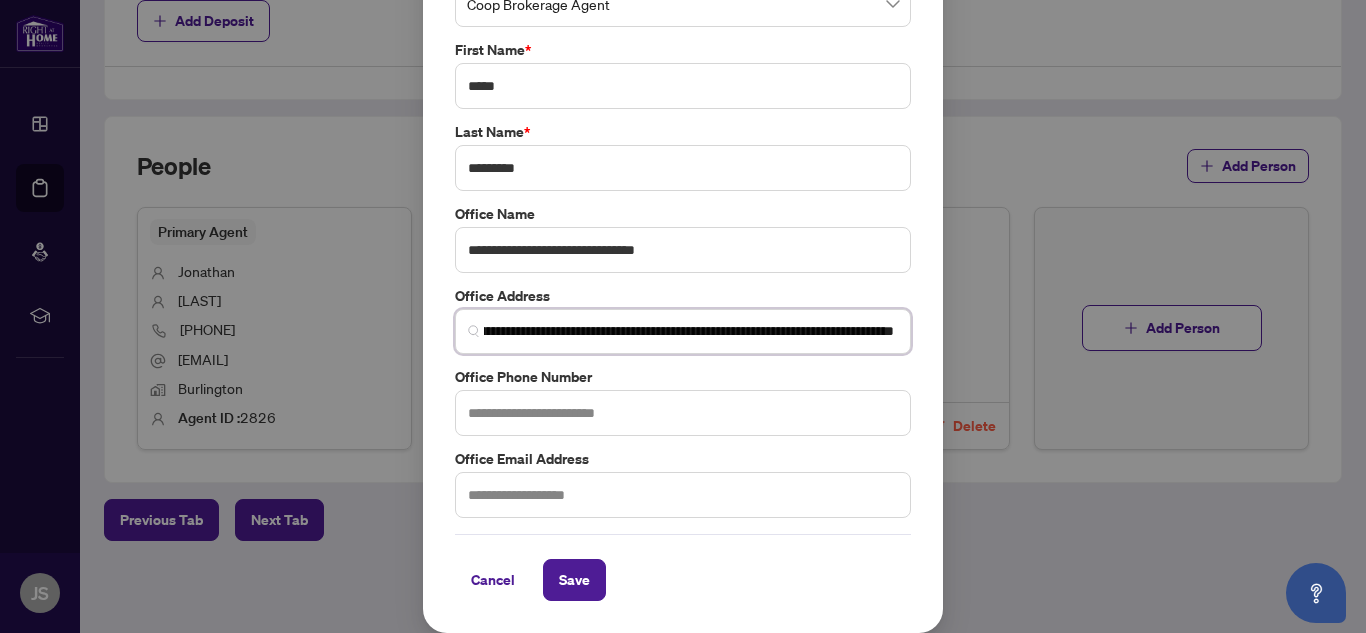 scroll, scrollTop: 0, scrollLeft: 164, axis: horizontal 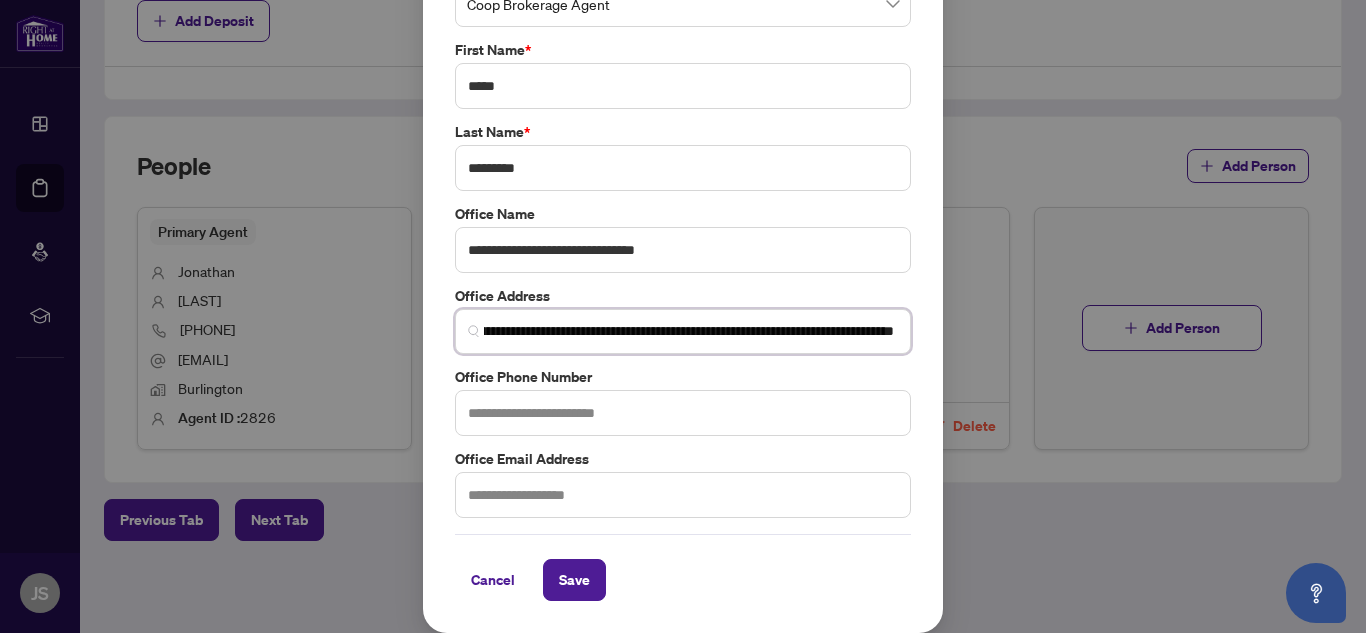 type on "**********" 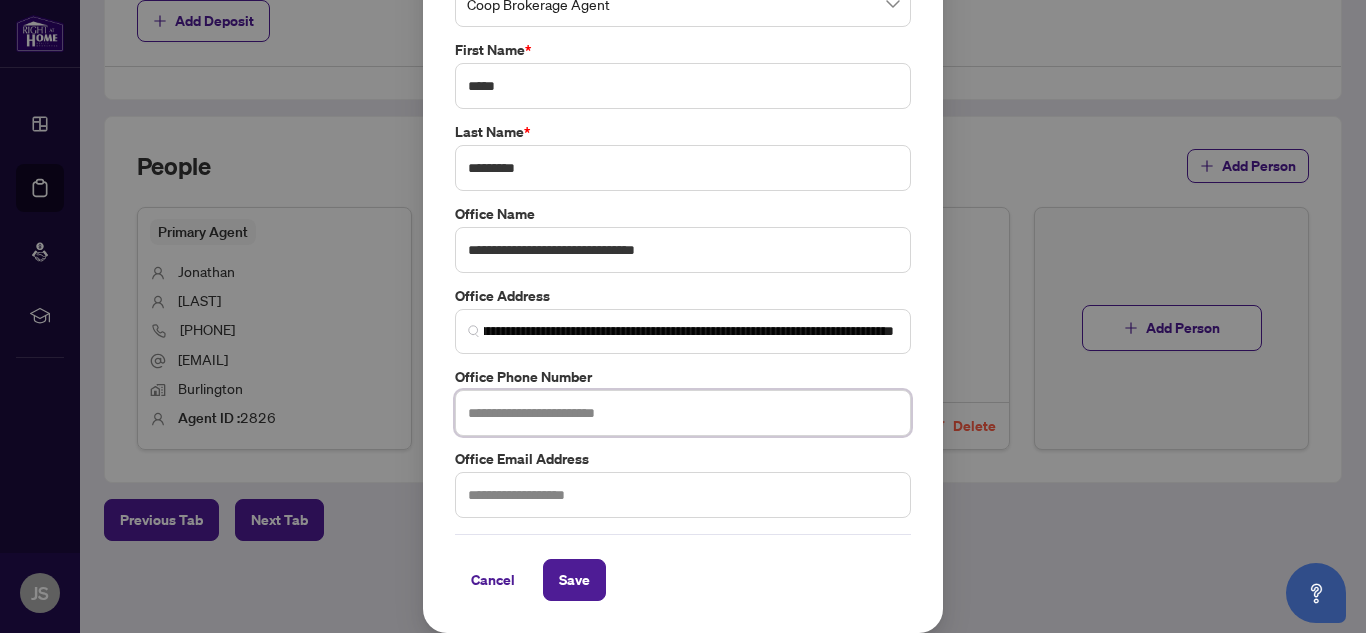 click at bounding box center (683, 413) 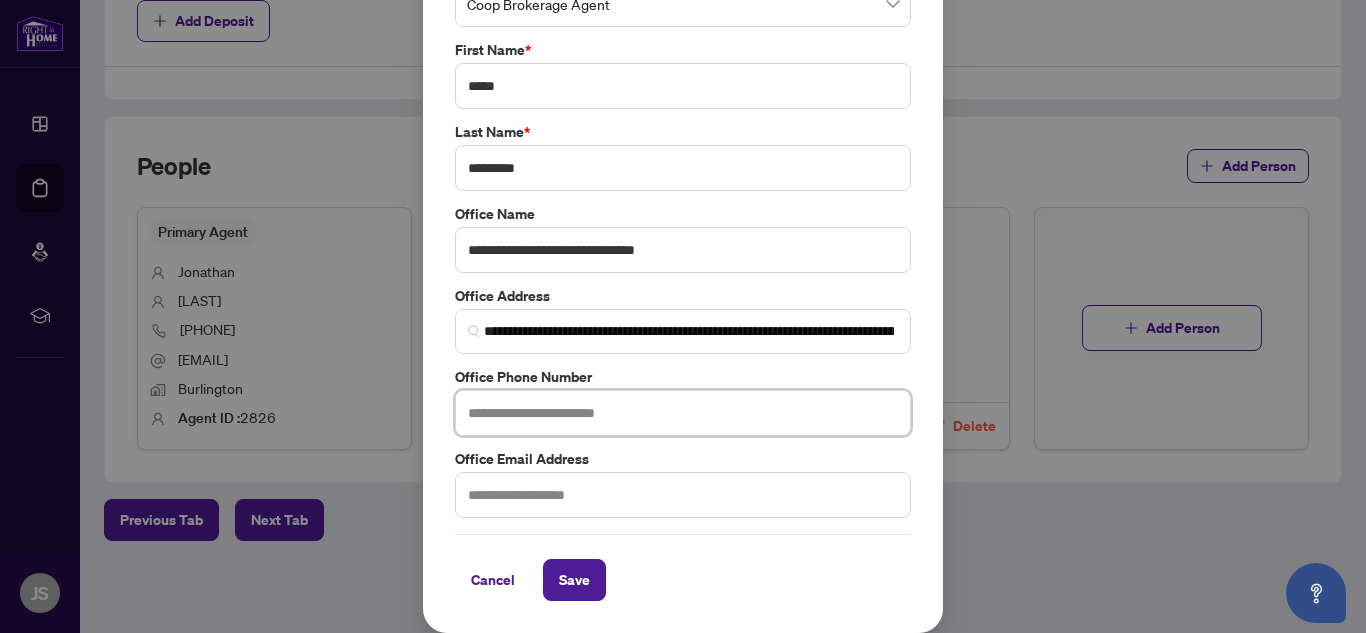 paste on "**********" 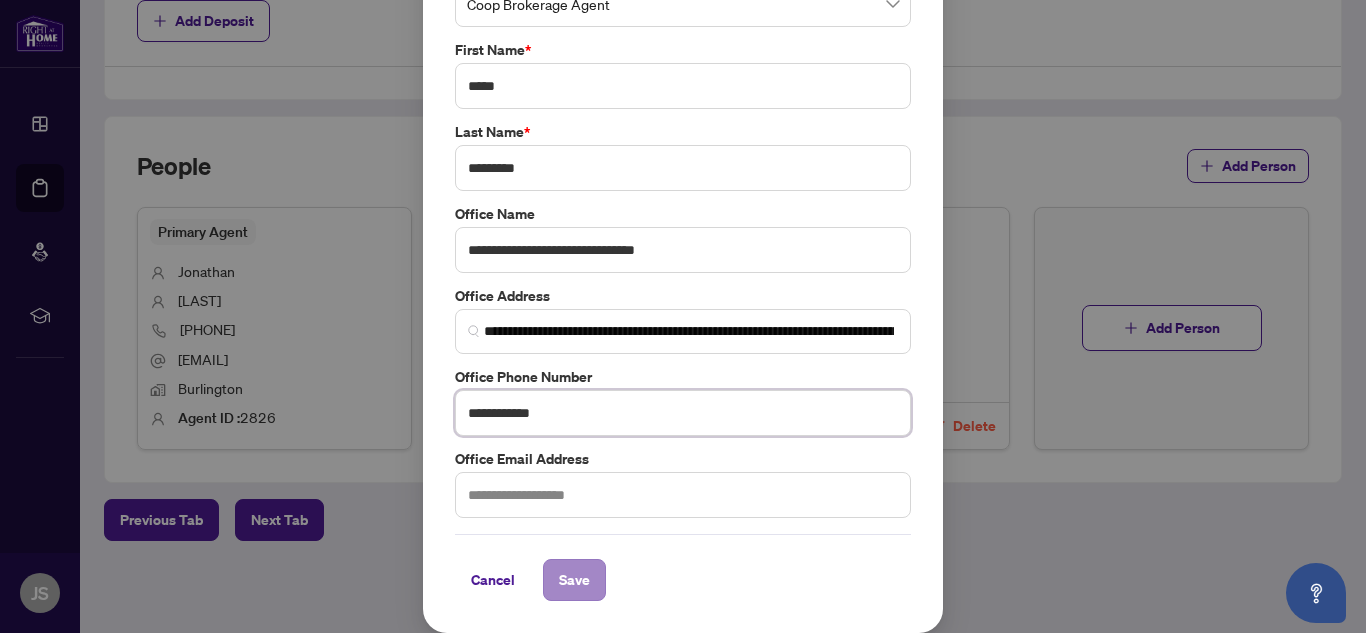 type on "**********" 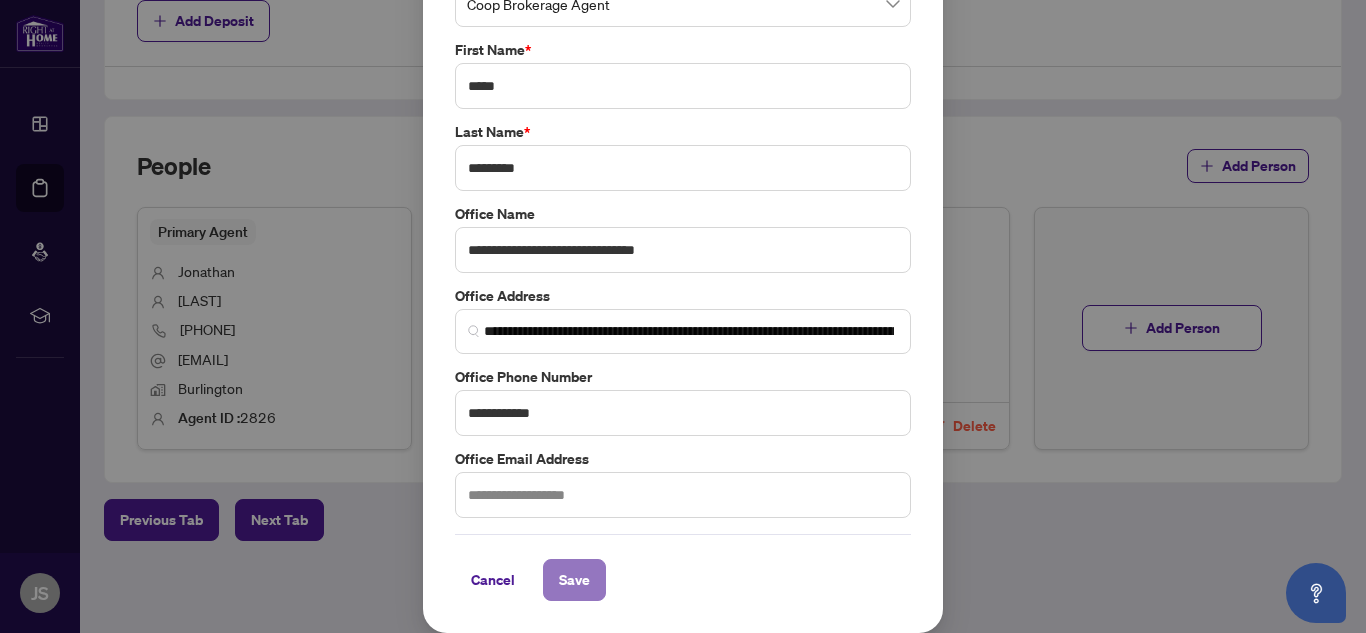 click on "Save" at bounding box center (574, 580) 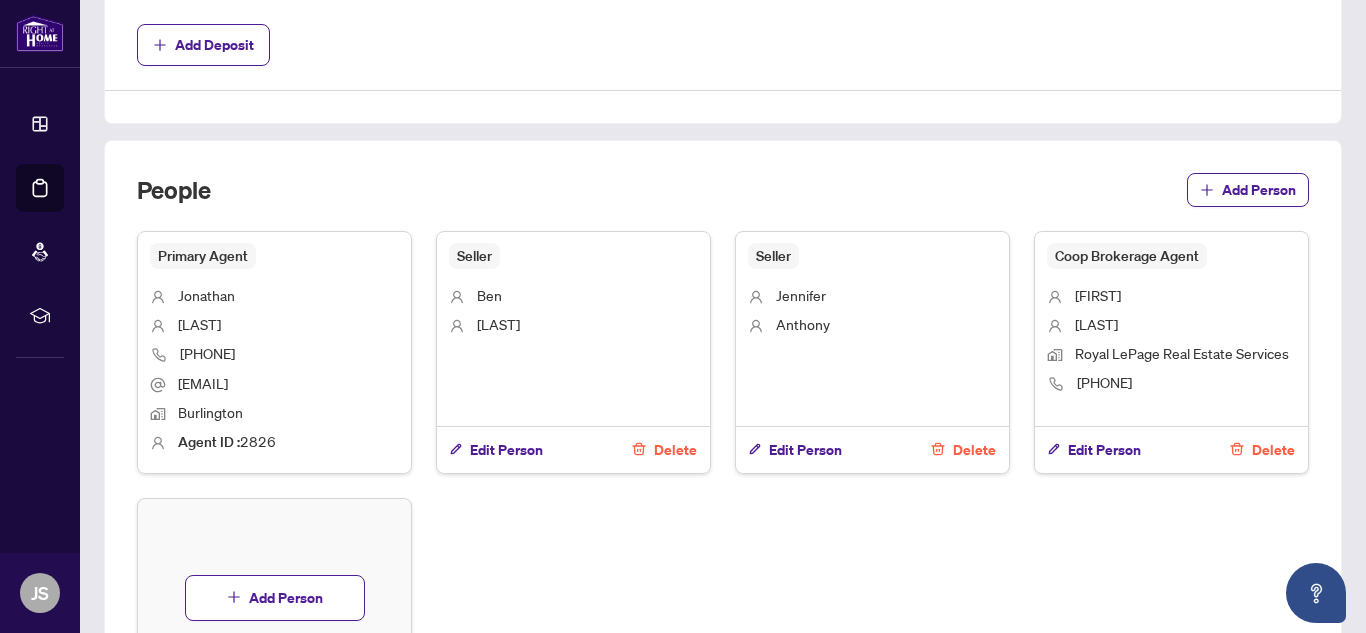 scroll, scrollTop: 1392, scrollLeft: 0, axis: vertical 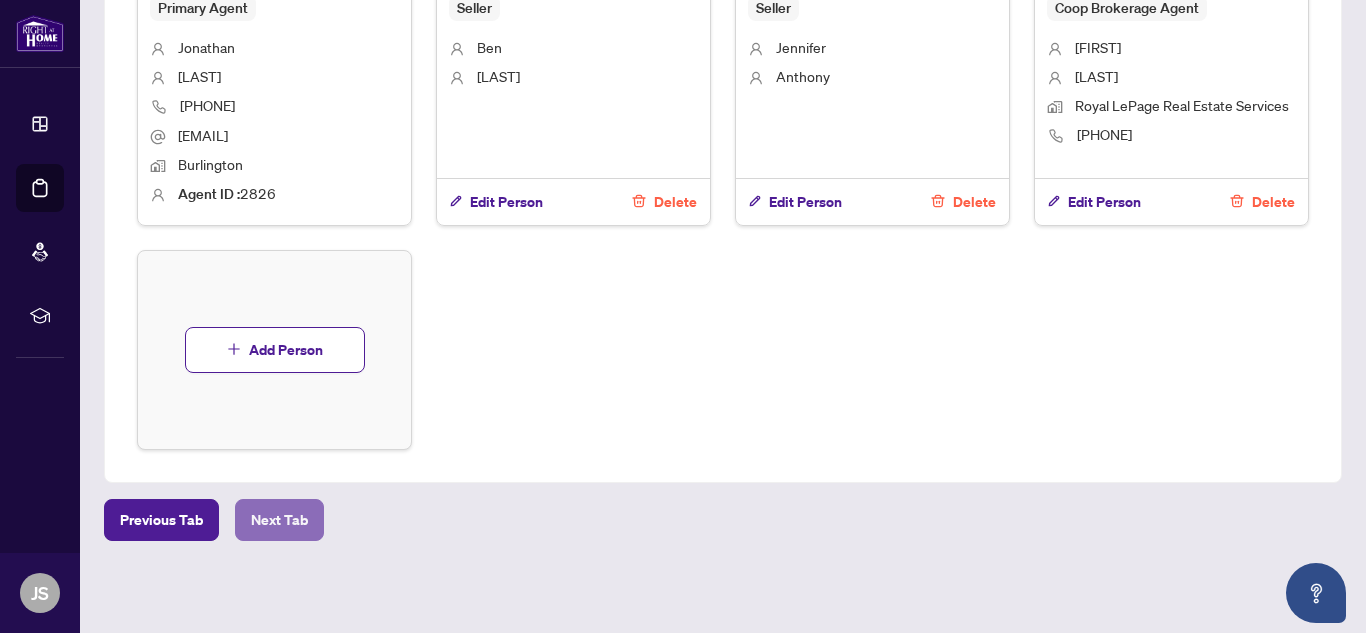 click on "Next Tab" at bounding box center [279, 520] 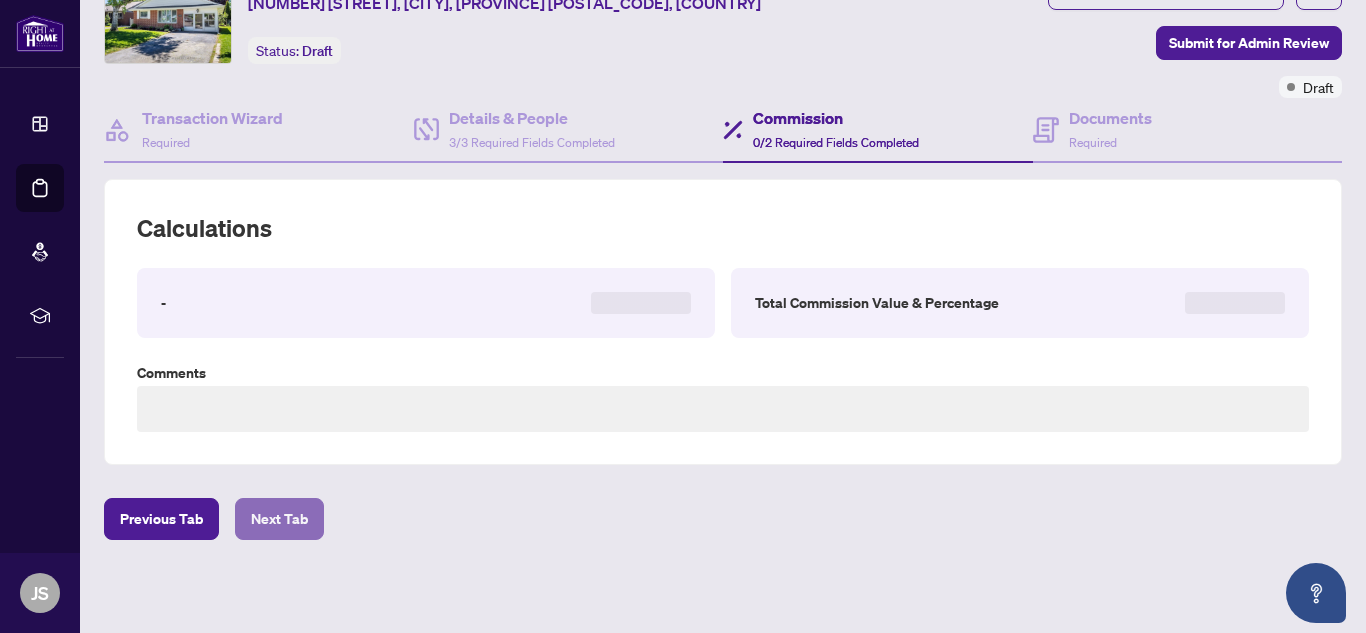 scroll, scrollTop: 557, scrollLeft: 0, axis: vertical 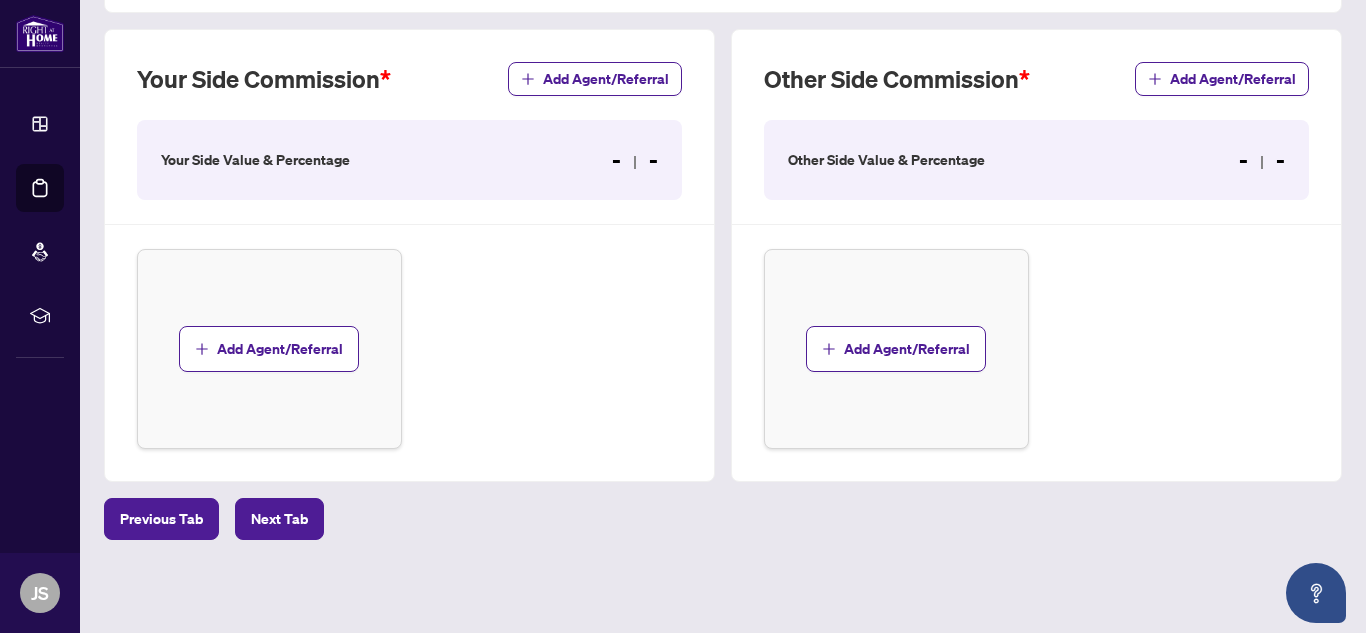 click on "Your Side Value & Percentage -     -" at bounding box center [409, 160] 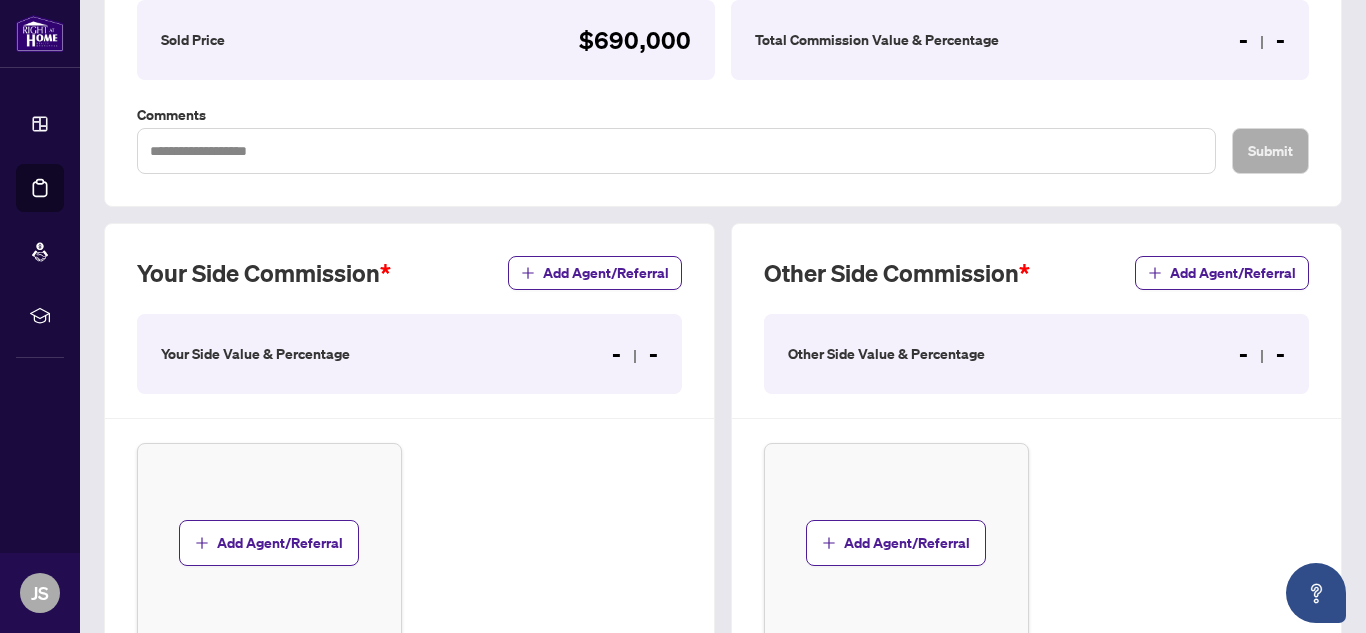 scroll, scrollTop: 0, scrollLeft: 0, axis: both 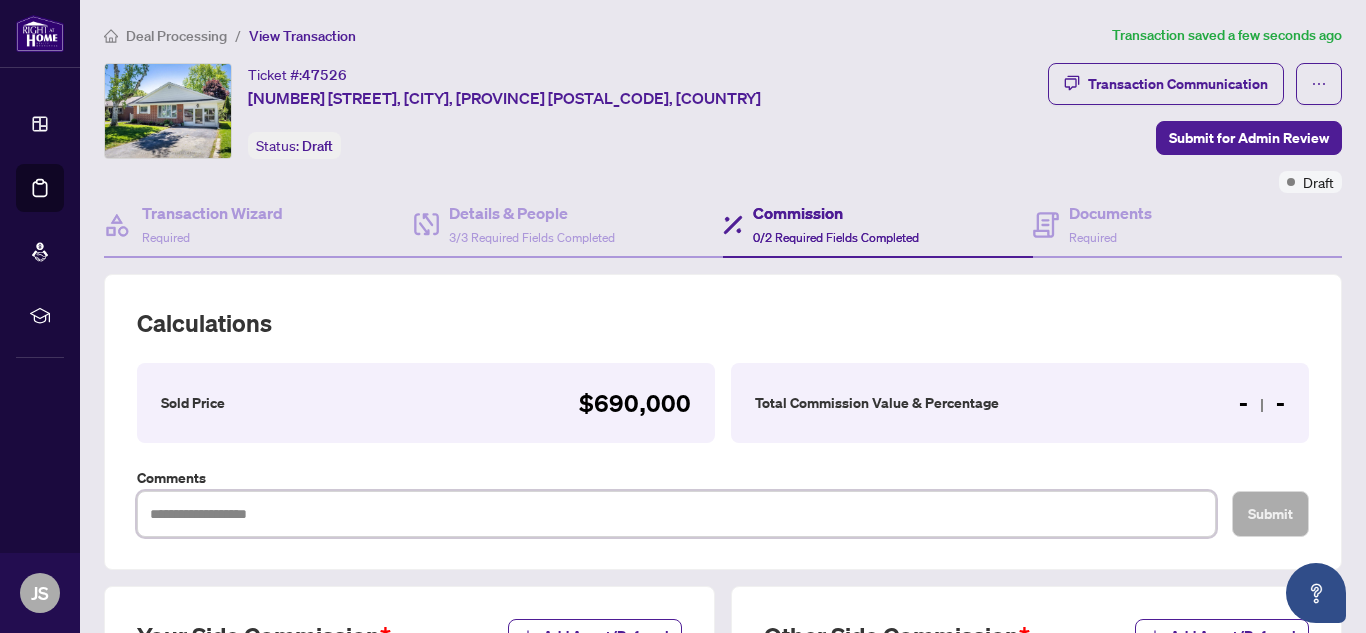 click at bounding box center [676, 514] 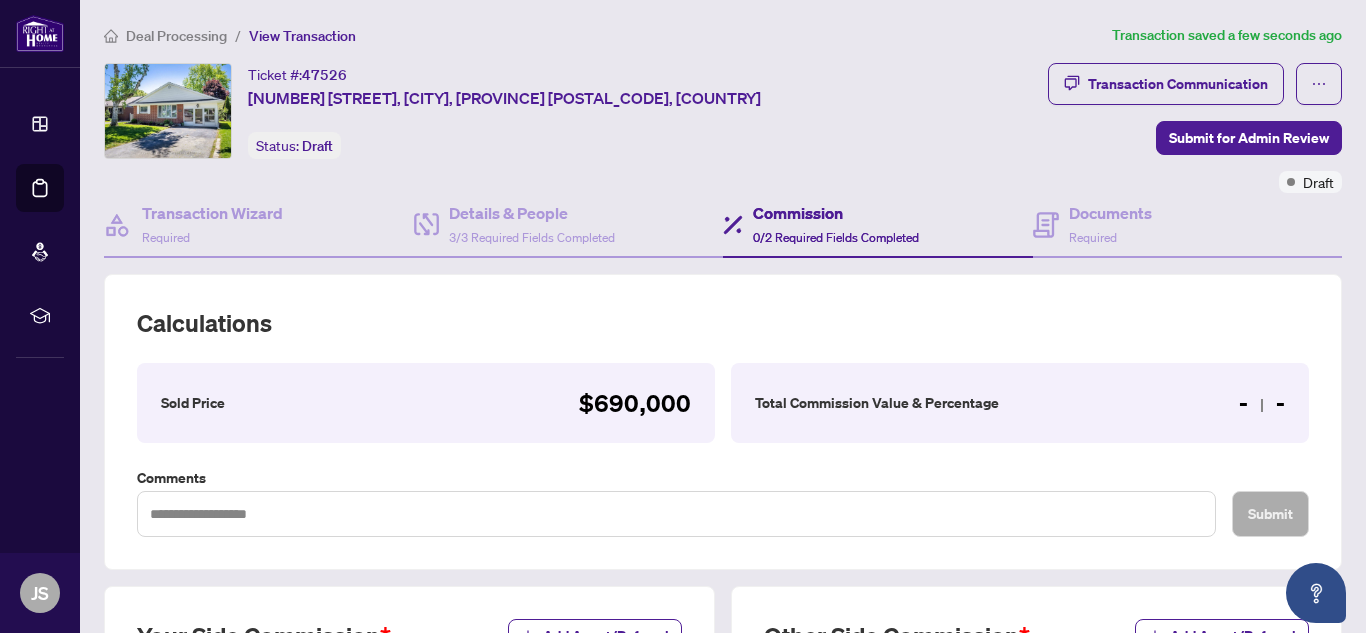 click on "-     -" at bounding box center (1262, 403) 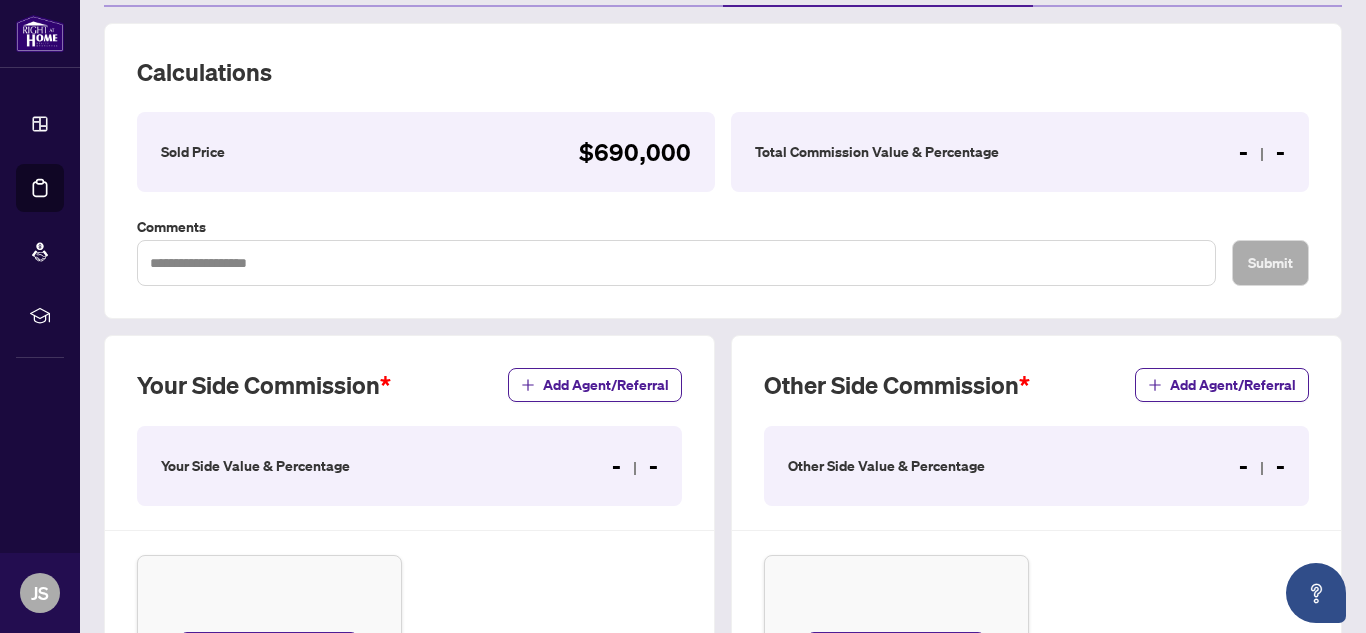 scroll, scrollTop: 436, scrollLeft: 0, axis: vertical 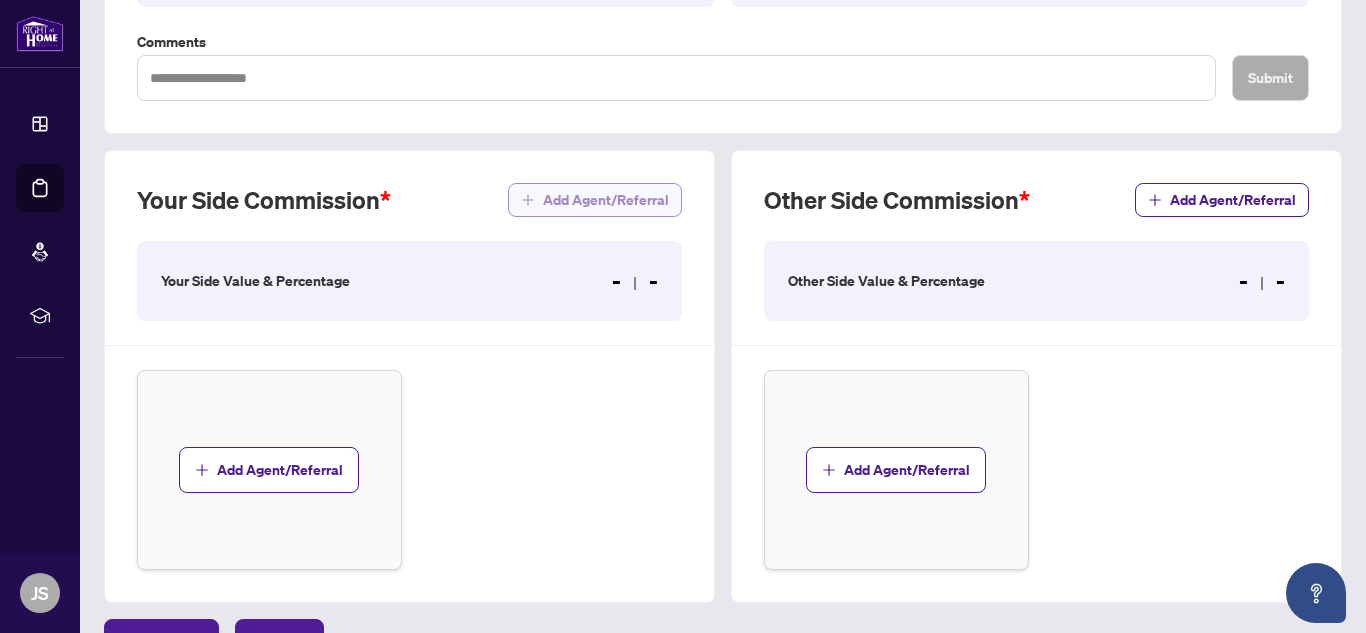 click on "Add Agent/Referral" at bounding box center (606, 200) 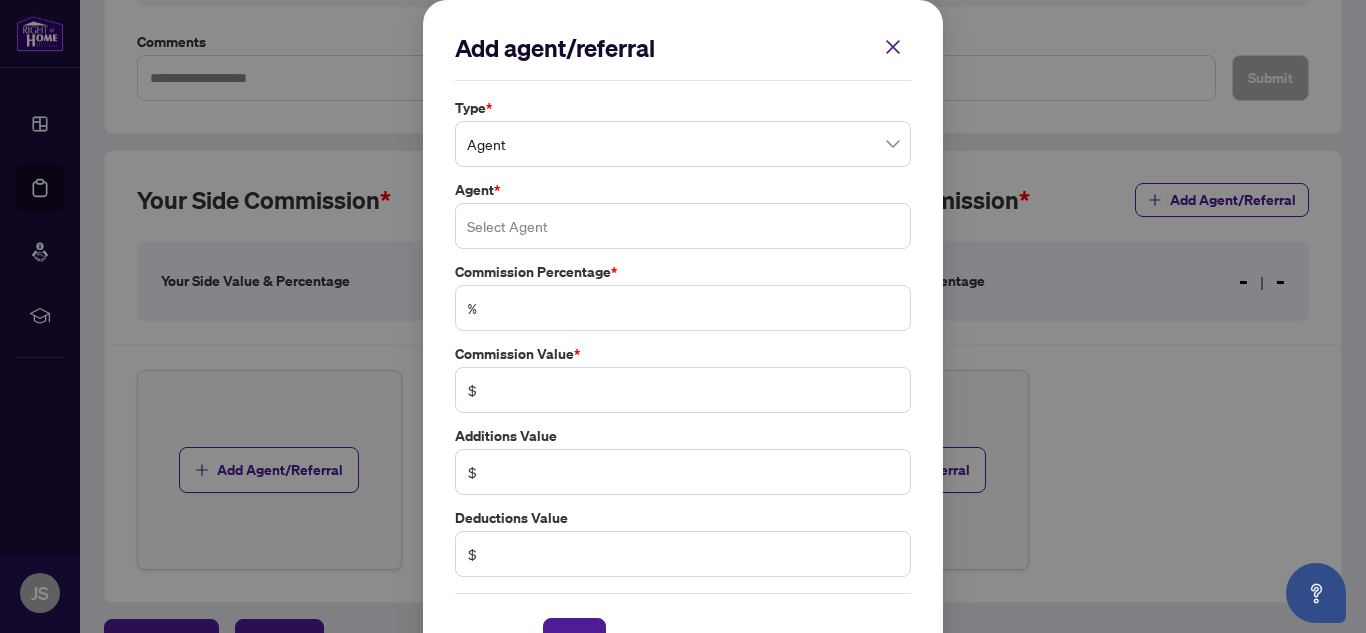 click at bounding box center (683, 226) 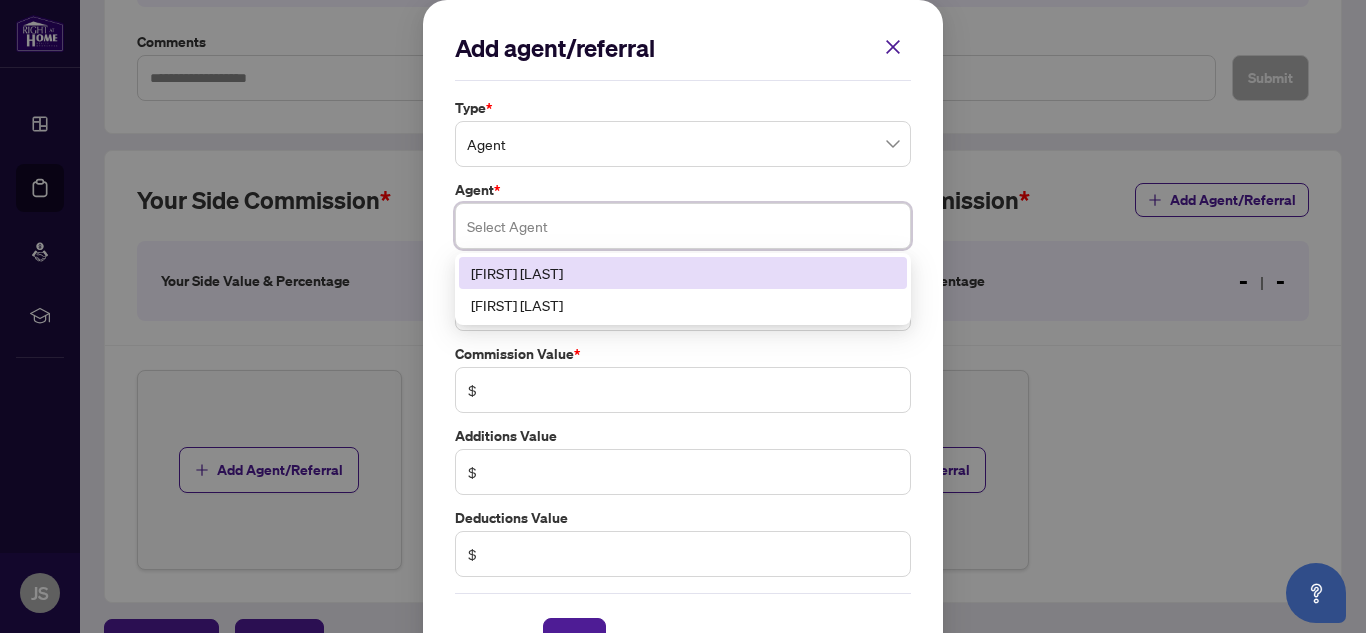 click on "[FIRST] [LAST]" at bounding box center [683, 273] 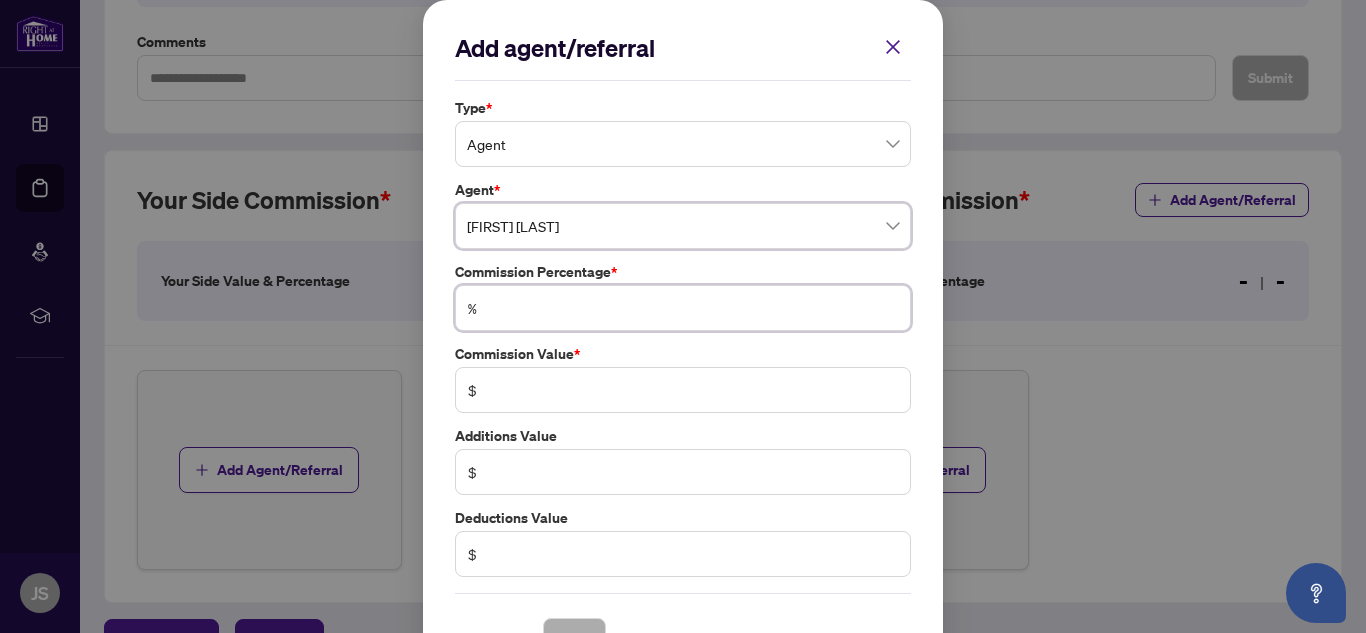 click at bounding box center [693, 308] 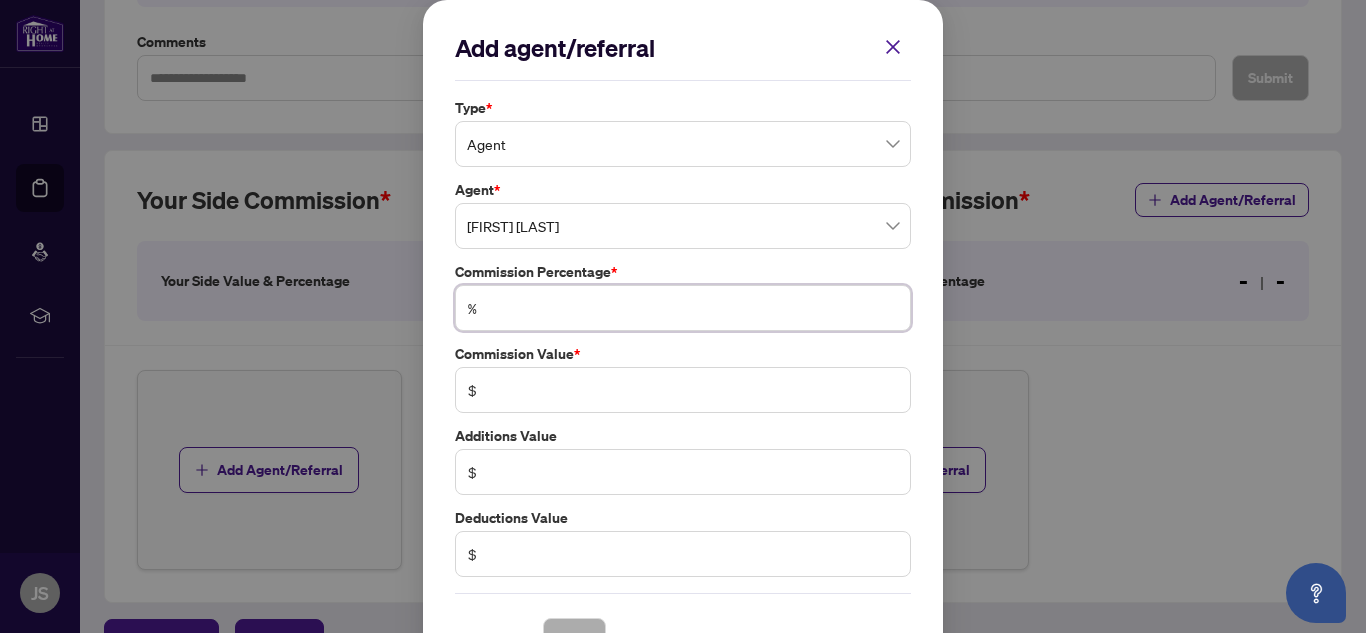 type on "*" 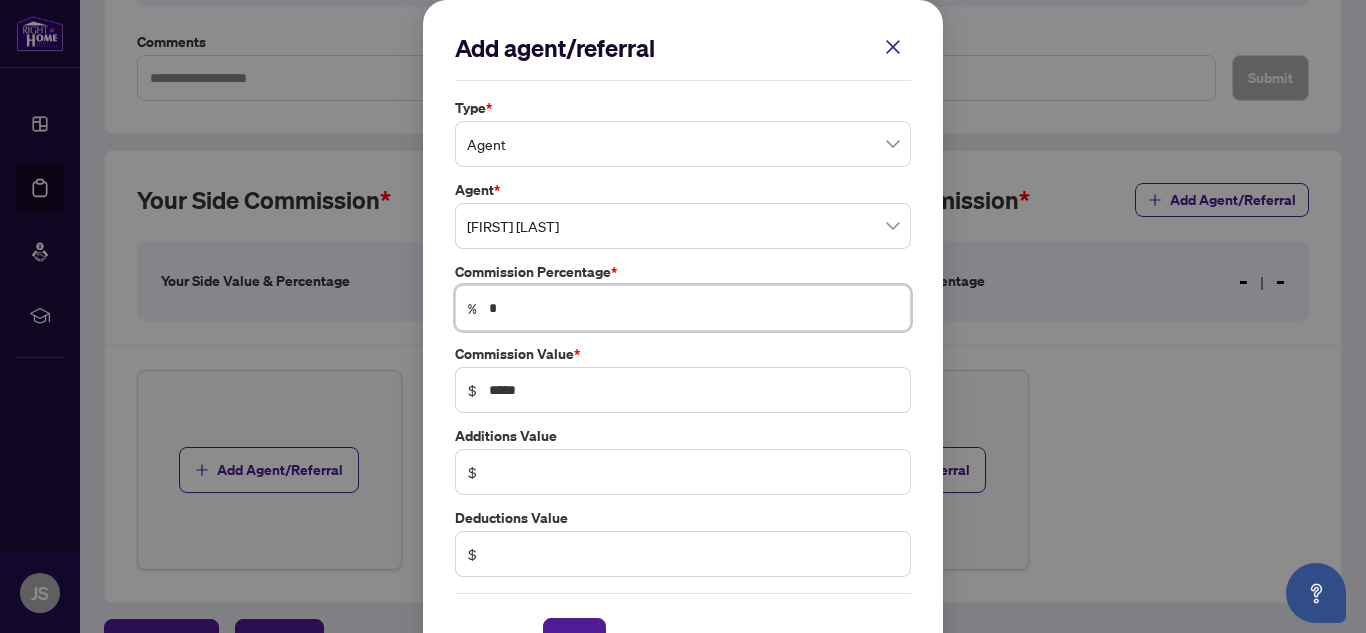 scroll, scrollTop: 59, scrollLeft: 0, axis: vertical 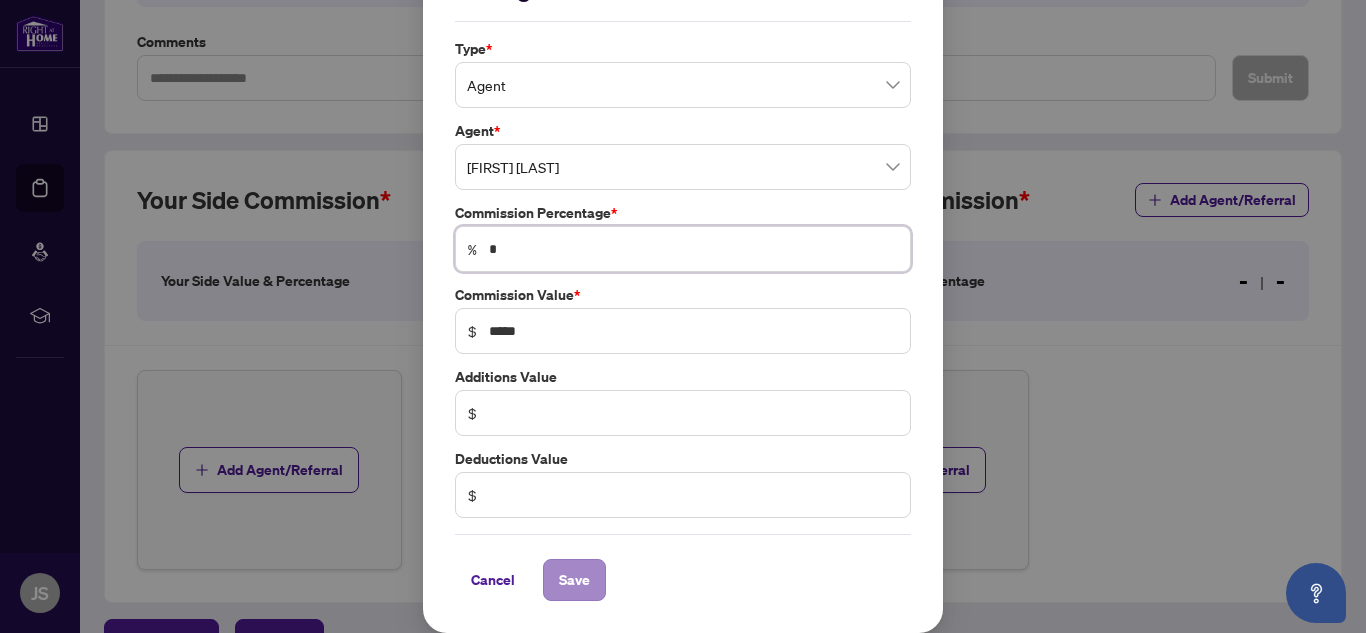 type on "*" 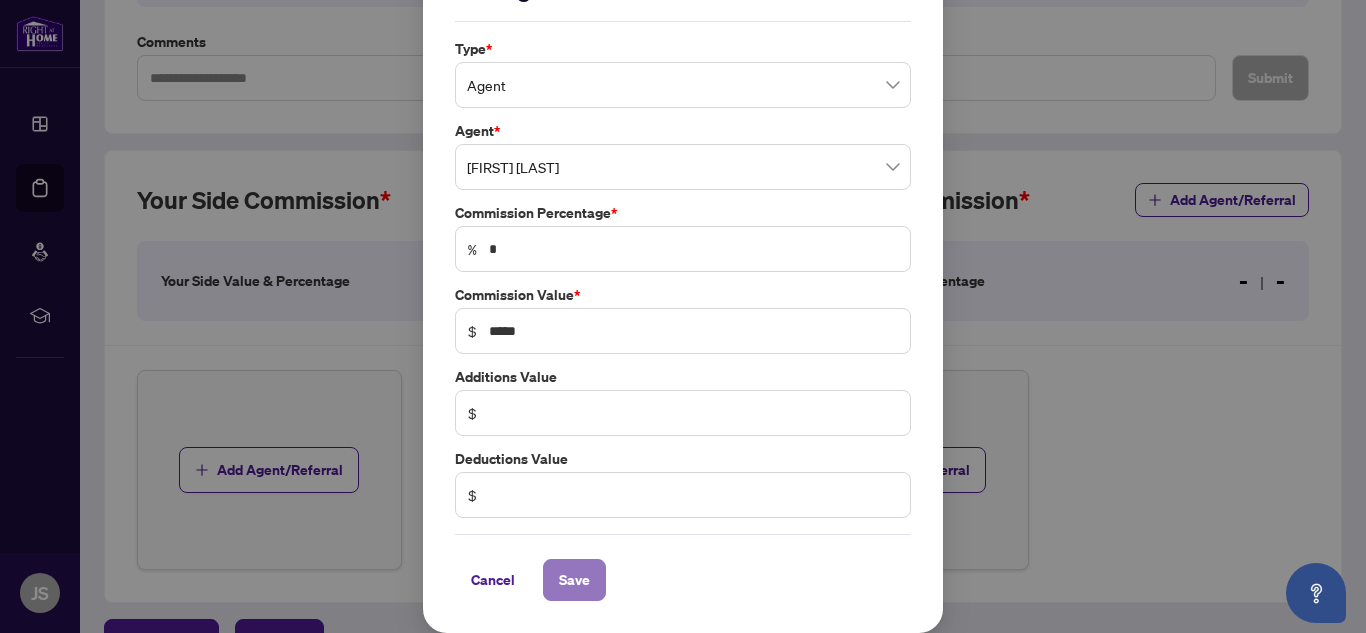 click on "Save" at bounding box center [574, 580] 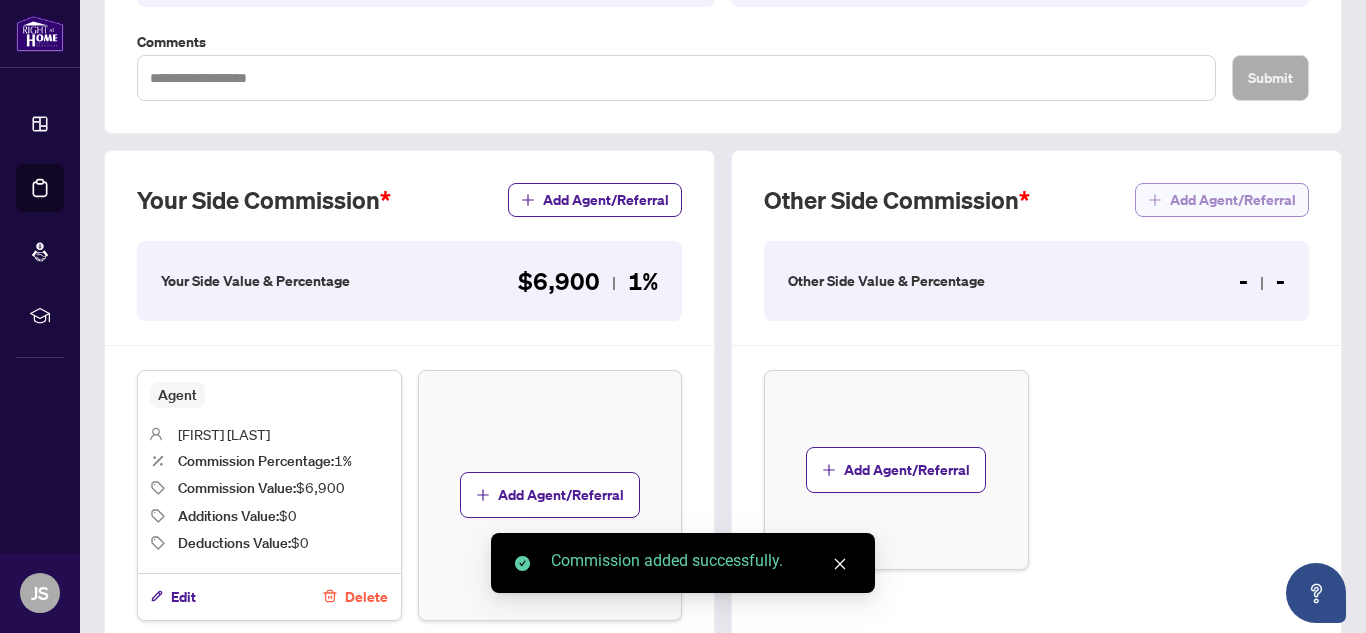 click on "Add Agent/Referral" at bounding box center [1233, 200] 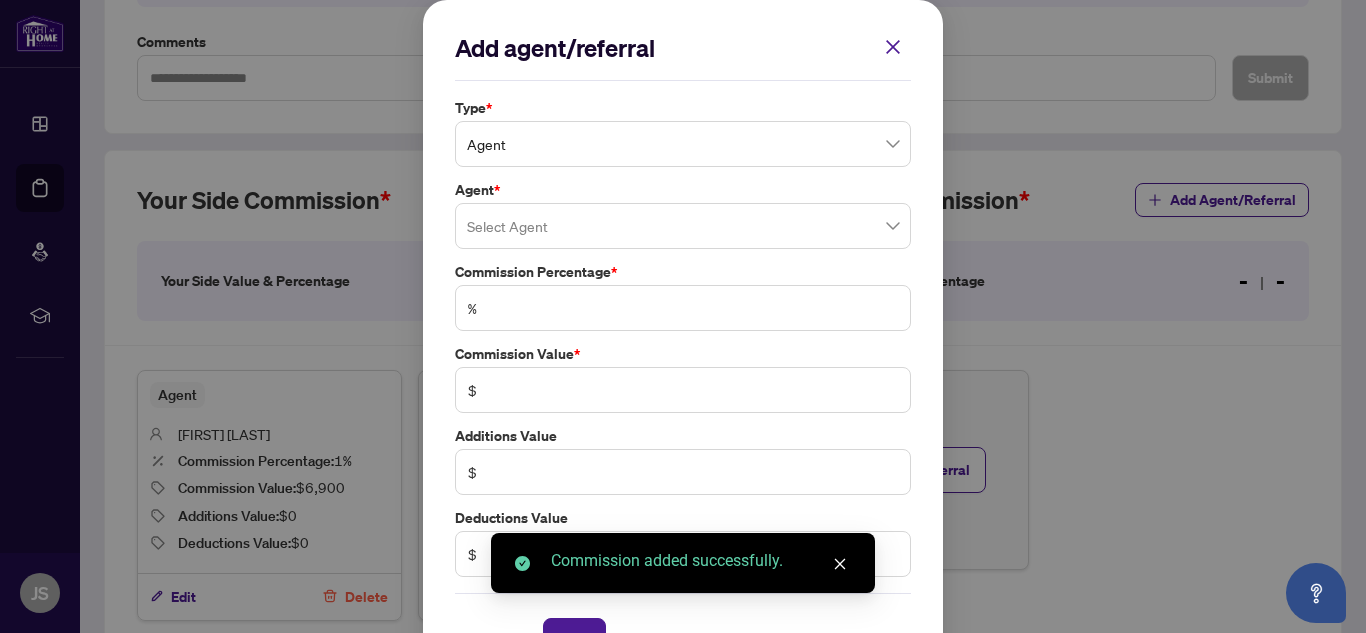 click at bounding box center [683, 226] 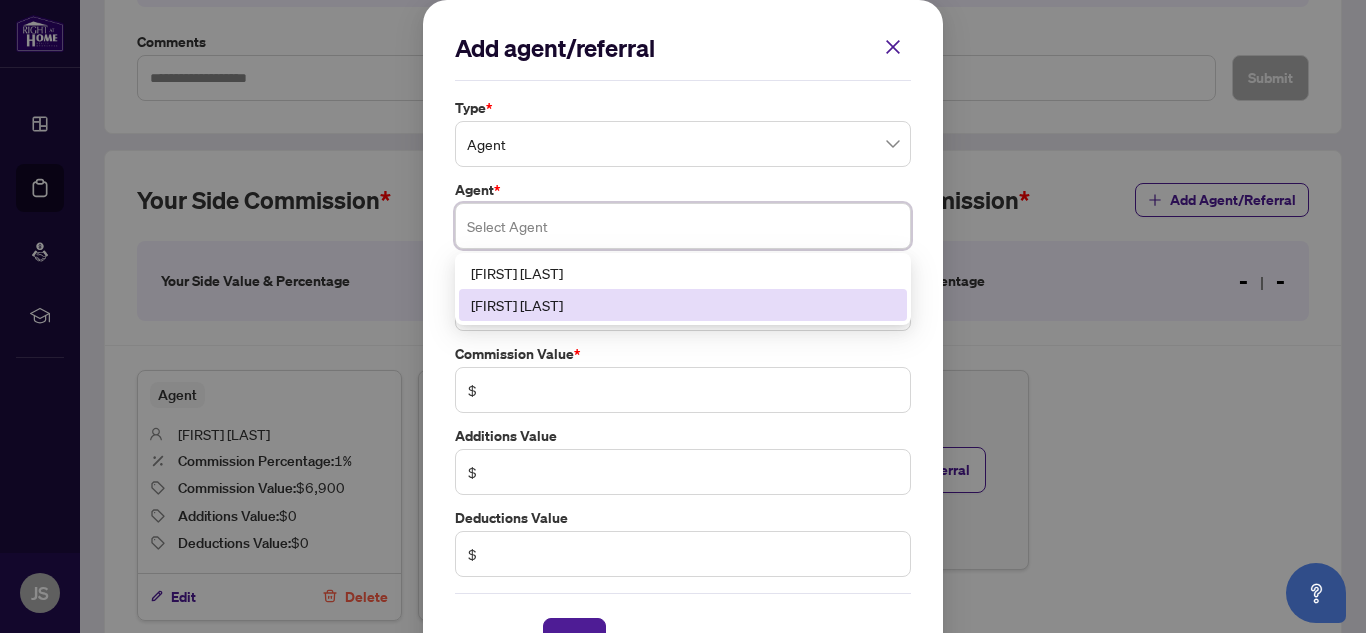 click on "[FIRST] [LAST]" at bounding box center [683, 305] 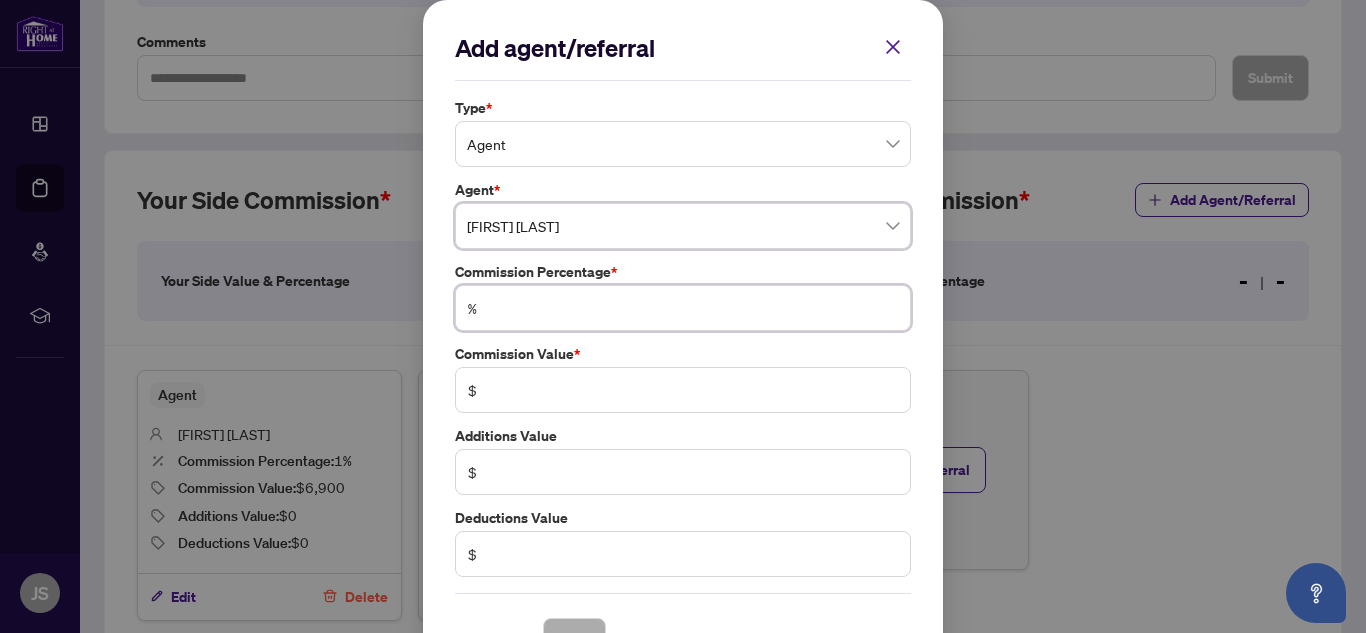 click at bounding box center (693, 308) 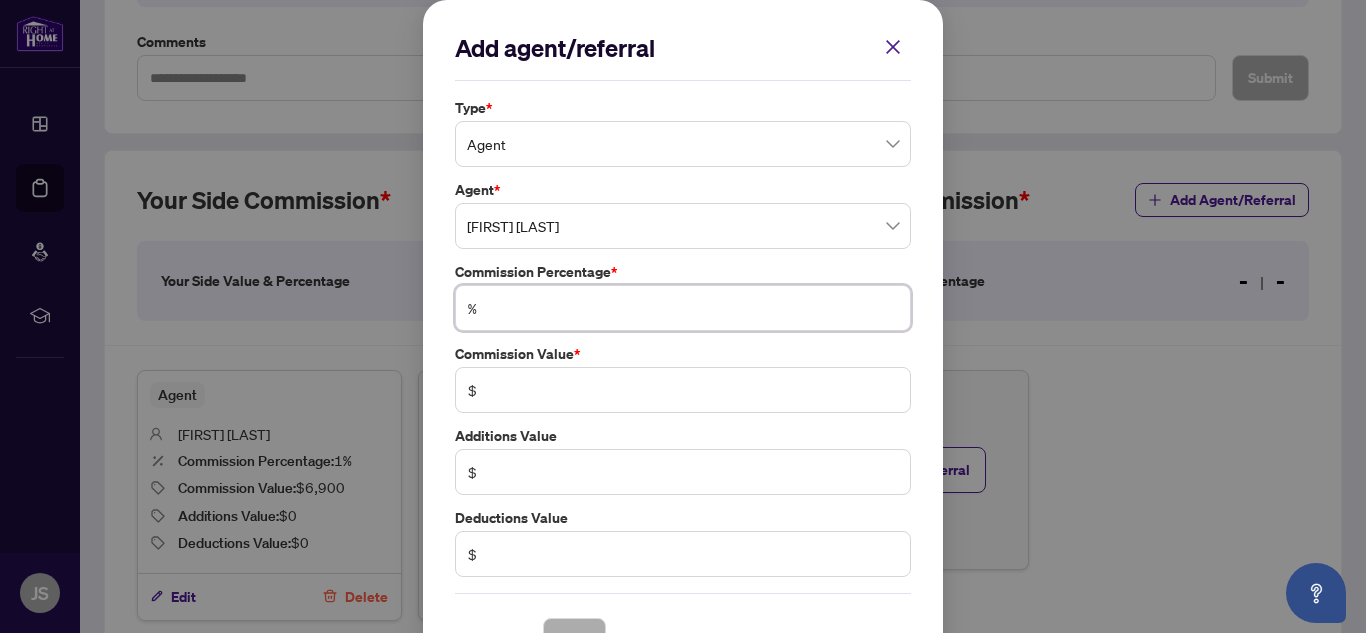 type on "*" 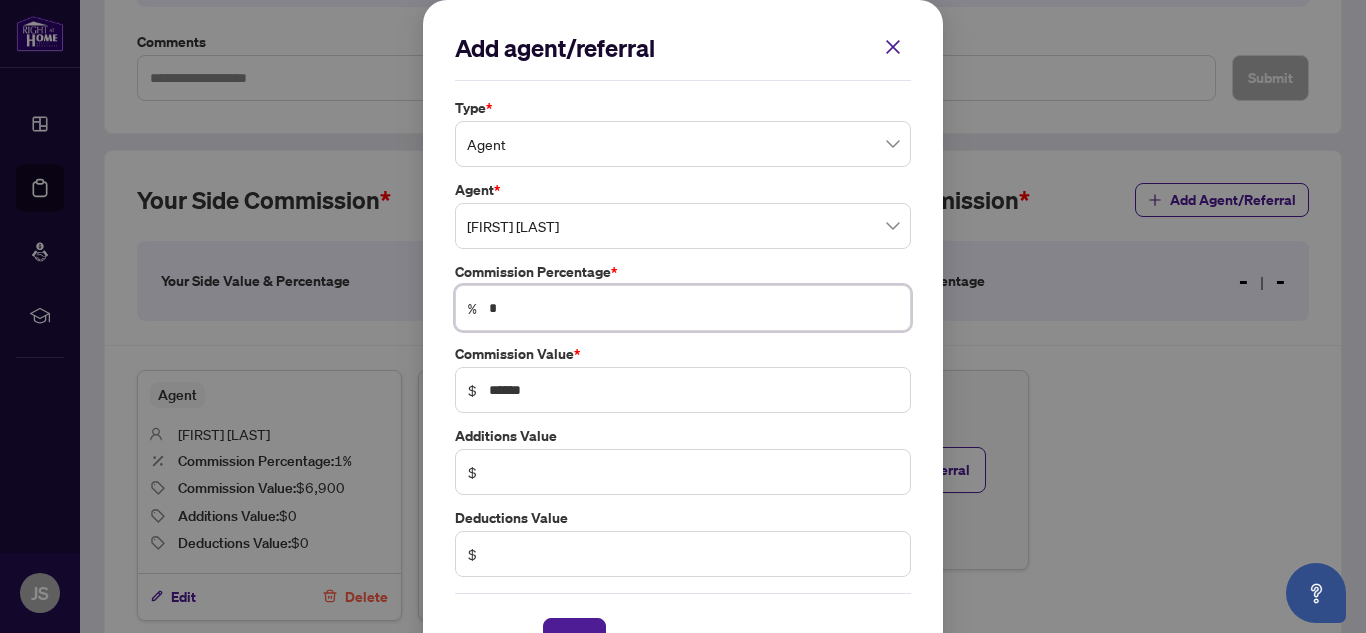 type on "*" 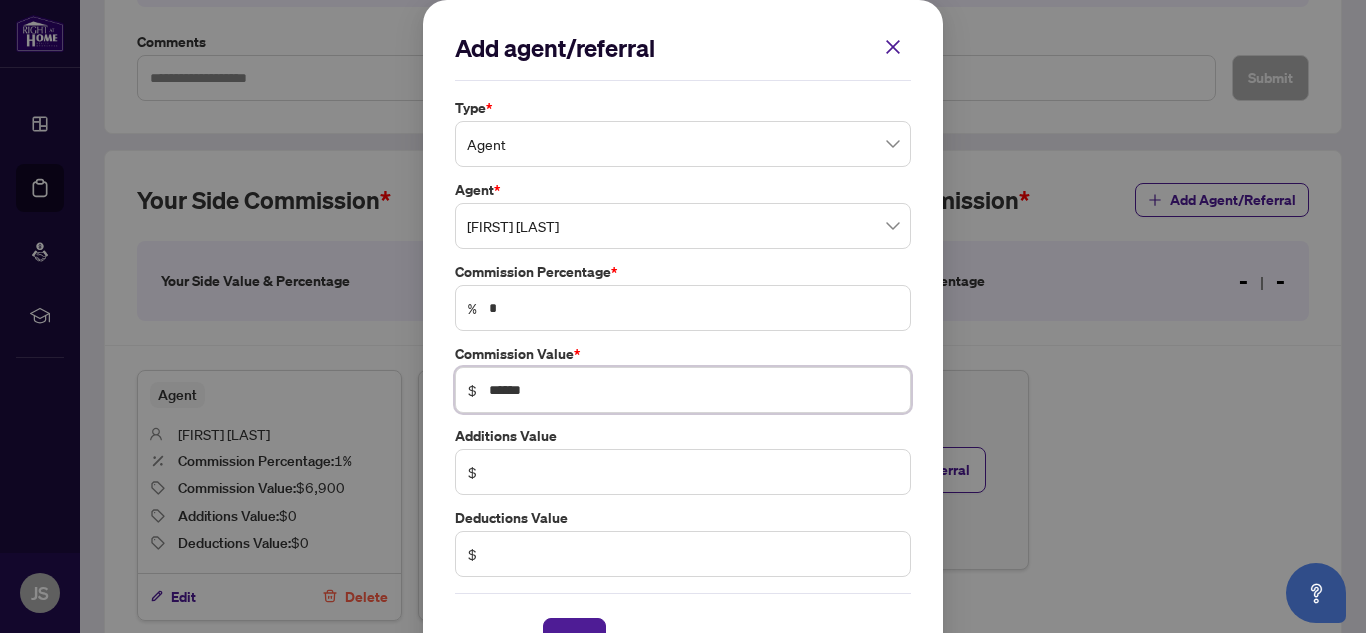scroll, scrollTop: 59, scrollLeft: 0, axis: vertical 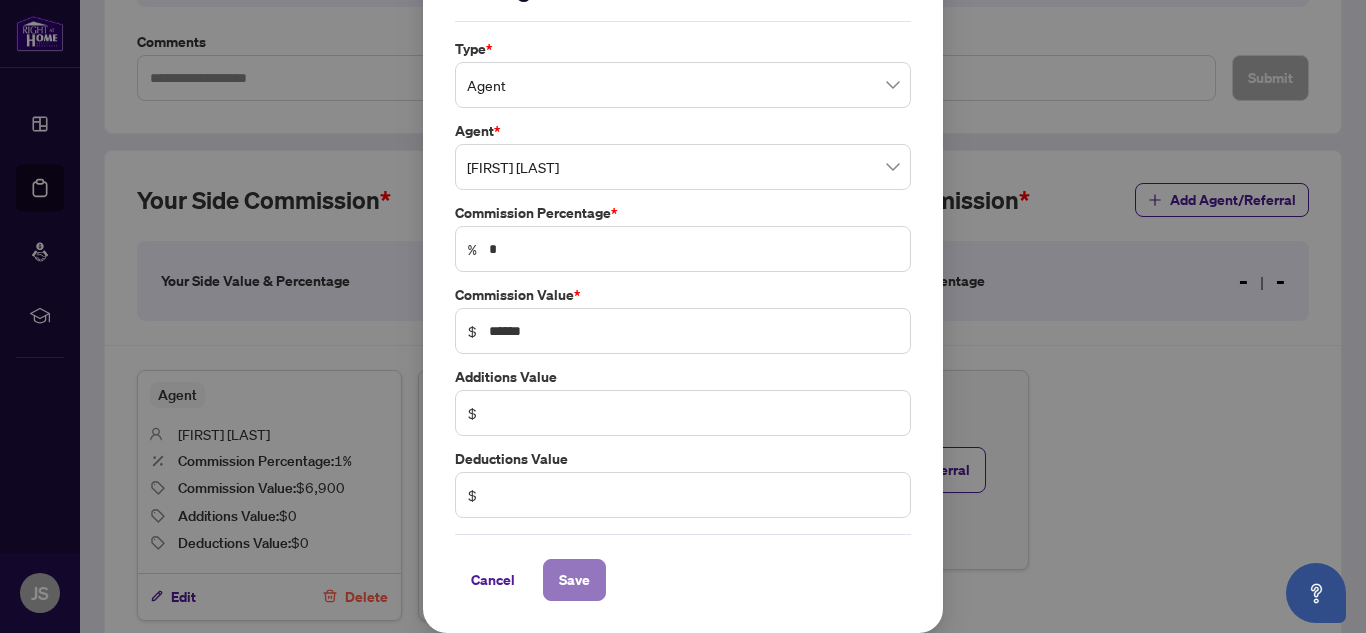 click on "Save" at bounding box center [574, 580] 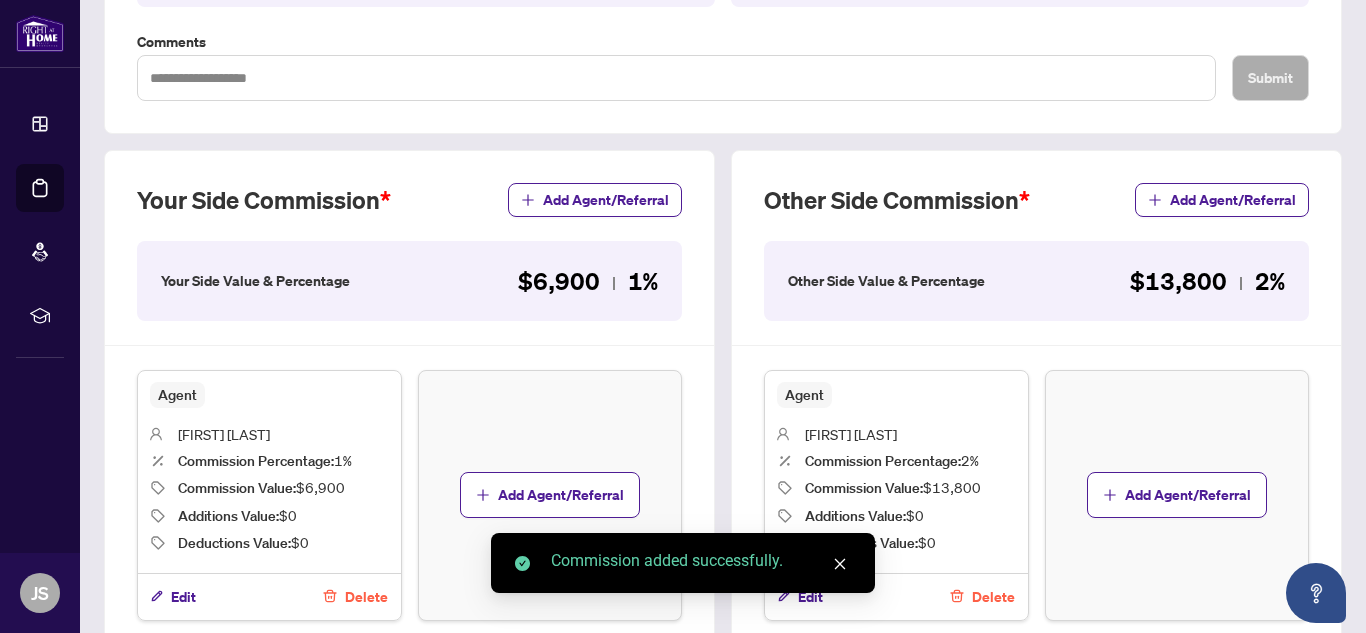 scroll, scrollTop: 603, scrollLeft: 0, axis: vertical 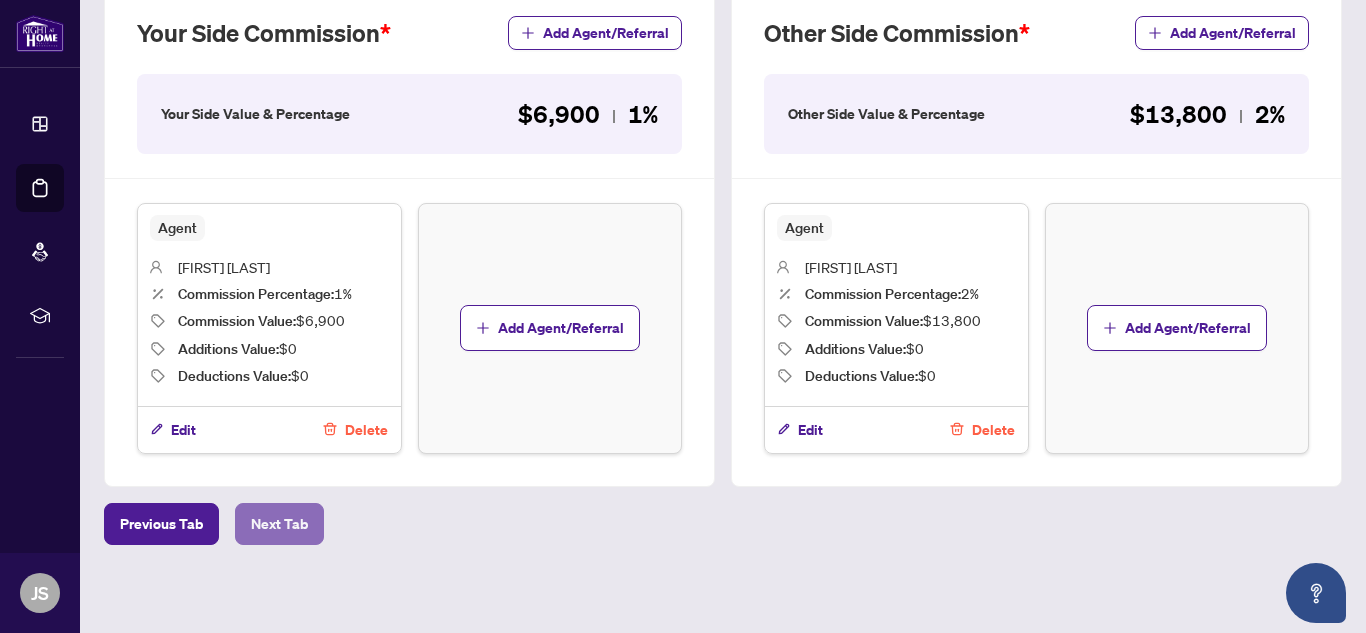 click on "Next Tab" at bounding box center (279, 524) 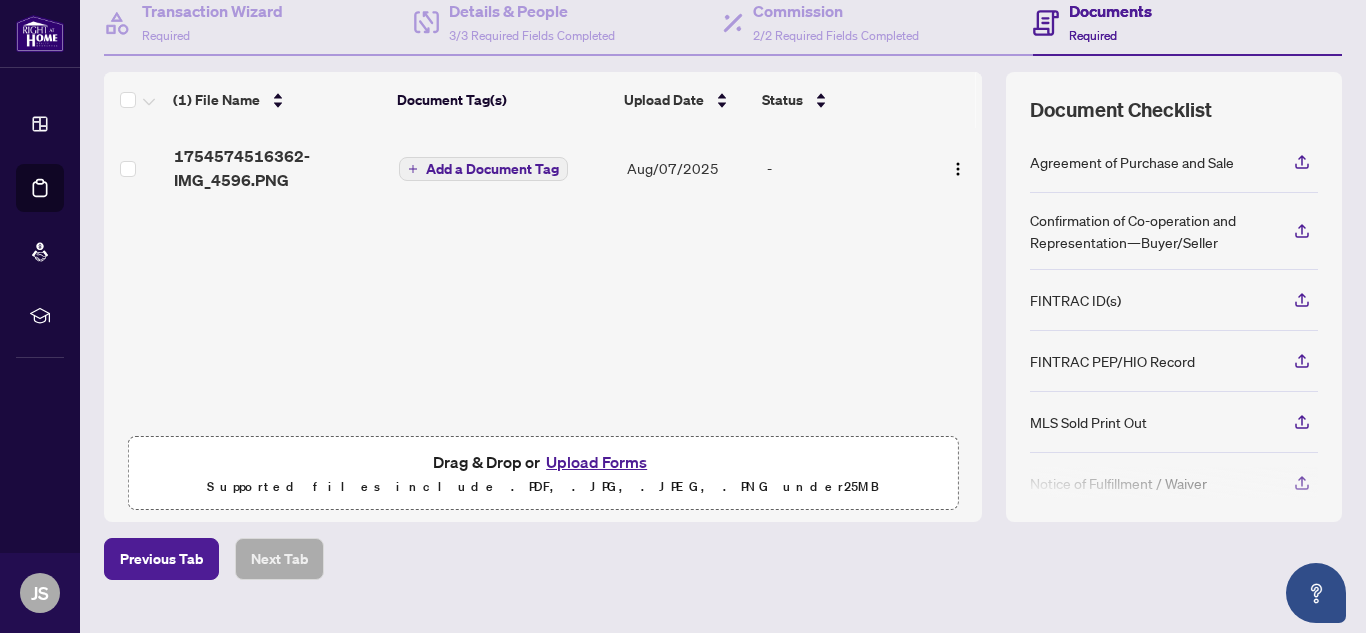 scroll, scrollTop: 203, scrollLeft: 0, axis: vertical 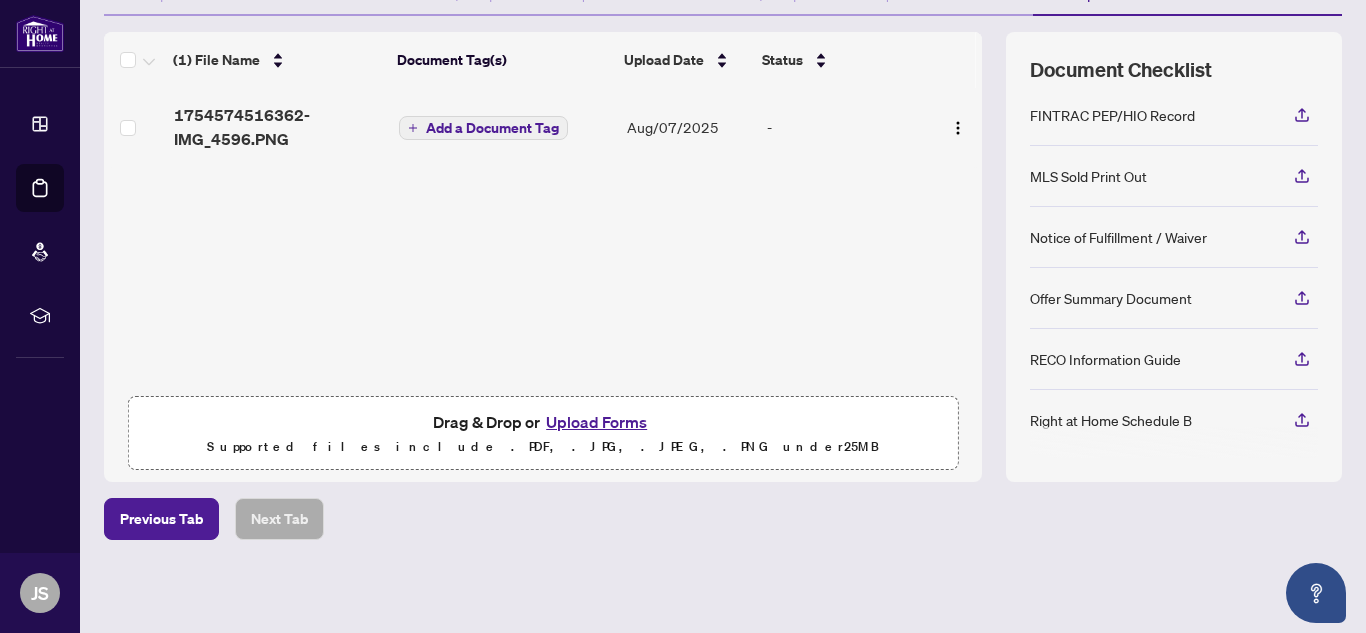 click on "Add a Document Tag" at bounding box center (492, 128) 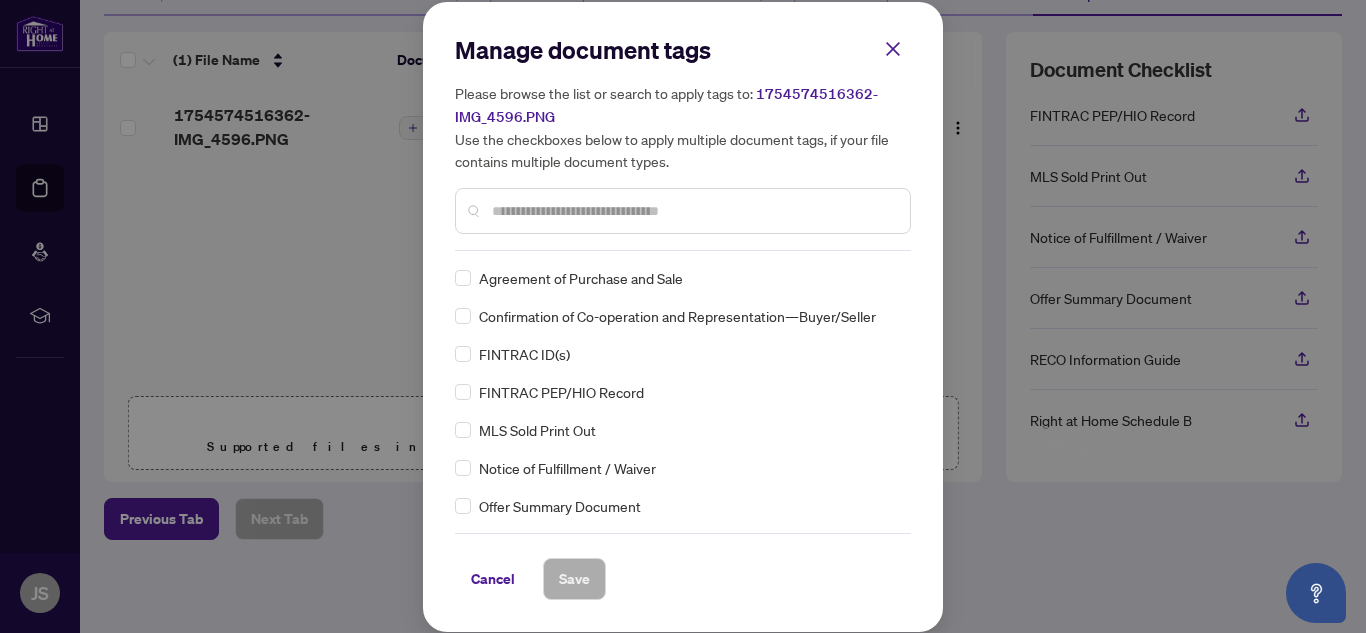 click on "Manage document tags Please browse the list or search to apply tags to:   1754574516362-IMG_4596.PNG   Use the checkboxes below to apply multiple document tags, if your file contains multiple document types." at bounding box center (683, 142) 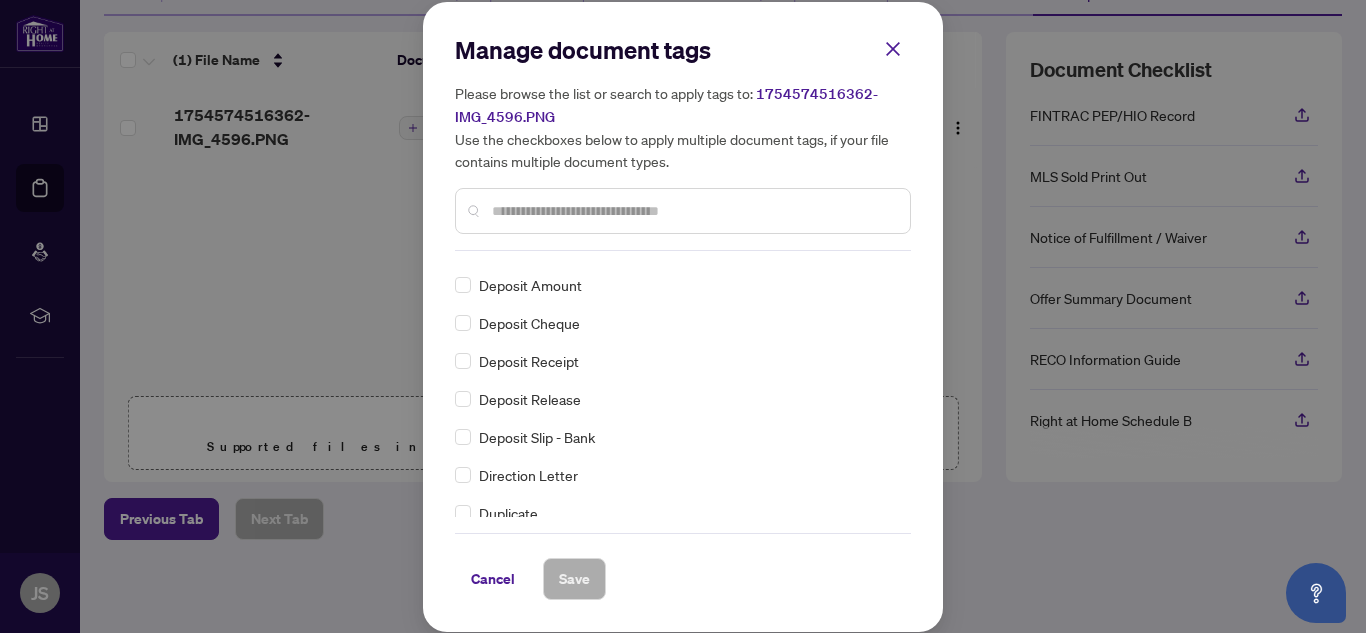 scroll, scrollTop: 1668, scrollLeft: 0, axis: vertical 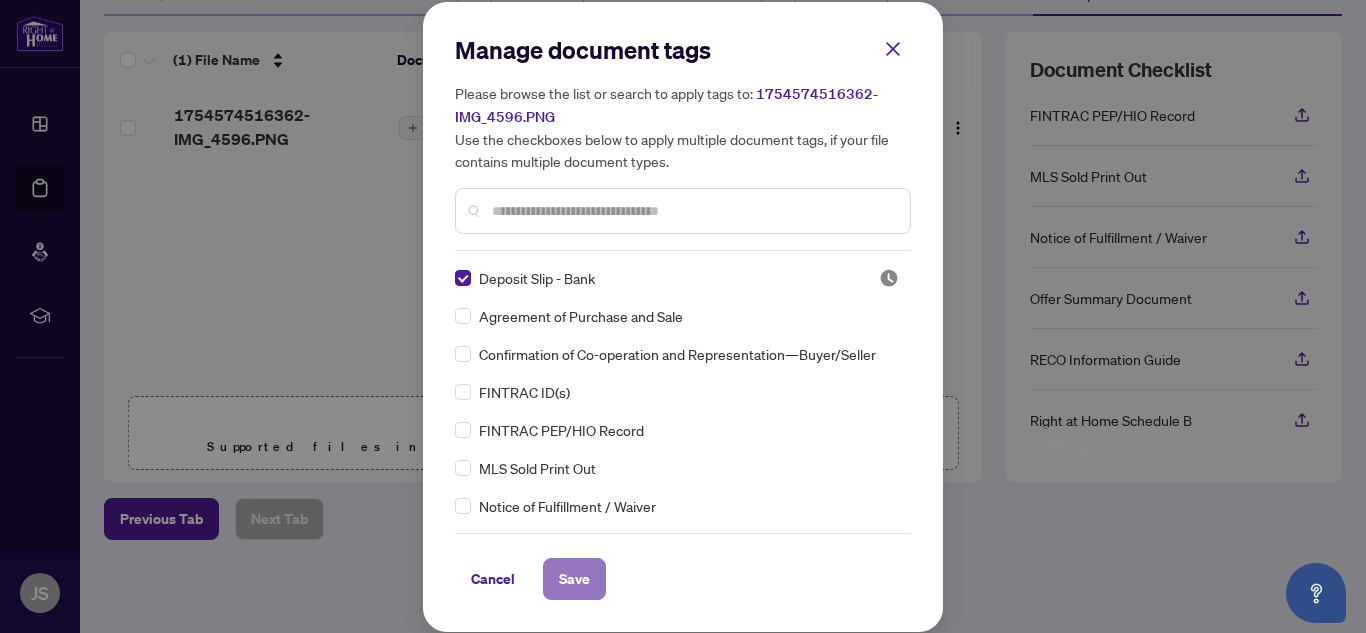 click on "Save" at bounding box center [574, 579] 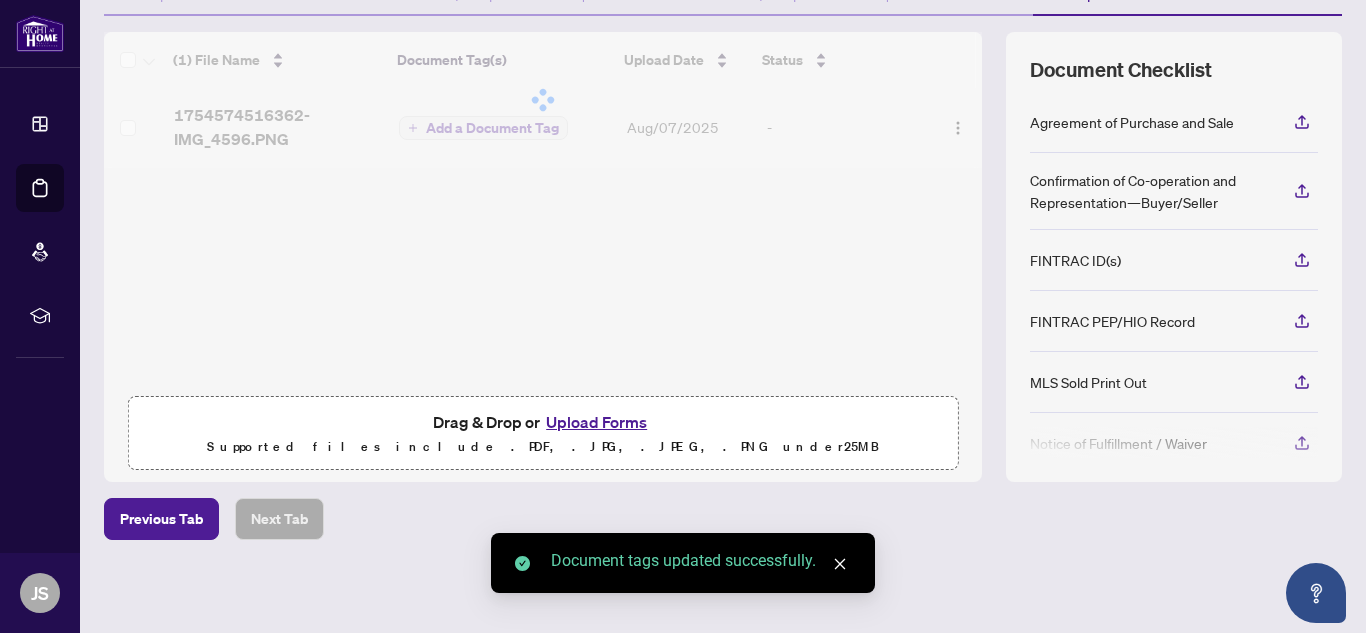 click on "Supported files include   .PDF, .JPG, .JPEG, .PNG   under  25 MB" at bounding box center [543, 447] 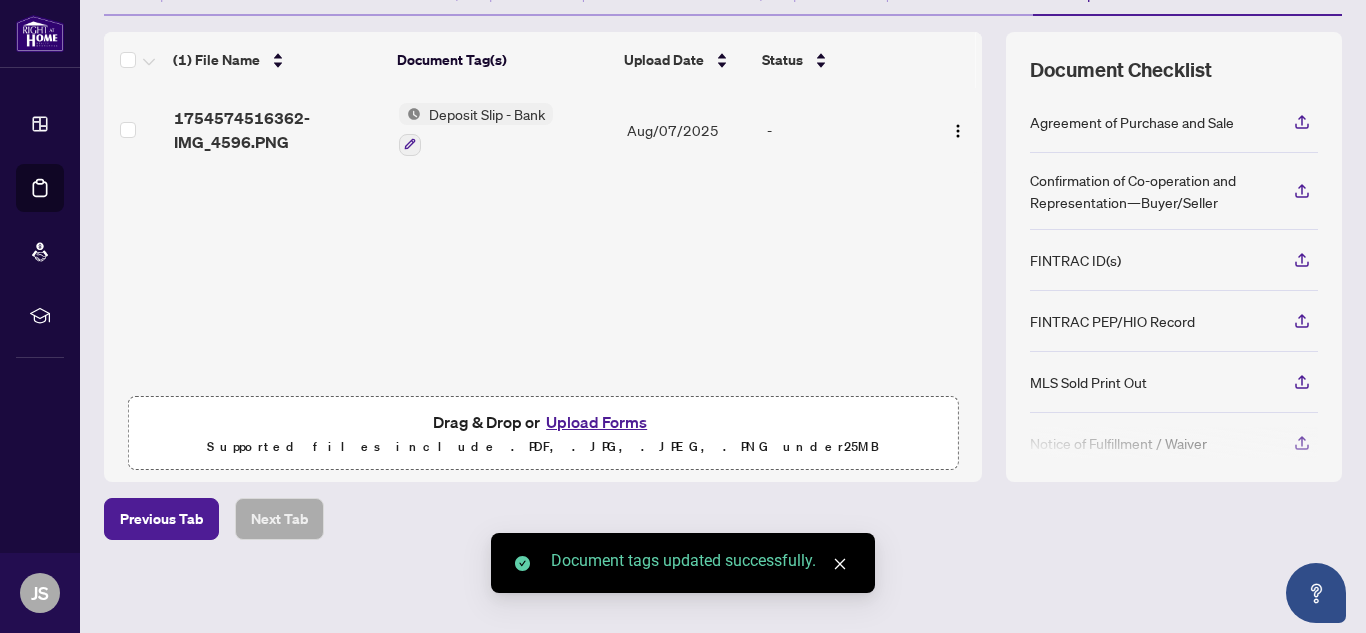 click on "Upload Forms" at bounding box center [596, 422] 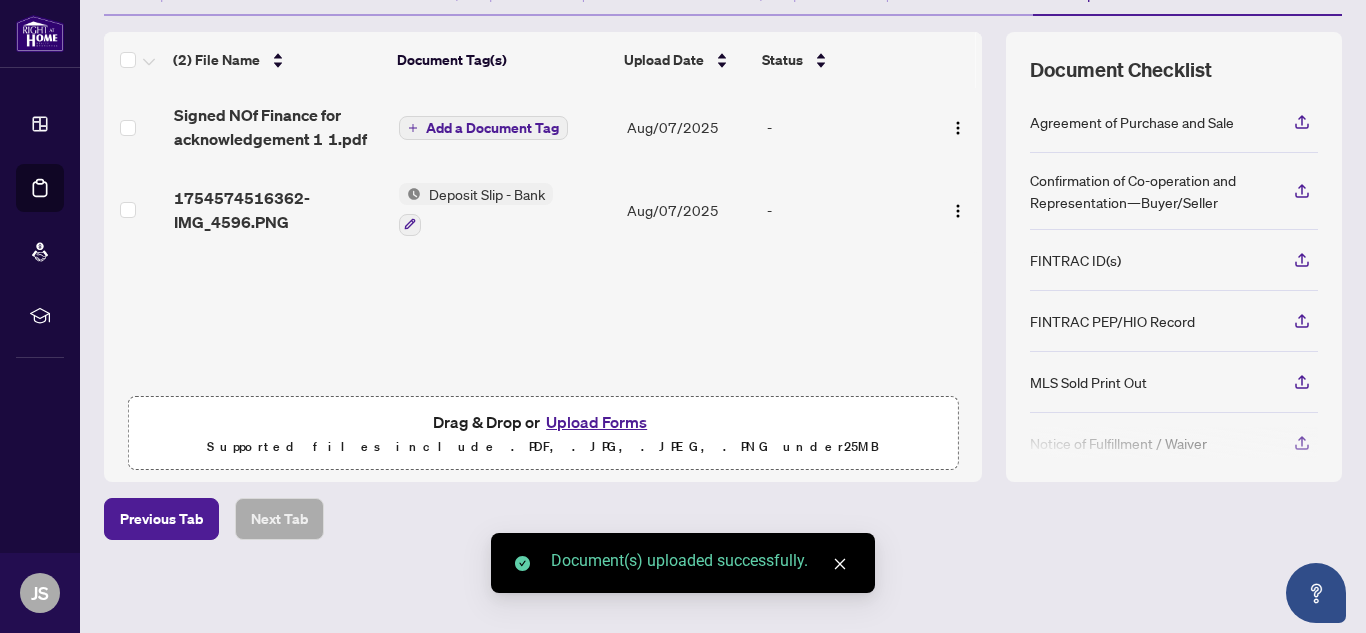 drag, startPoint x: 498, startPoint y: 191, endPoint x: 501, endPoint y: 315, distance: 124.036285 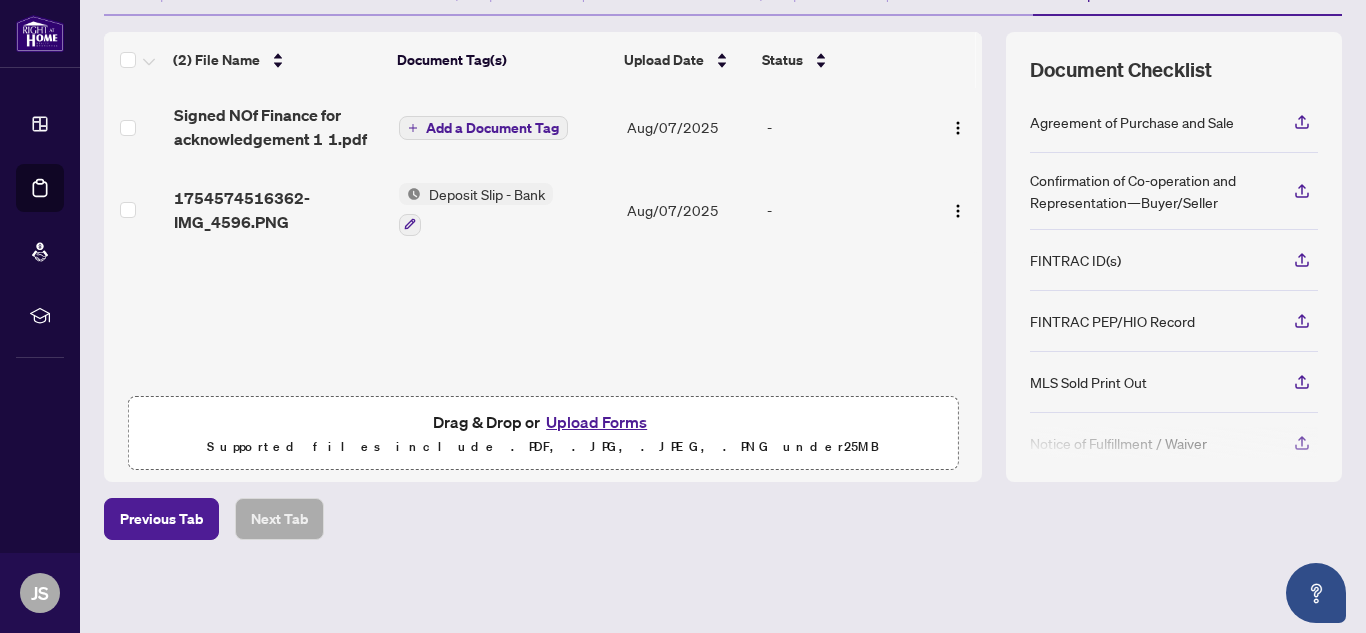 click on "Add a Document Tag" at bounding box center (492, 128) 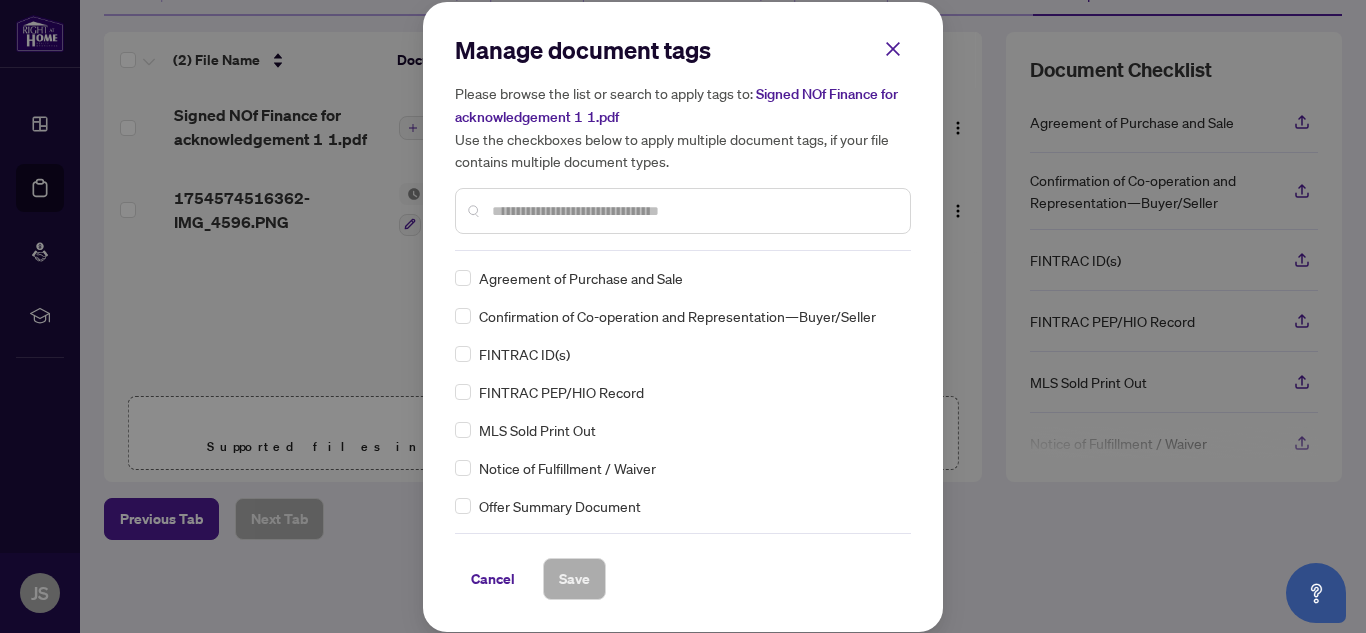 click at bounding box center (693, 211) 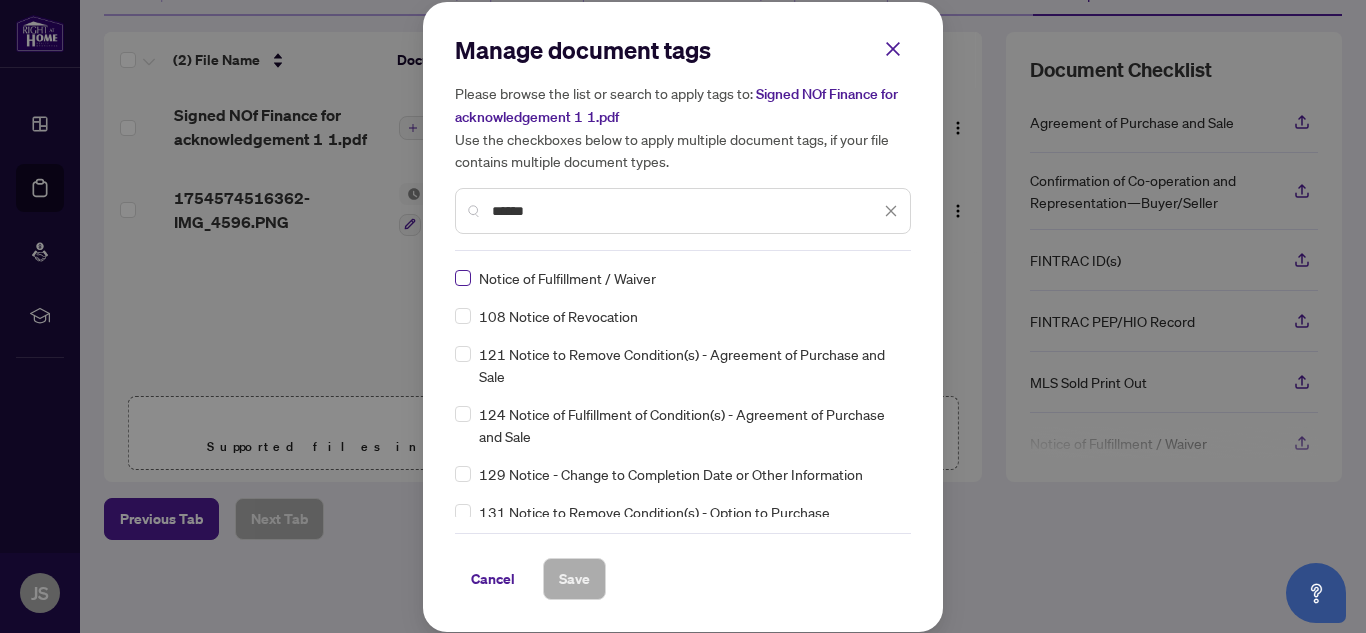 type on "******" 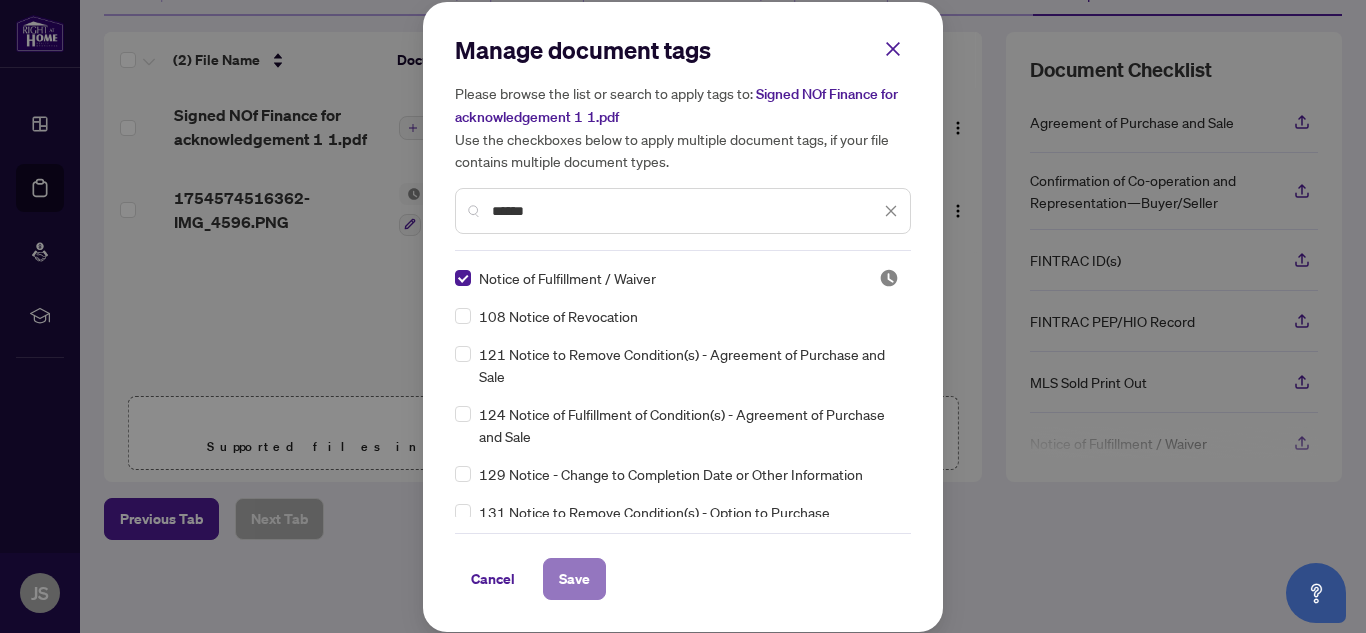 click on "Save" at bounding box center (574, 579) 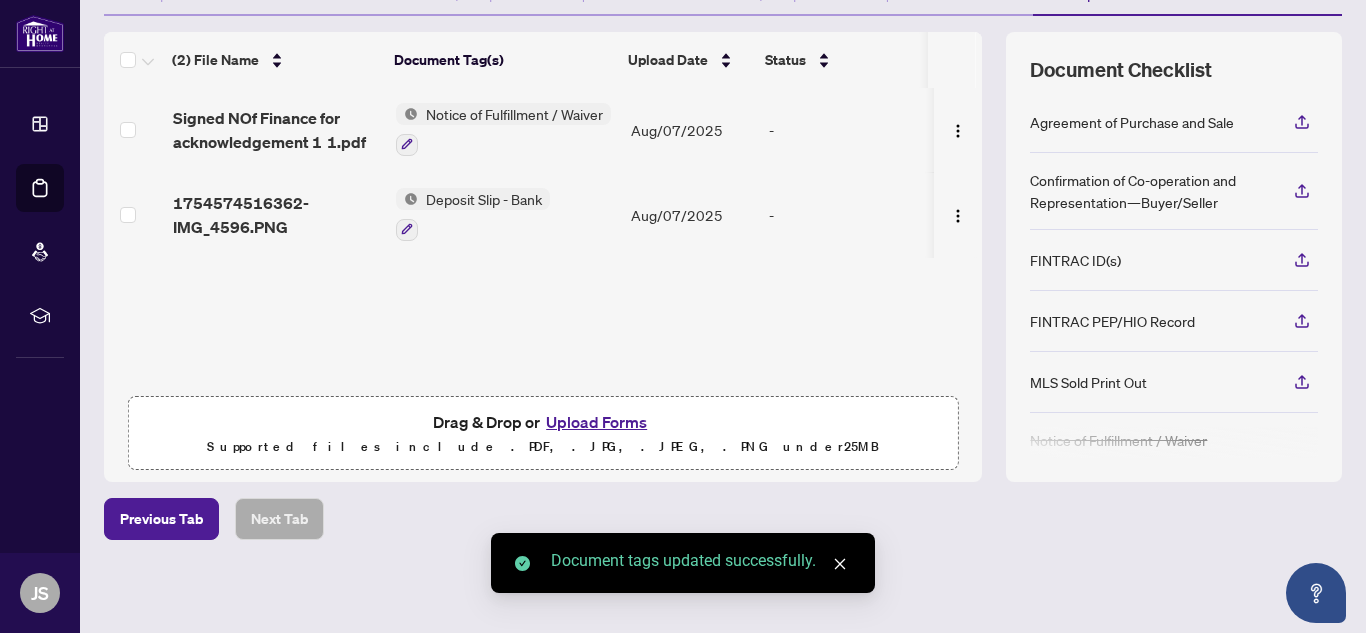 click on "Upload Forms" at bounding box center (596, 422) 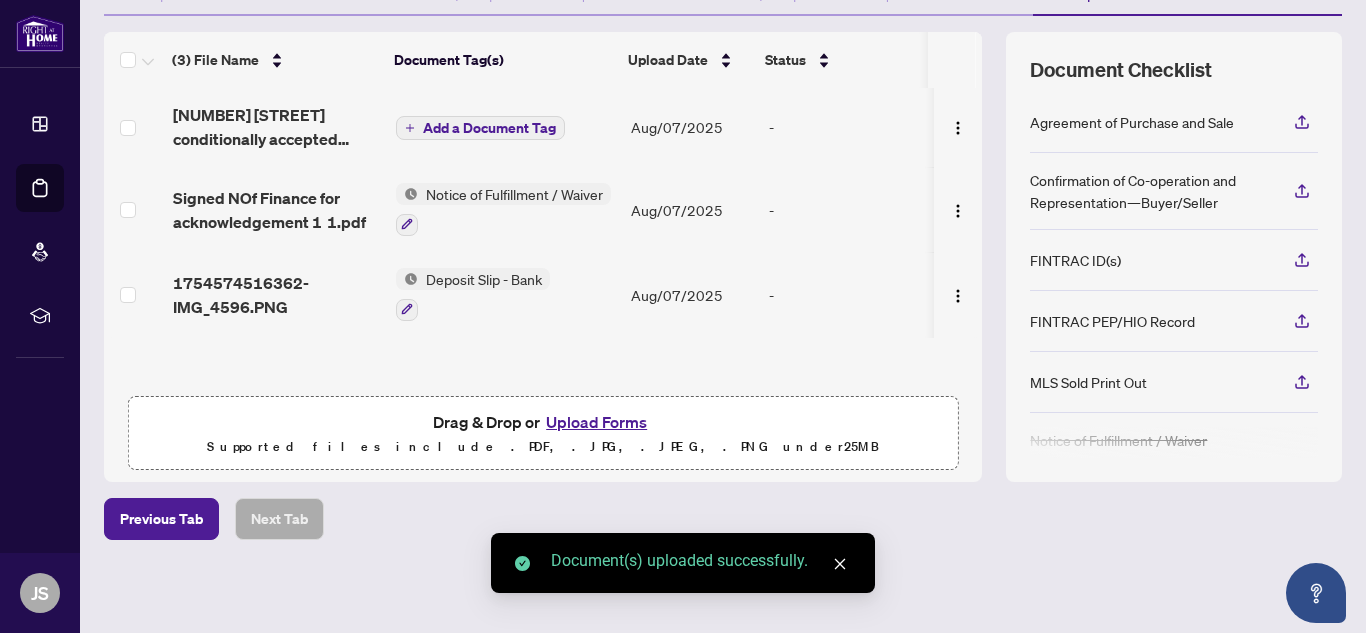 click on "Add a Document Tag" at bounding box center (489, 128) 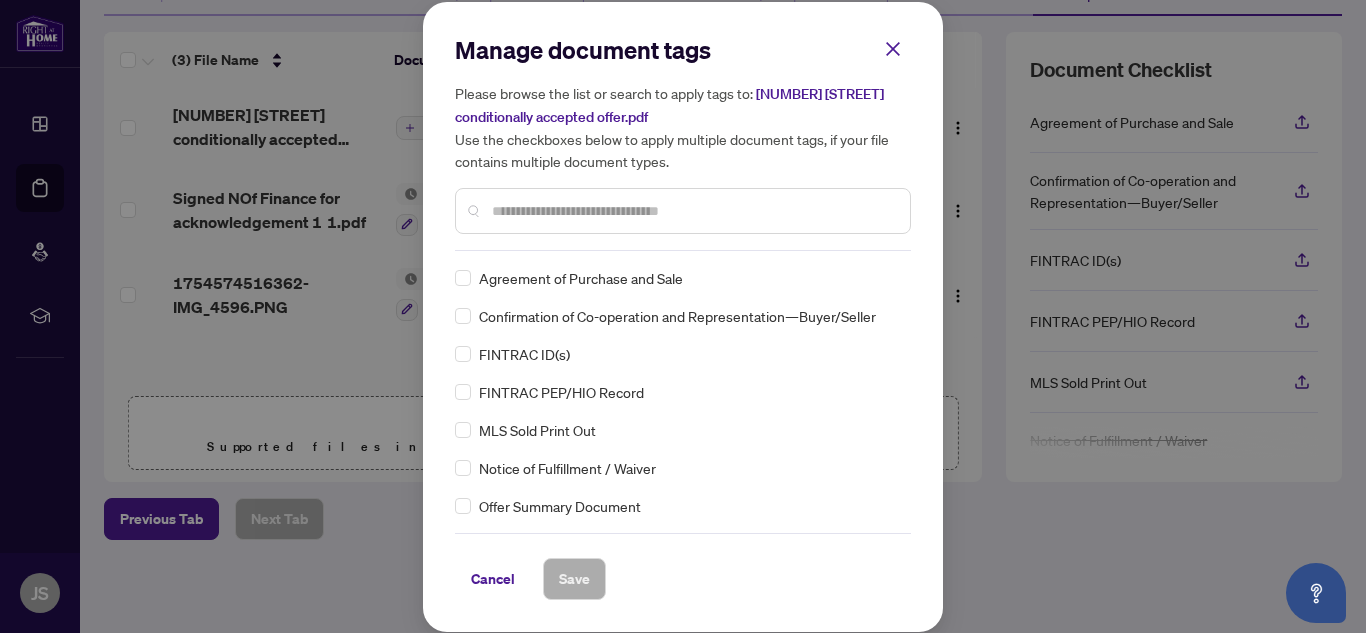 click on "Manage document tags Please browse the list or search to apply tags to:   [NUMBER] [STREET] conditionally accepted offer.pdf   Use the checkboxes below to apply multiple document tags, if your file contains multiple document types.   Cancel Save Cancel OK" at bounding box center (683, 142) 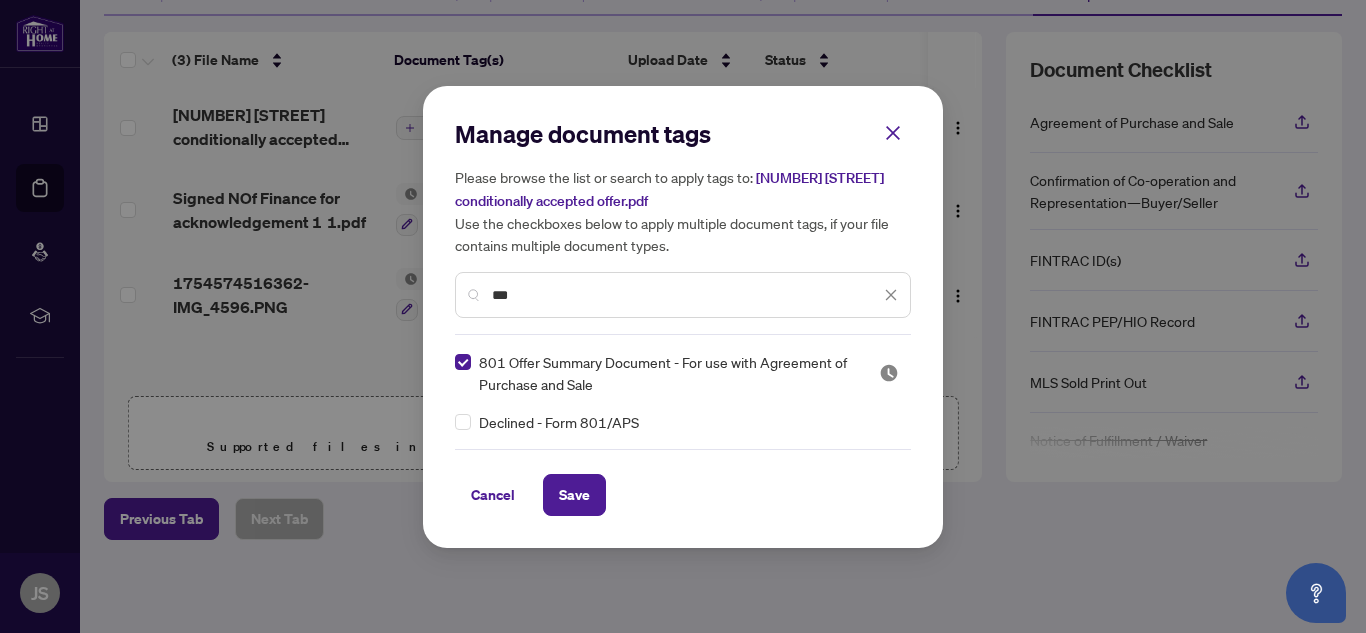 click on "***" at bounding box center [686, 295] 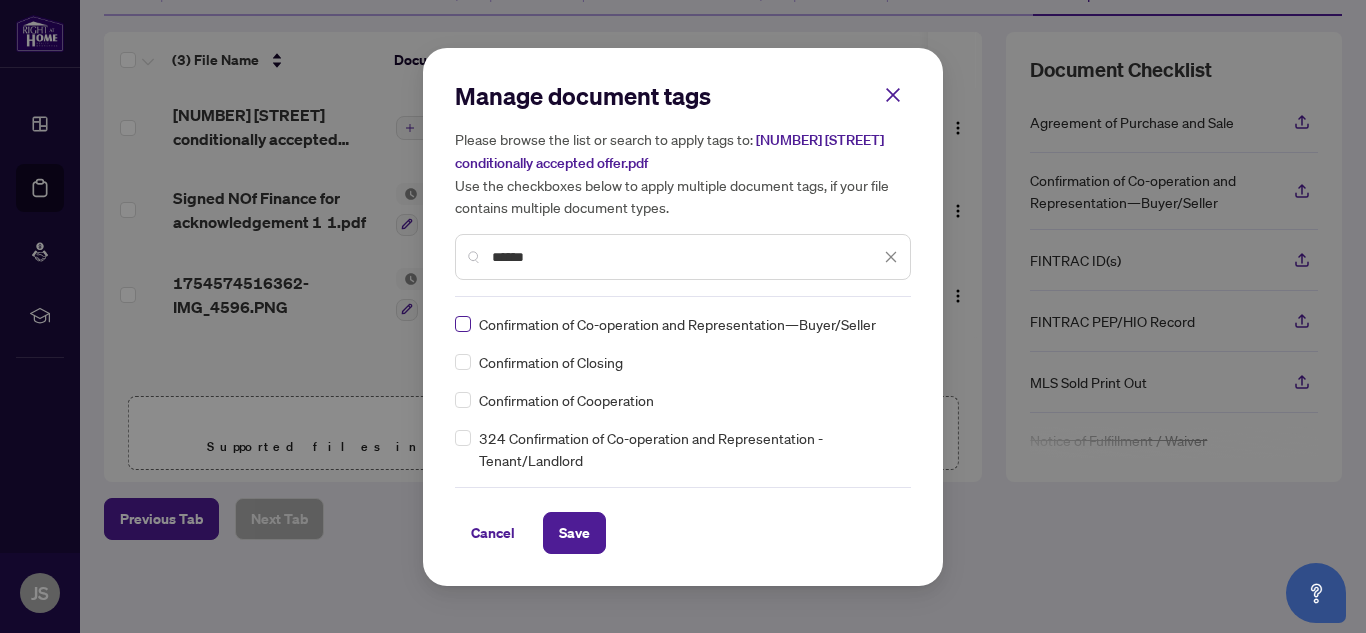 type on "******" 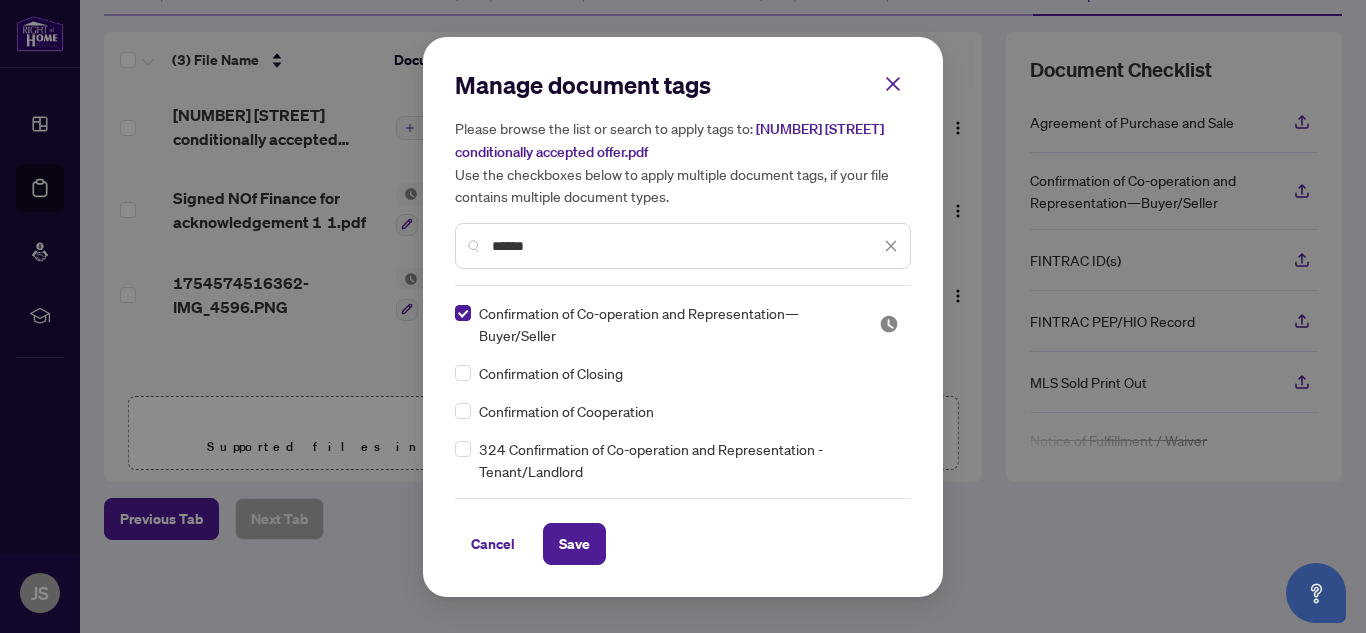 click on "******" at bounding box center (686, 246) 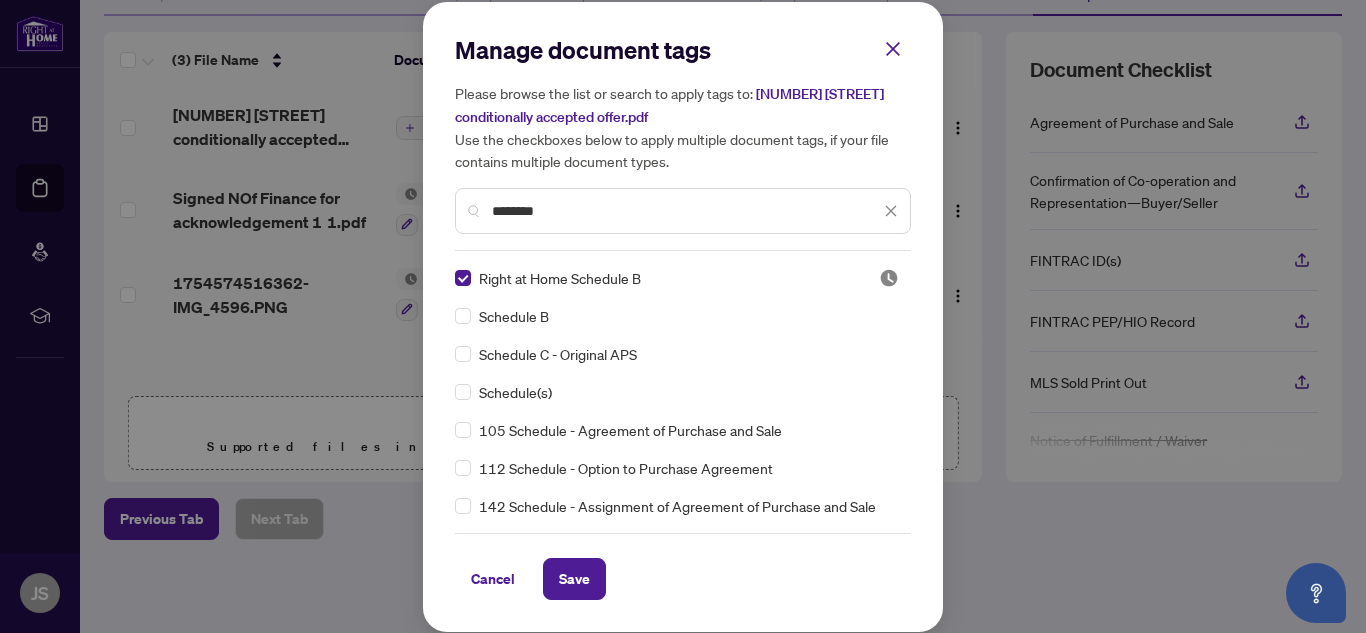 click on "********" at bounding box center [686, 211] 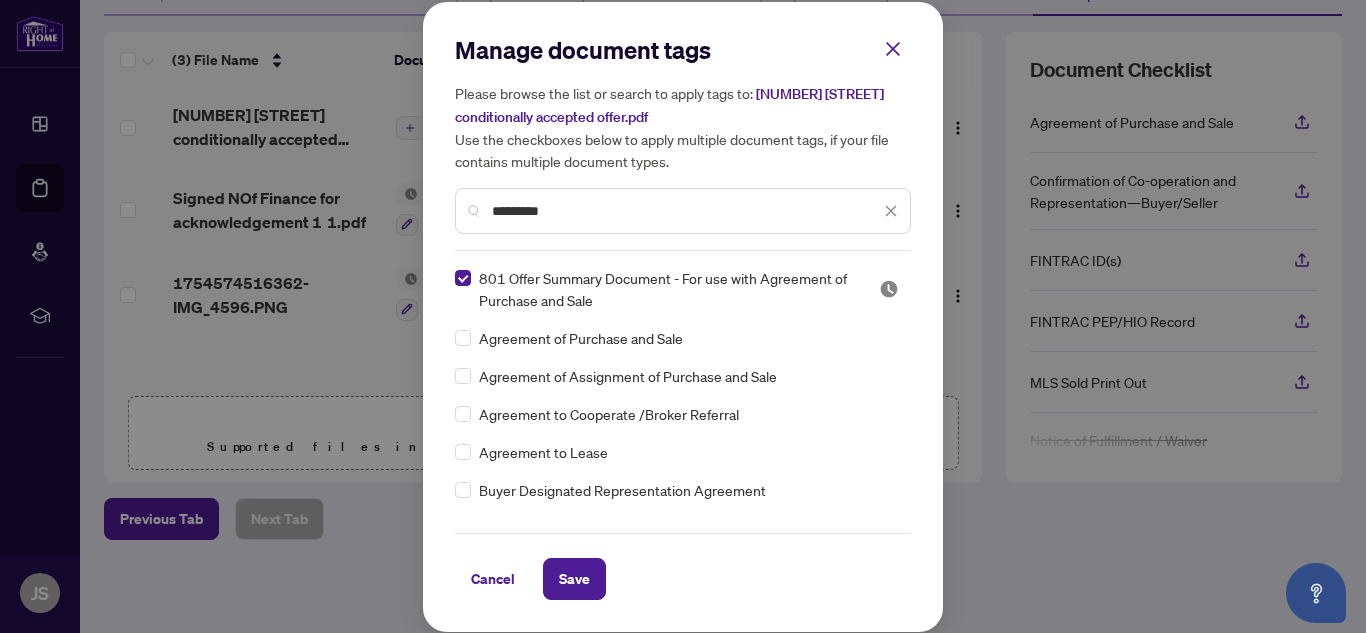 type on "*********" 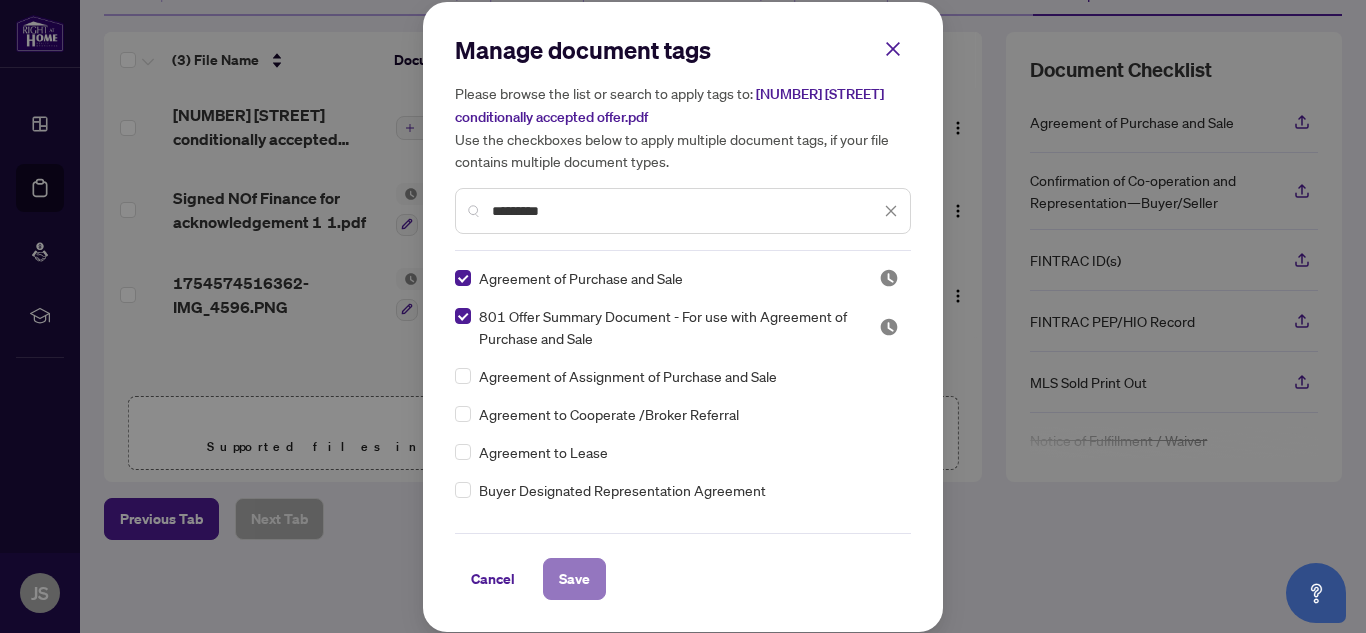 click on "Save" at bounding box center [574, 579] 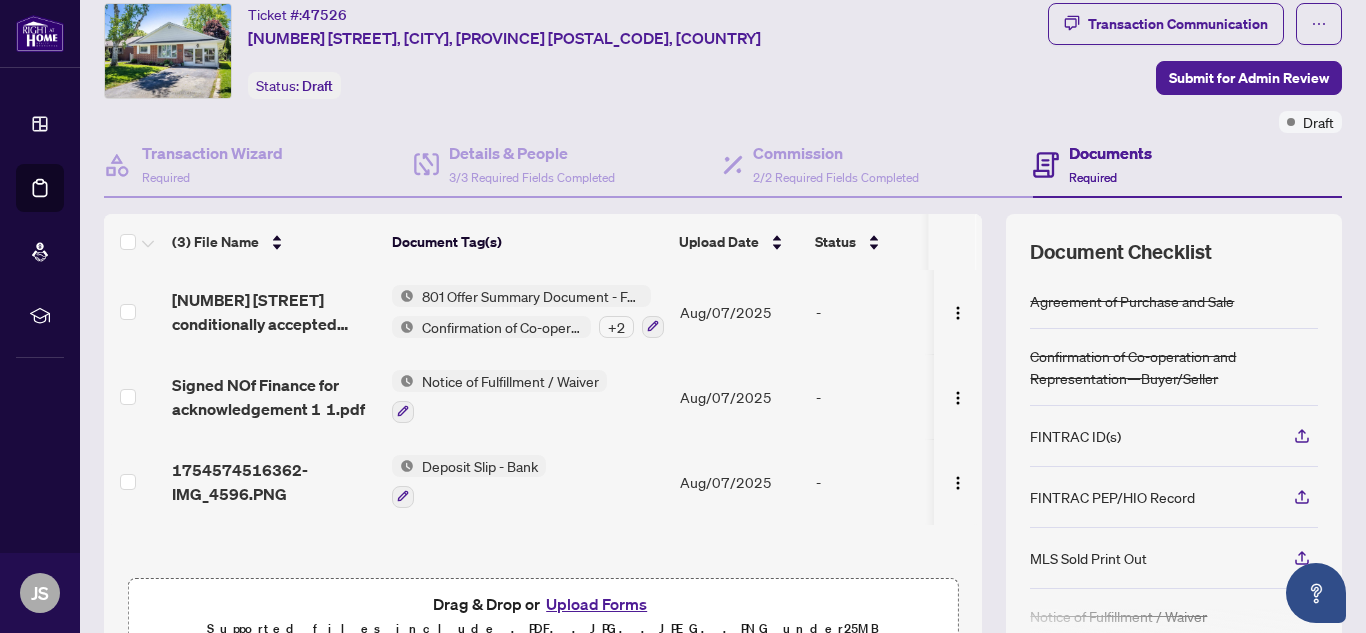 scroll, scrollTop: 56, scrollLeft: 0, axis: vertical 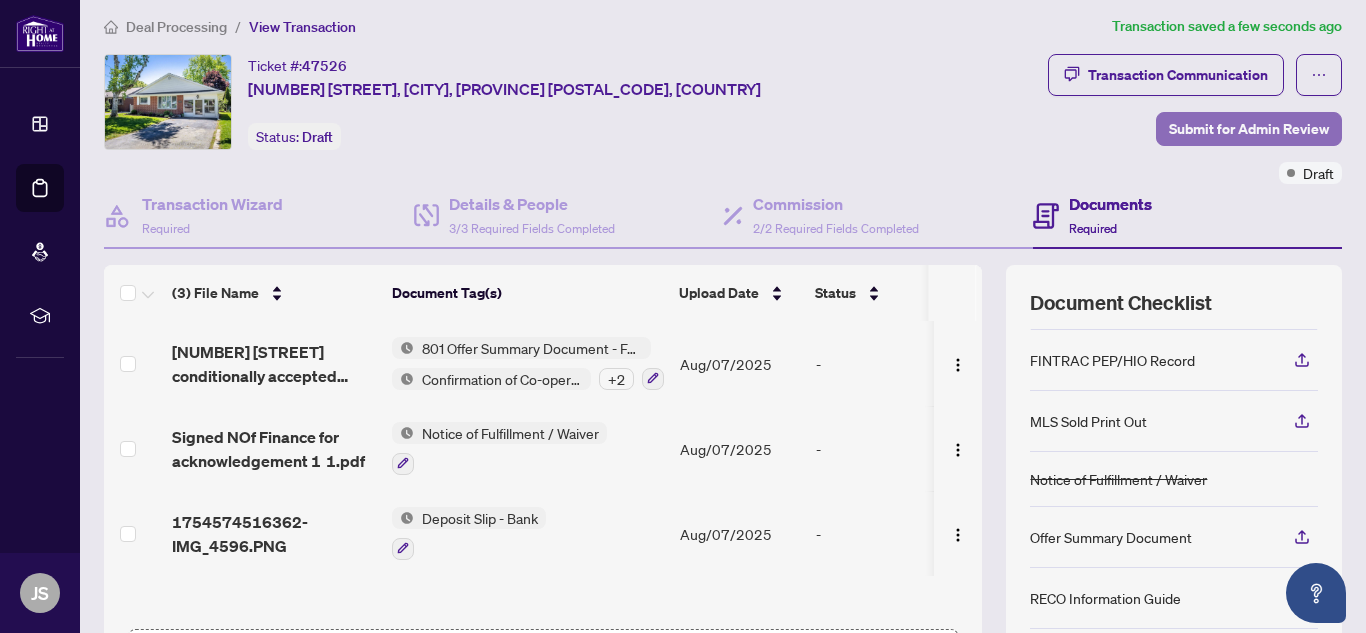 click on "Submit for Admin Review" at bounding box center (1249, 129) 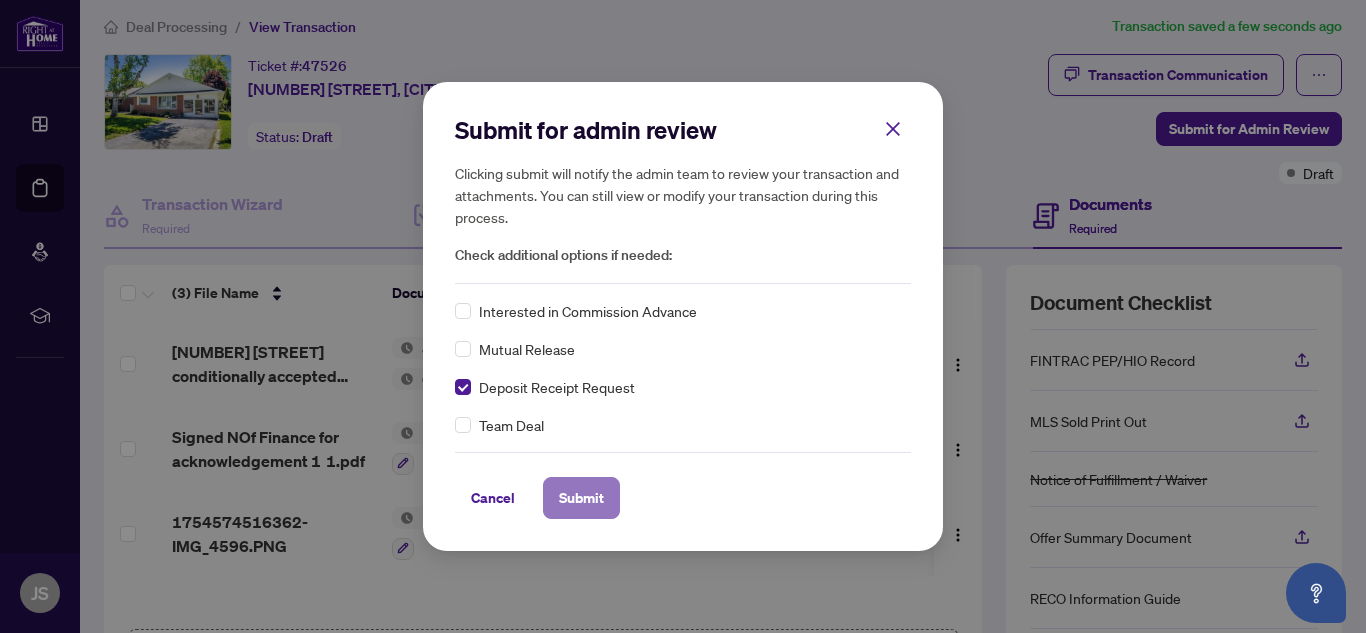click on "Submit" at bounding box center [581, 498] 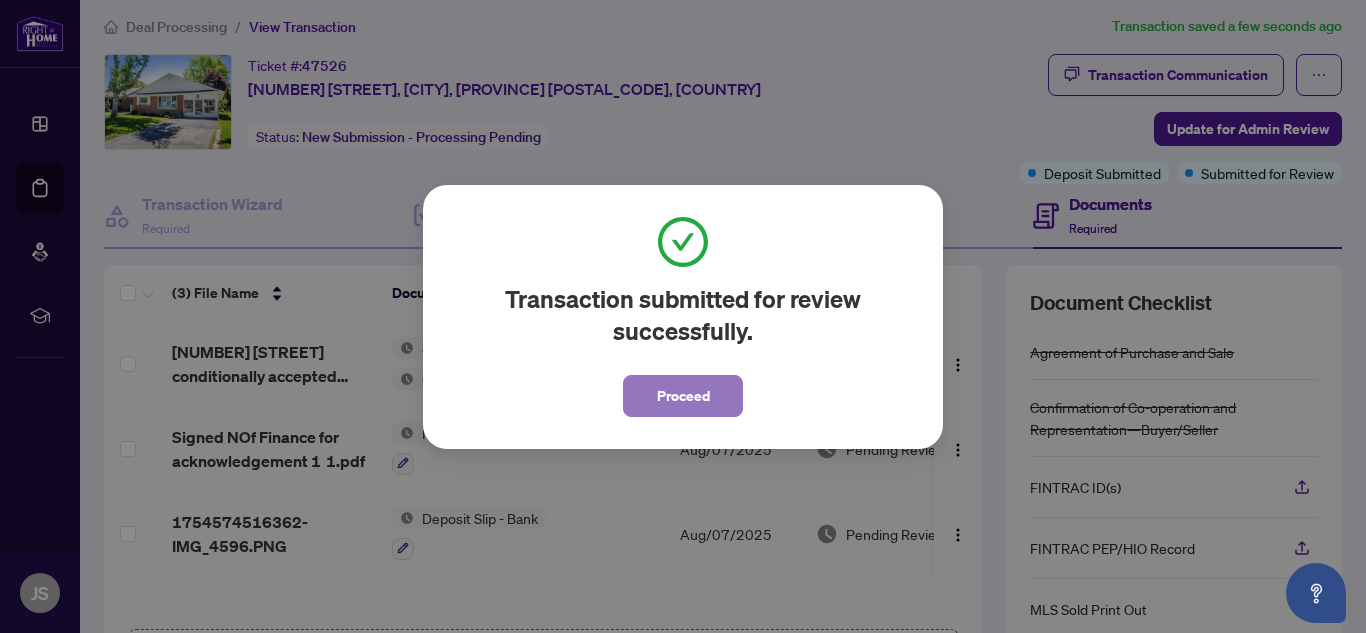 click on "Proceed" at bounding box center (683, 396) 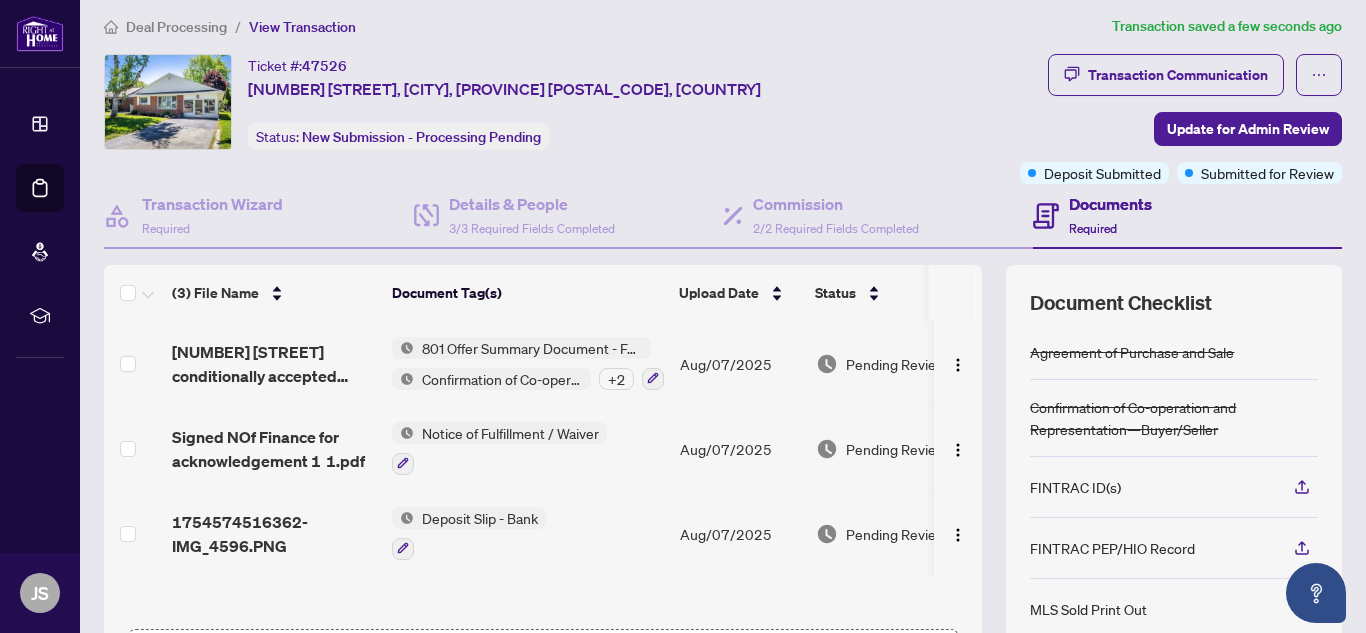 scroll, scrollTop: 0, scrollLeft: 0, axis: both 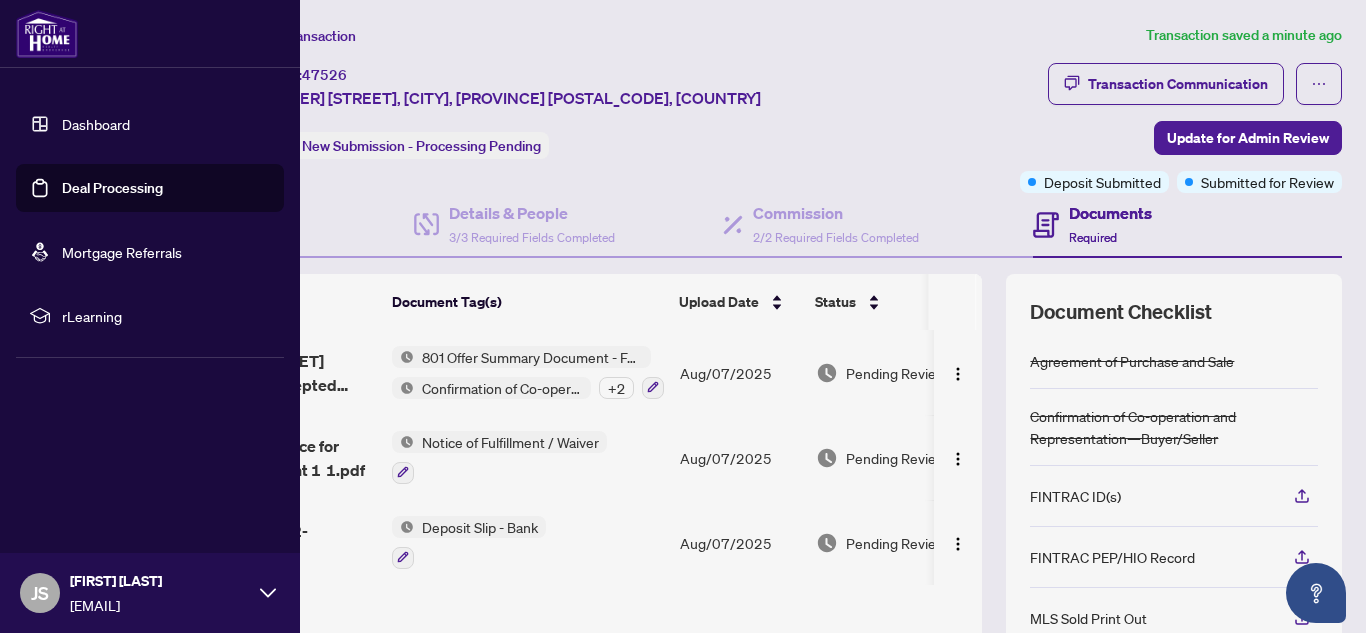 click on "Dashboard" at bounding box center [96, 124] 